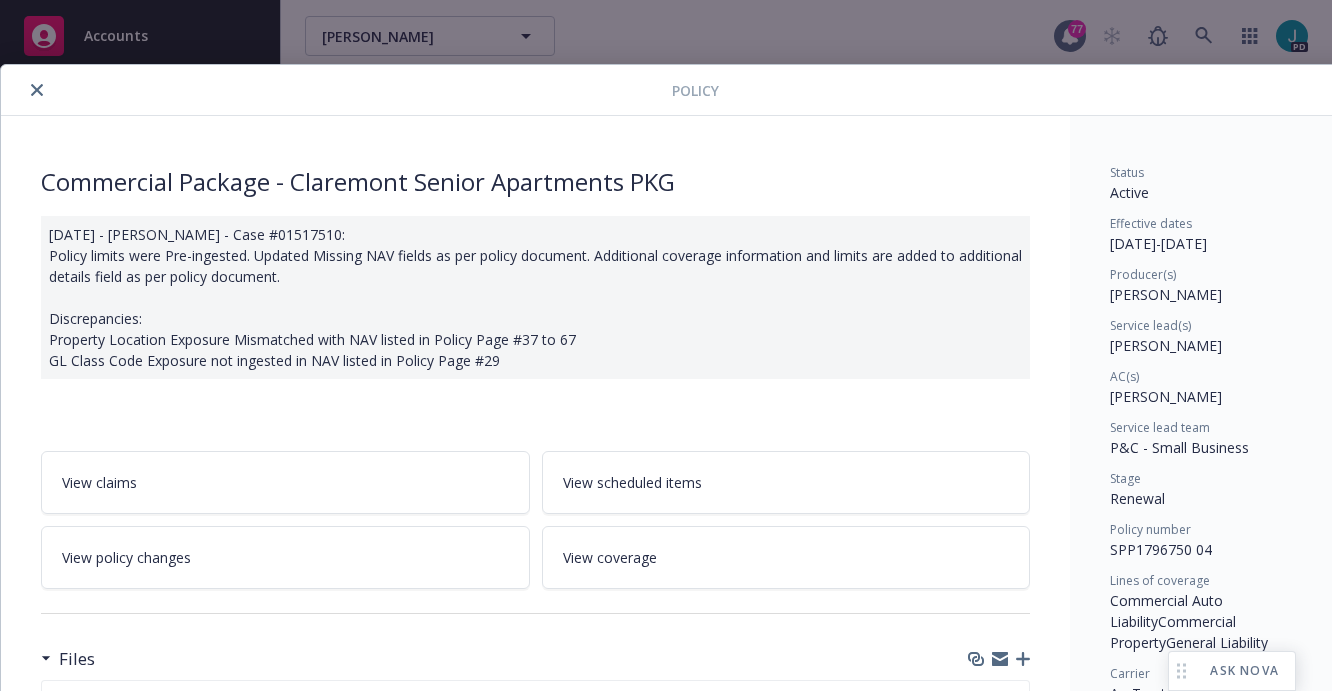 scroll, scrollTop: 0, scrollLeft: 0, axis: both 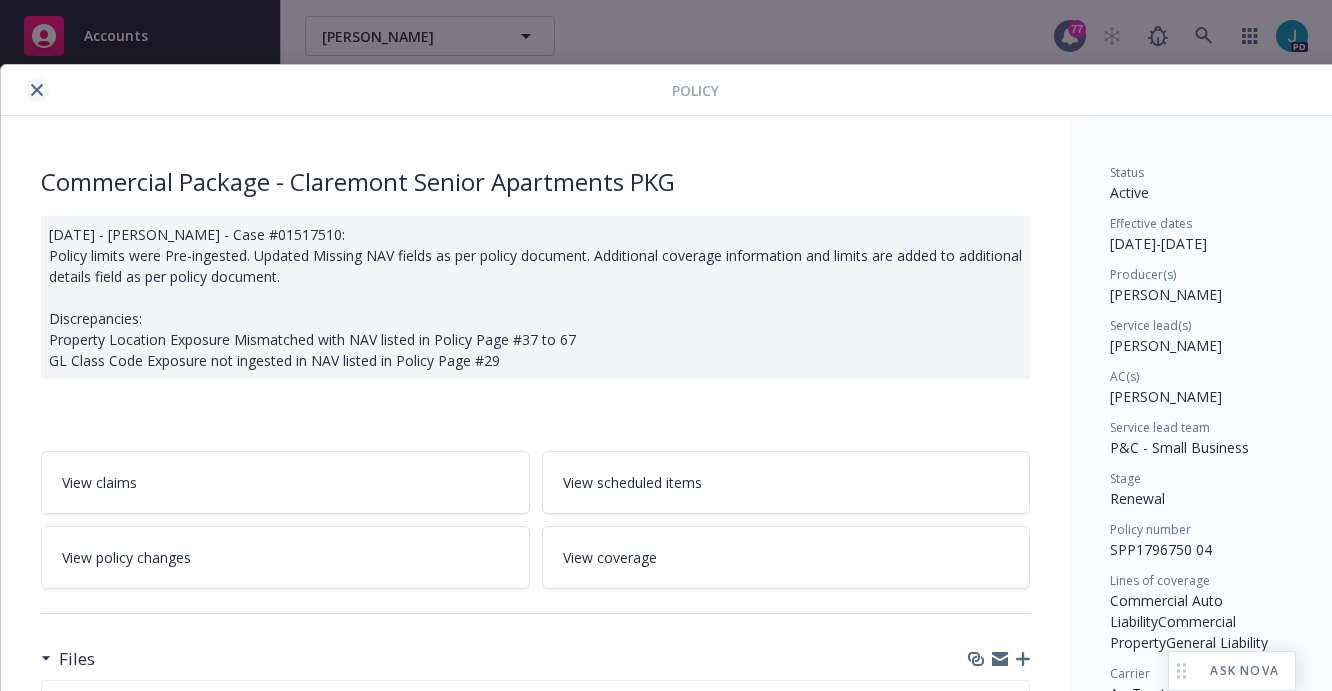 click 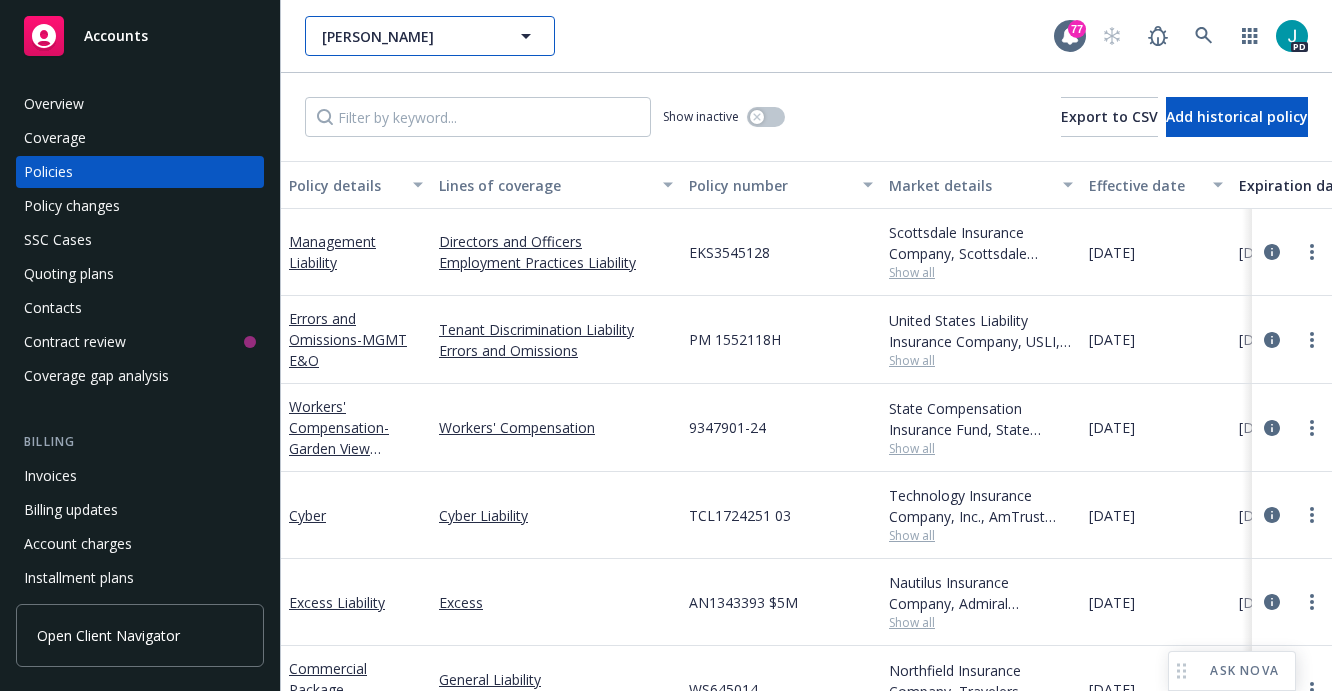click on "Janet Chediak" at bounding box center [430, 36] 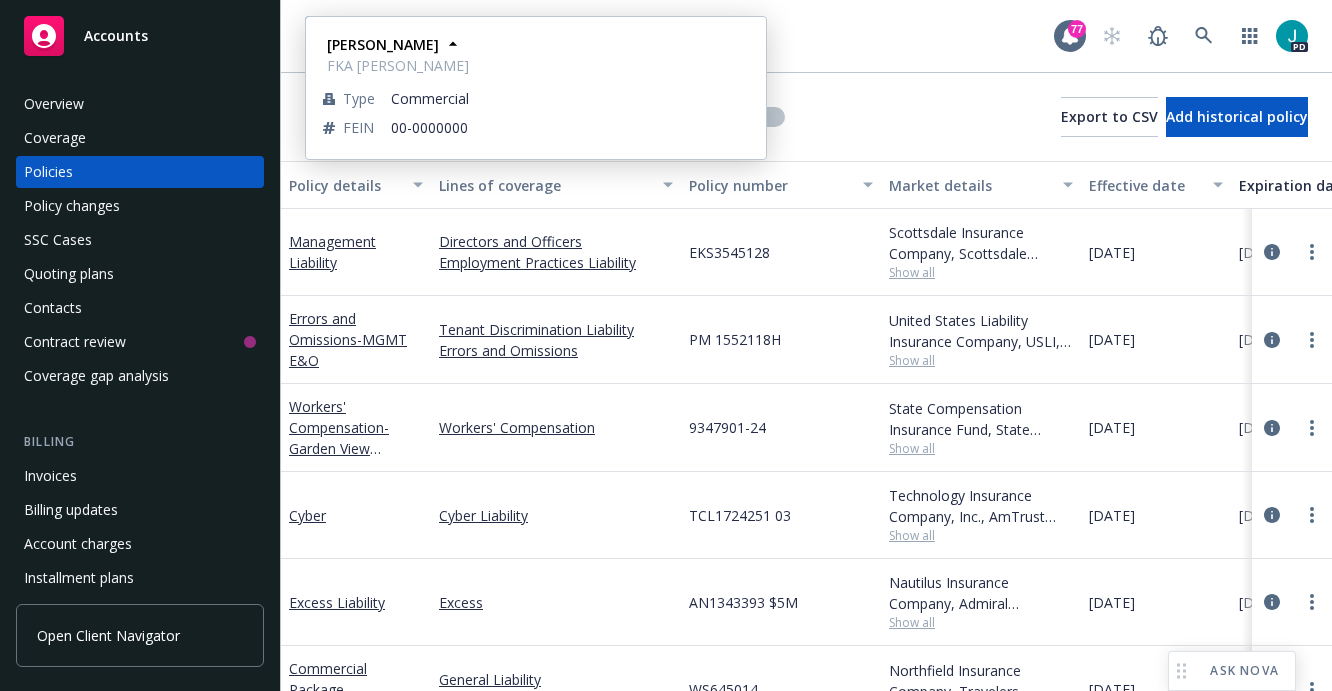 type 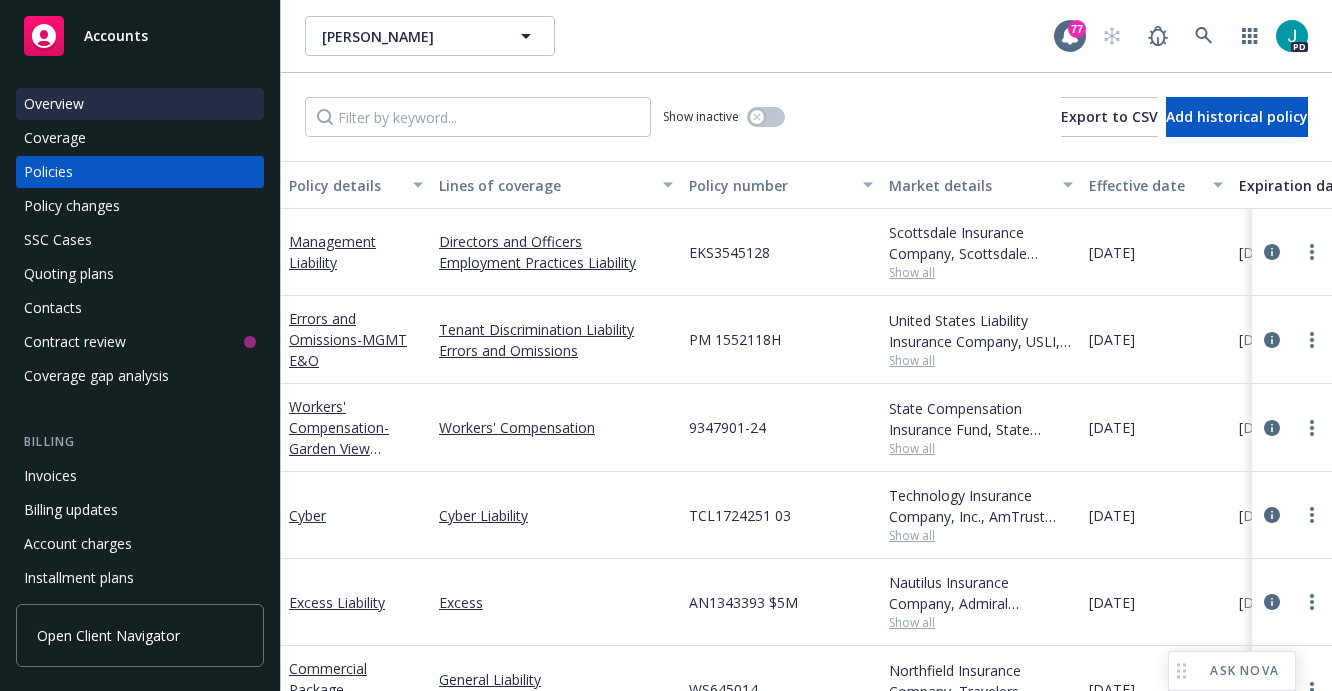 click on "Overview" at bounding box center [140, 104] 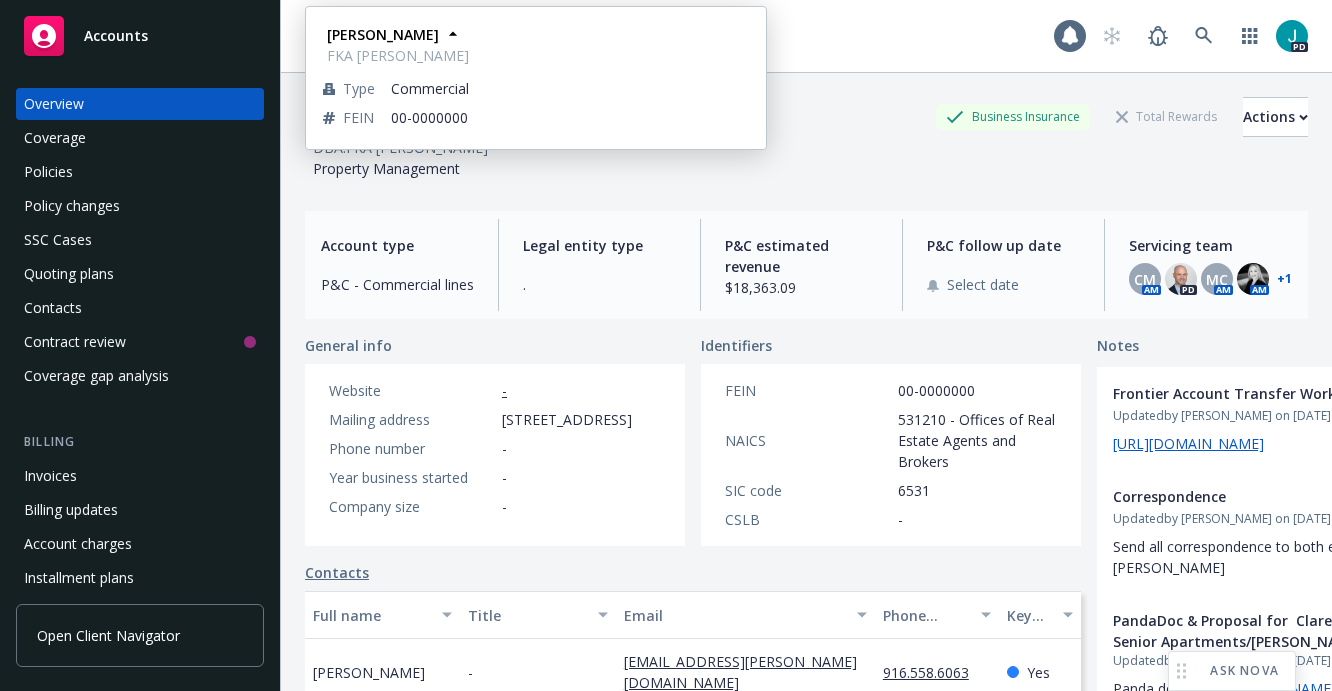 click on "Janet Chediak Janet Chediak FKA LenArd Zipperian Type Commercial FEIN 00-0000000" at bounding box center [430, 36] 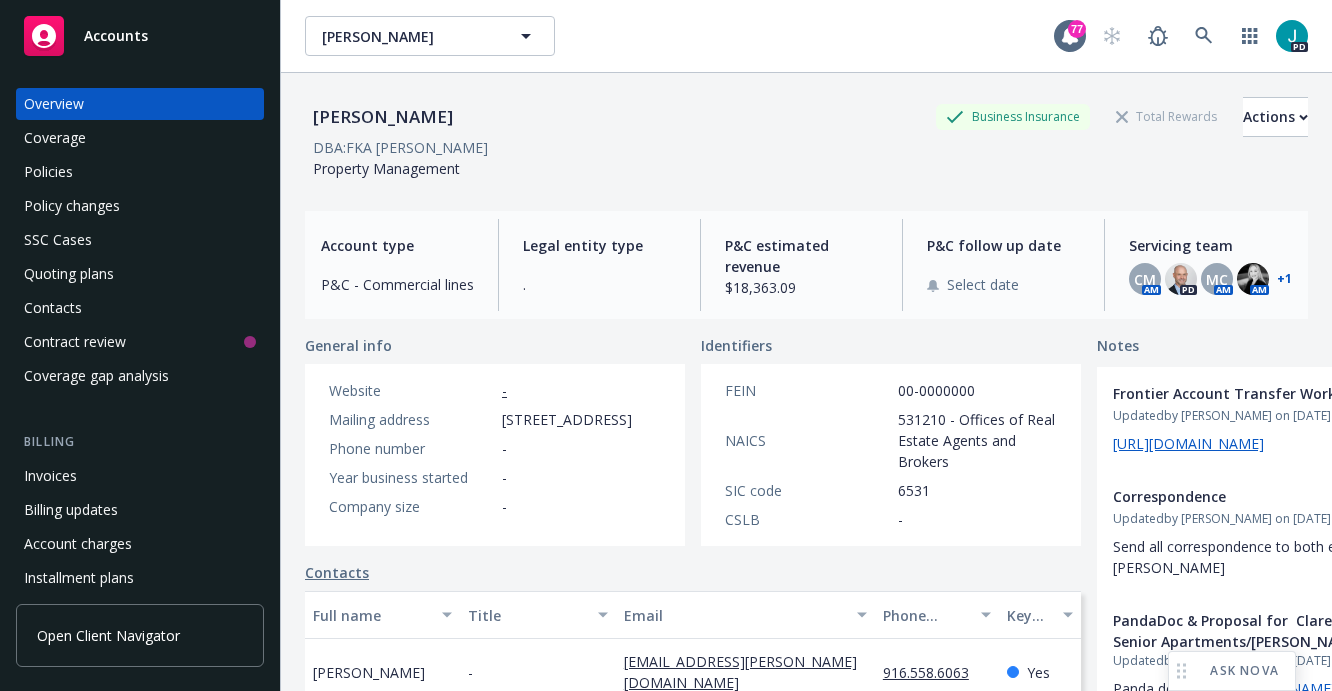 click on "Janet Chediak Janet Chediak Janet Chediak FKA LenArd Zipperian Type Commercial FEIN 00-0000000" at bounding box center (679, 36) 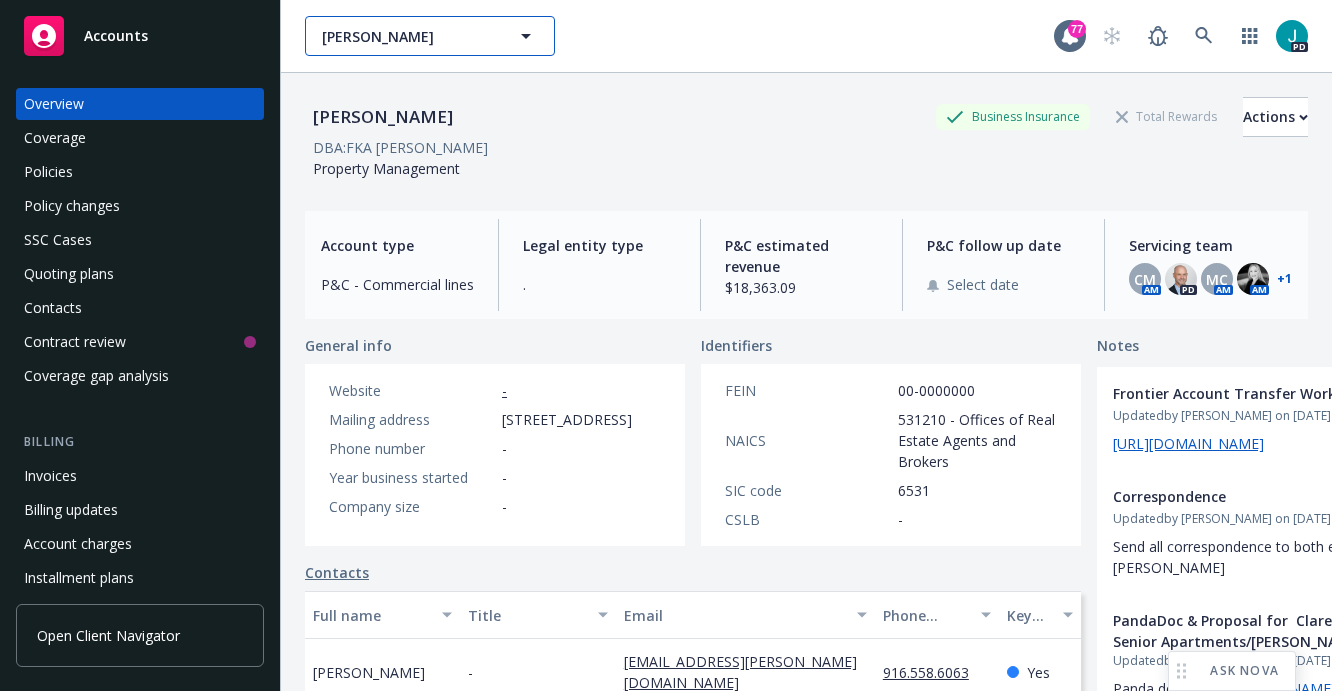 click on "Janet Chediak" at bounding box center [408, 36] 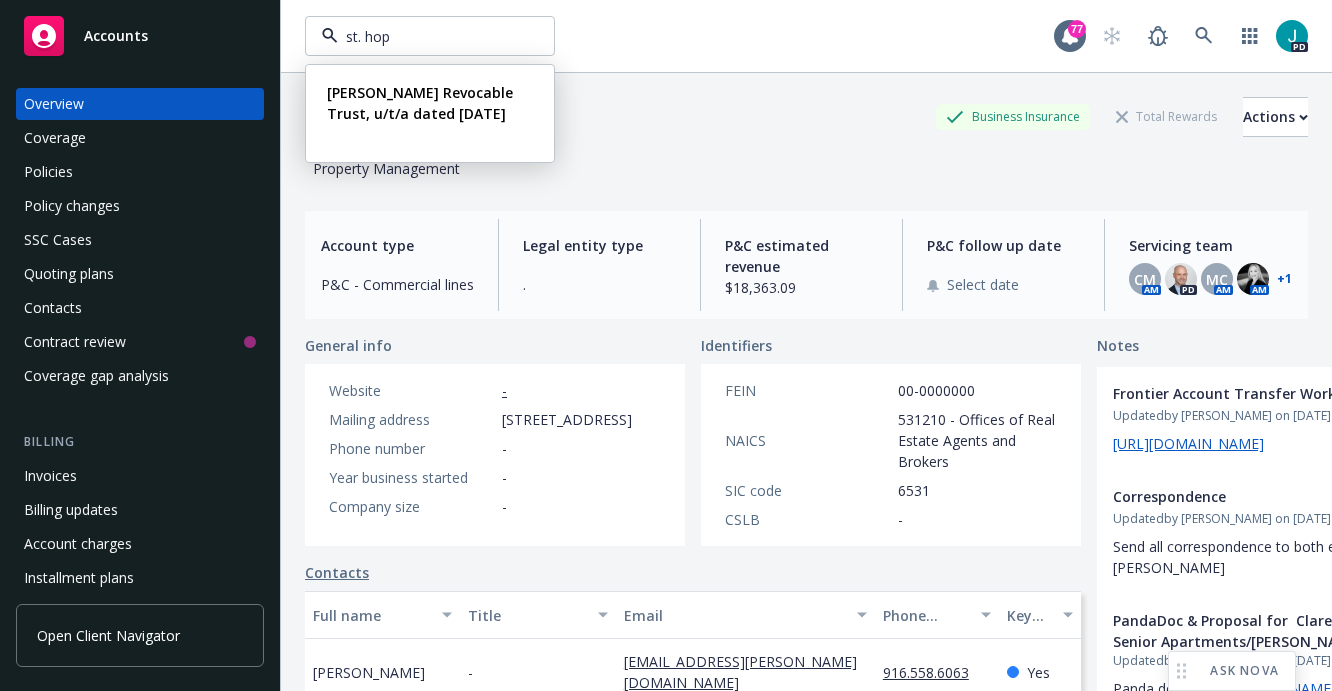 type on "st. hope" 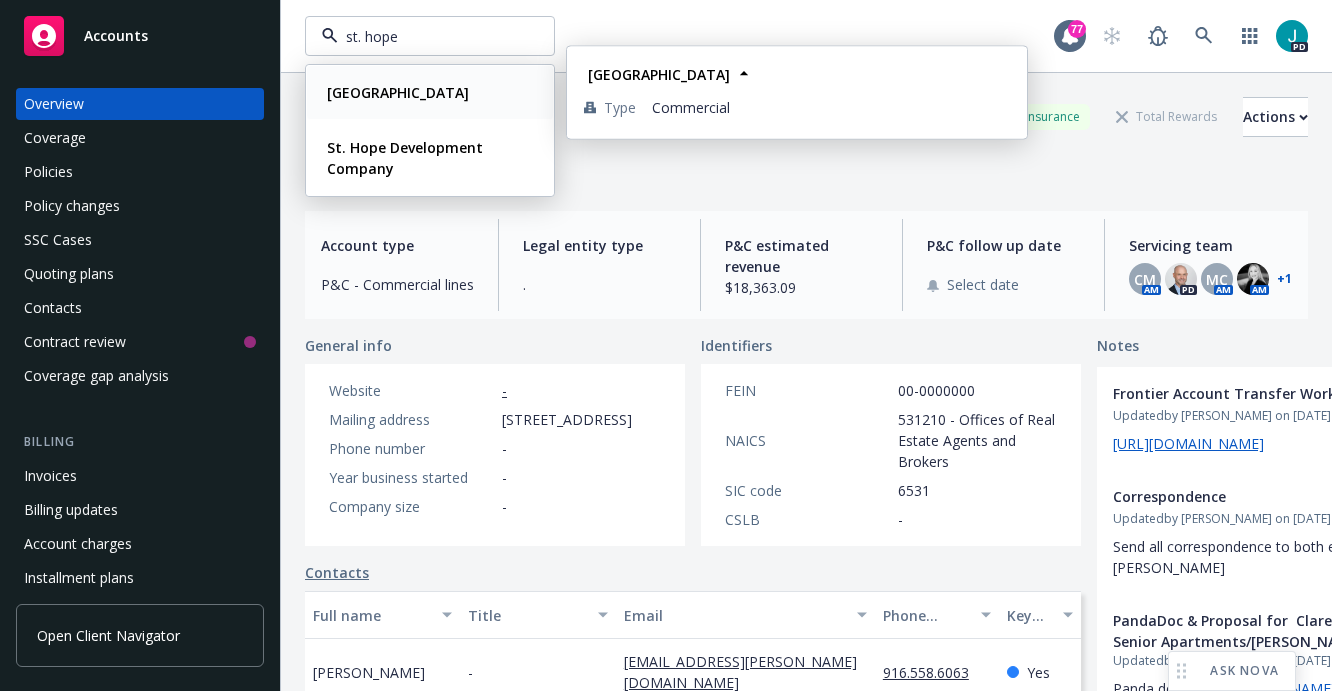 click on "[GEOGRAPHIC_DATA]" at bounding box center [398, 92] 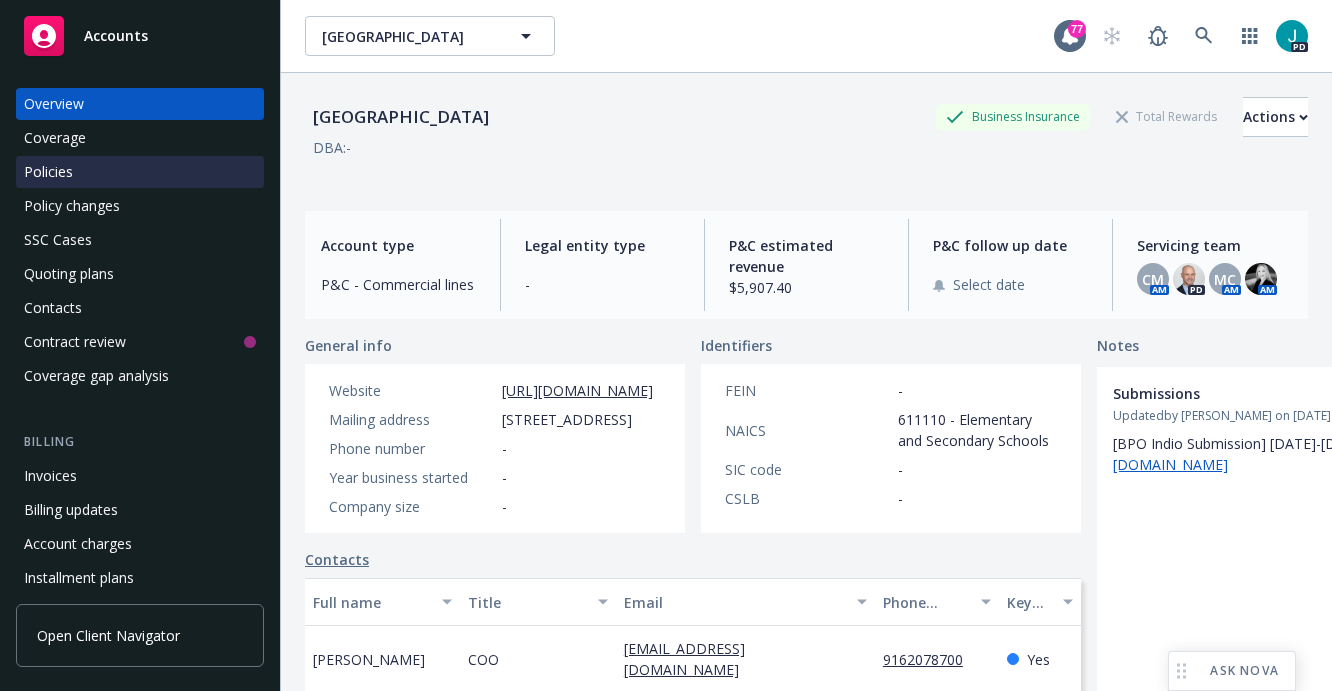 click on "Policies" at bounding box center (48, 172) 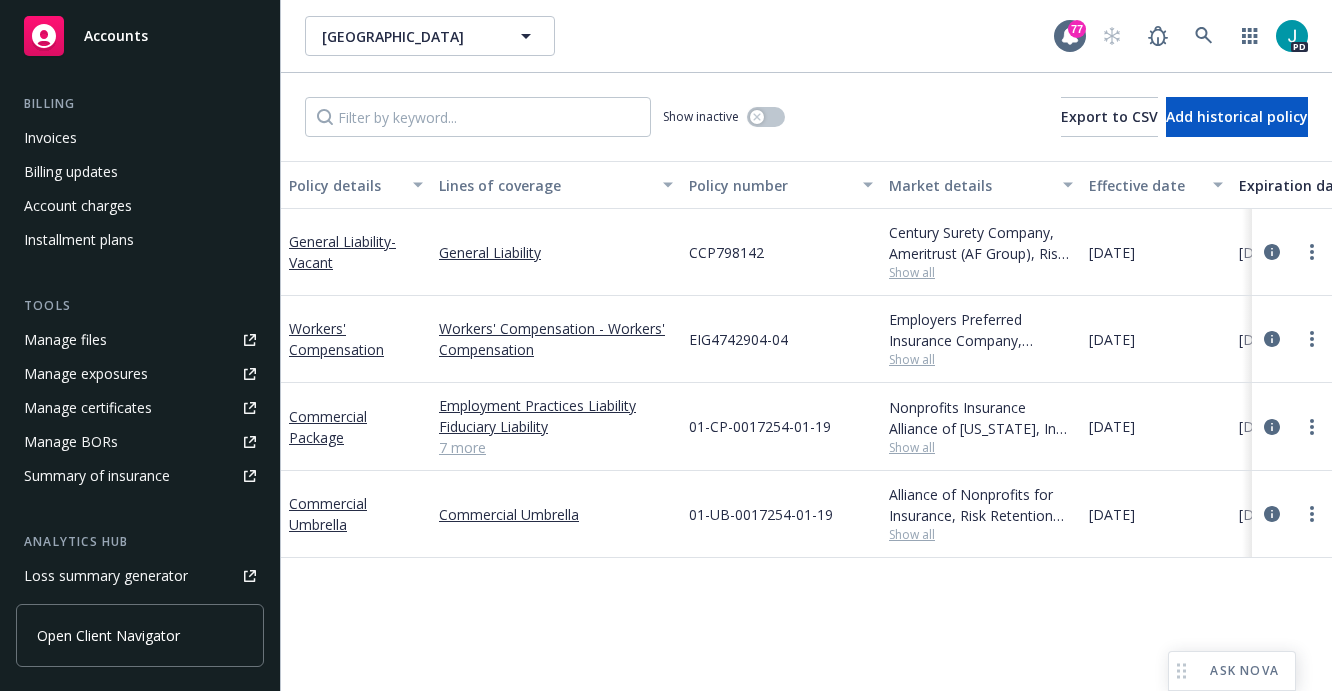 scroll, scrollTop: 339, scrollLeft: 0, axis: vertical 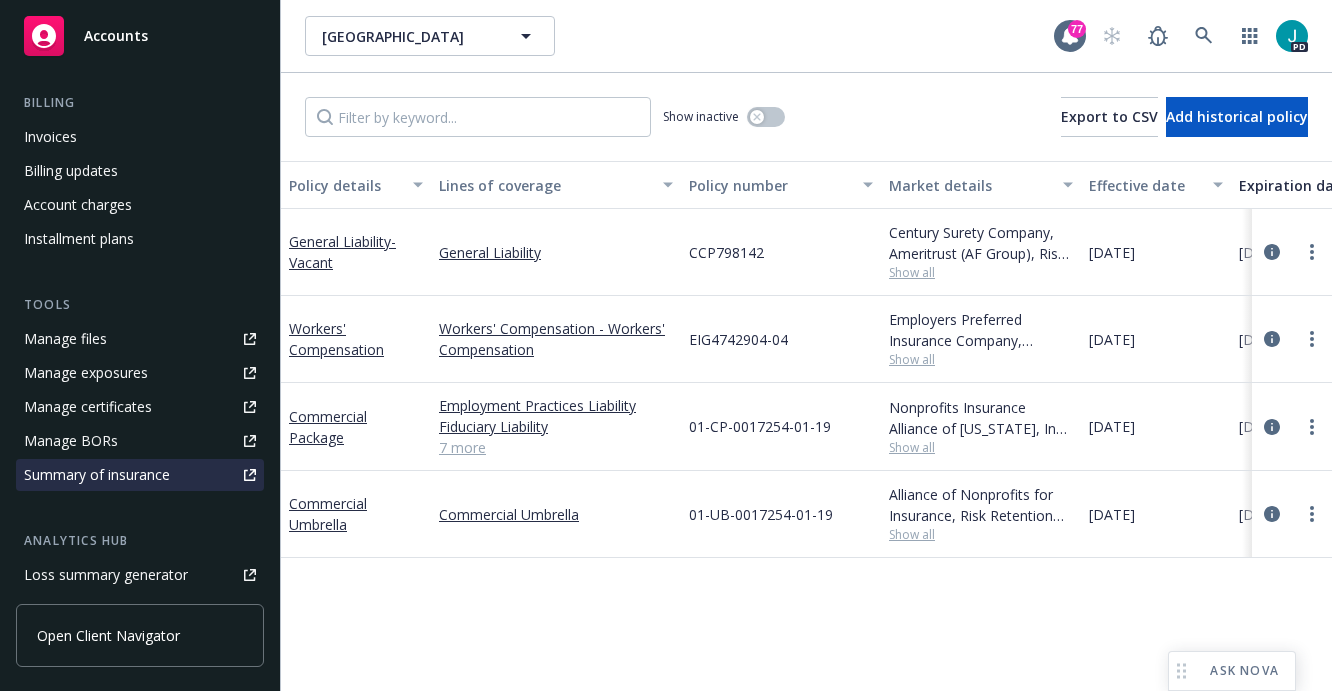 click on "Summary of insurance" at bounding box center (97, 475) 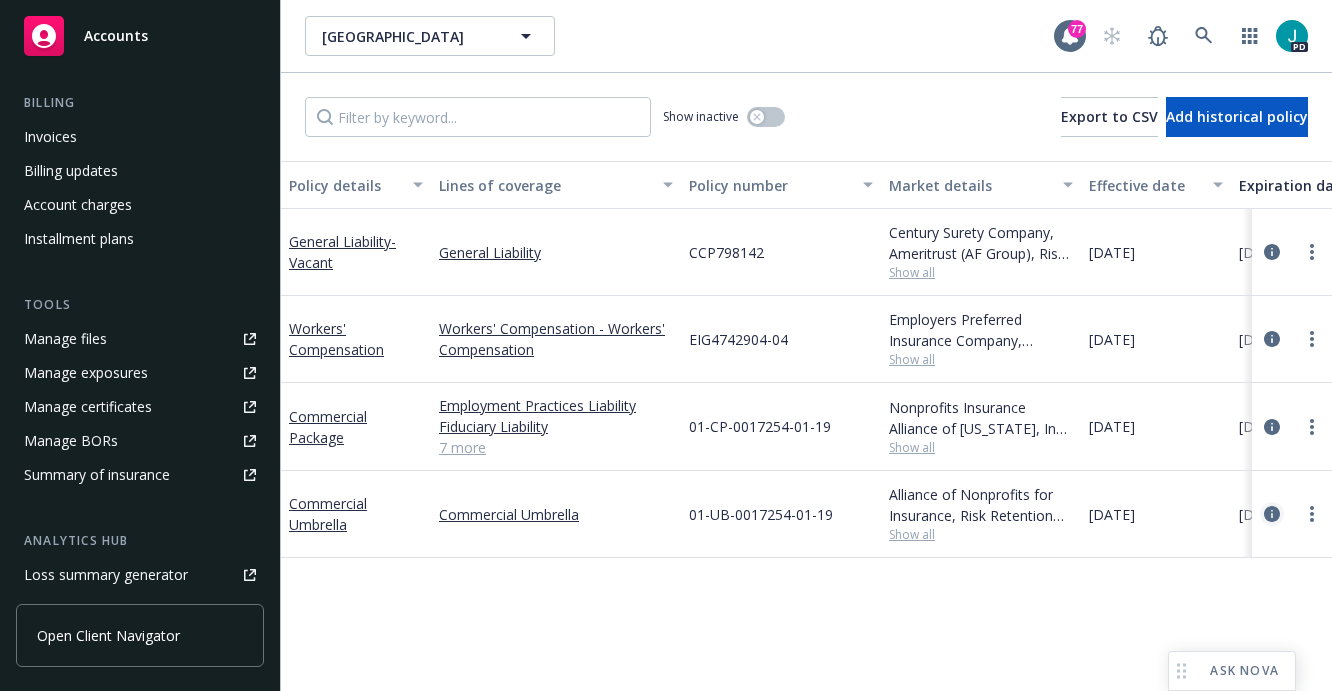 click 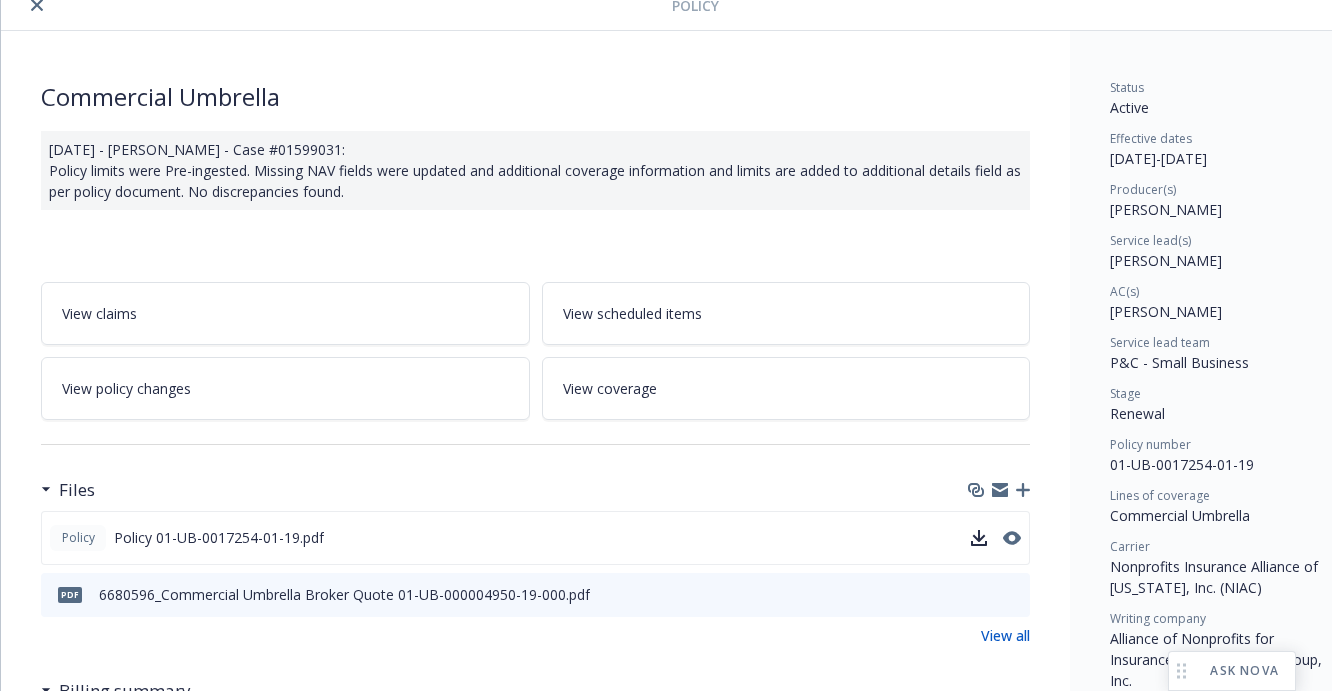 scroll, scrollTop: 114, scrollLeft: 0, axis: vertical 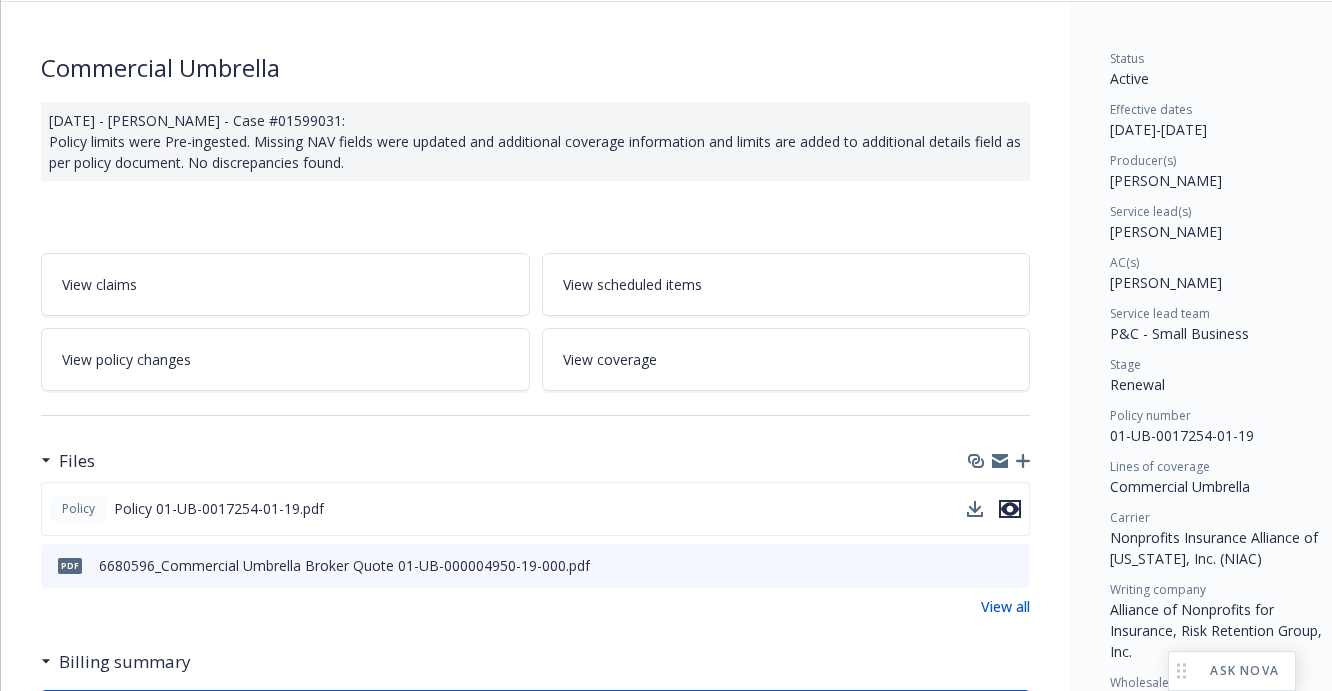 click 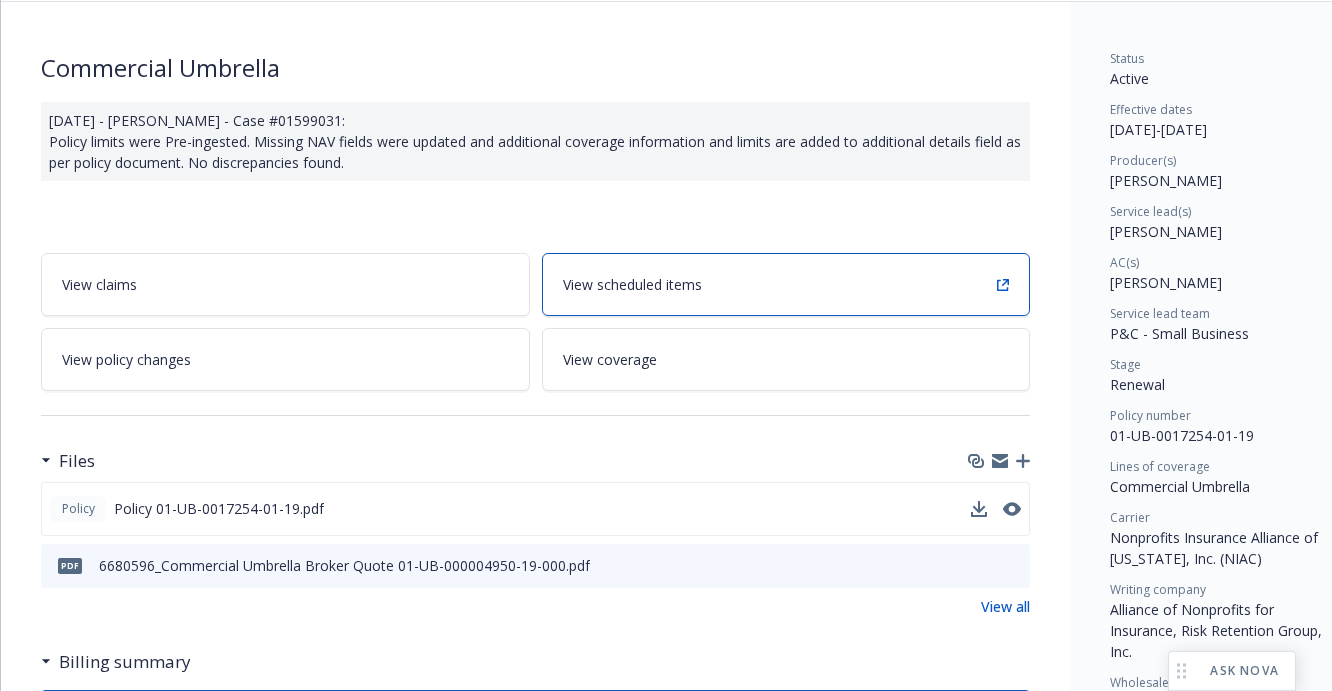 scroll, scrollTop: 0, scrollLeft: 0, axis: both 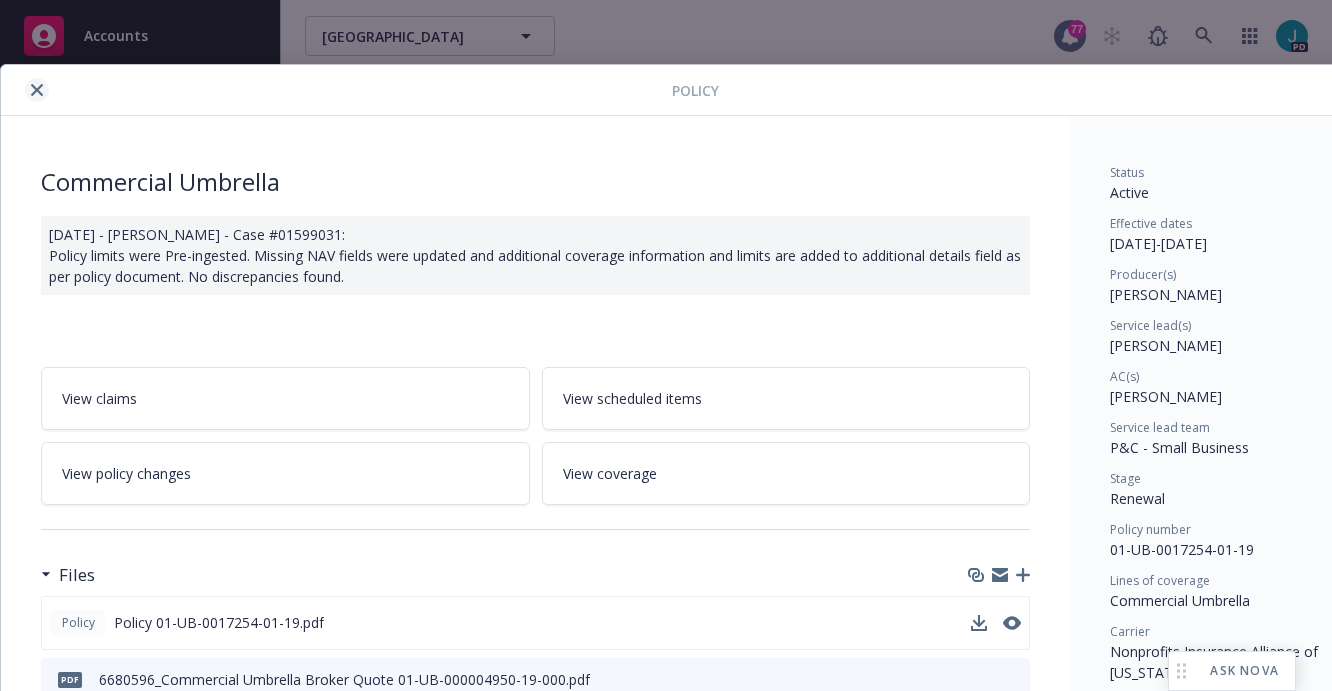 click 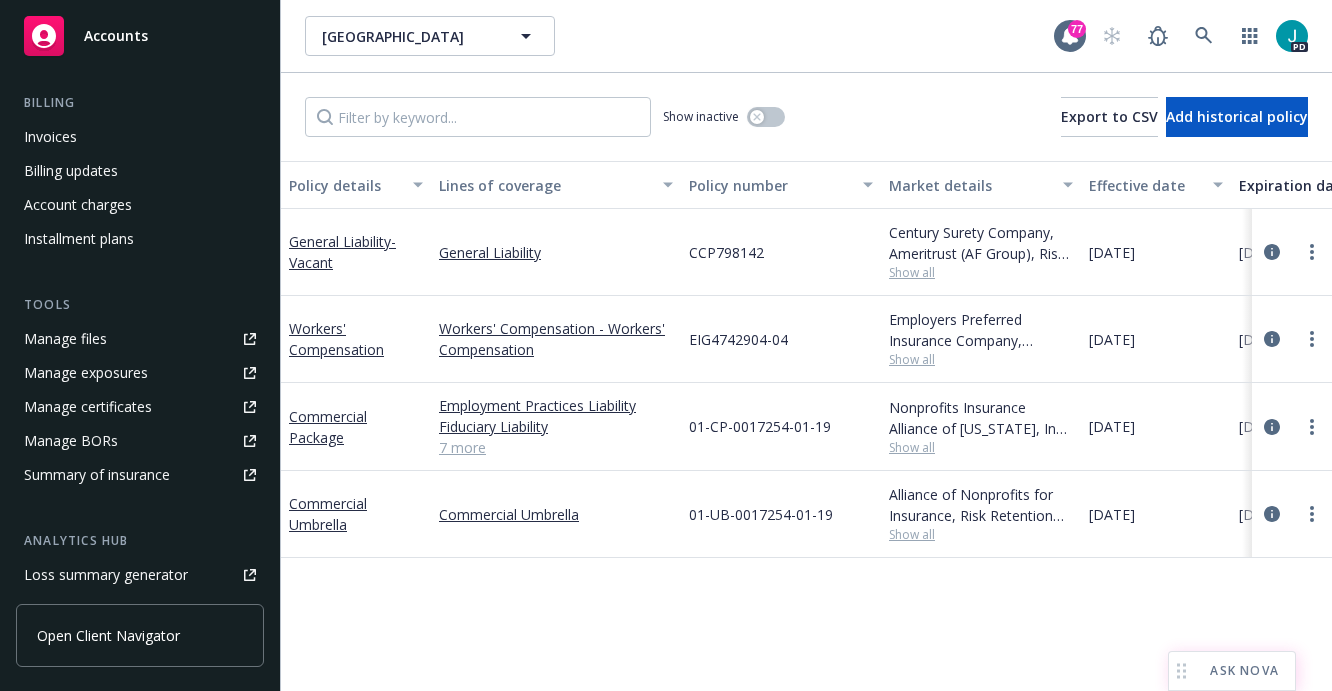 click on "ASK NOVA" at bounding box center (1244, 671) 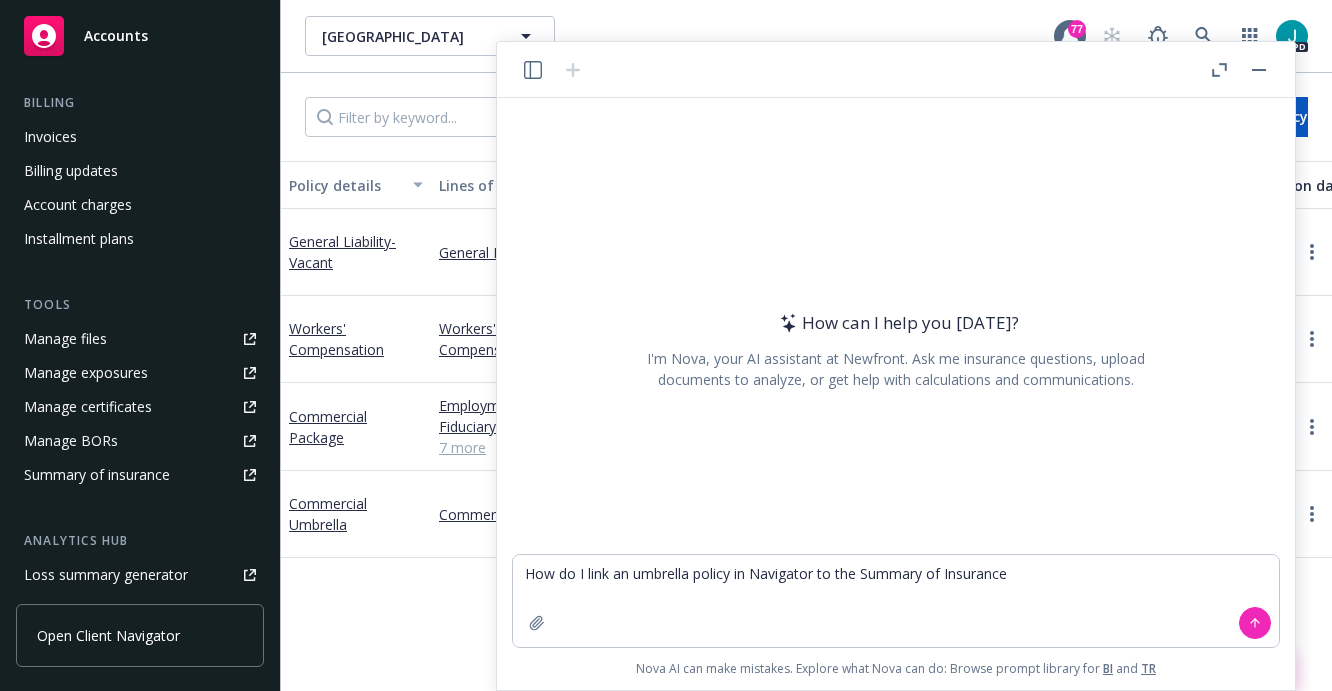 type on "How do I link an umbrella policy in Navigator to the Summary of Insurance?" 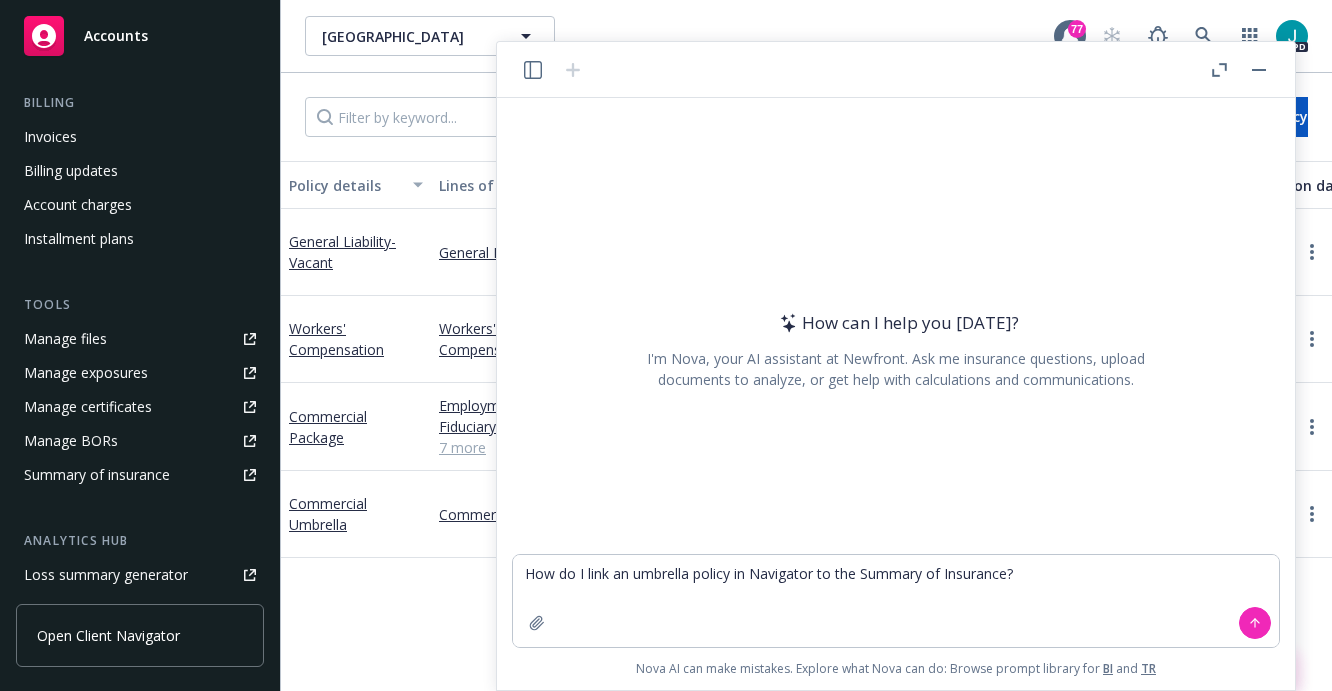 type 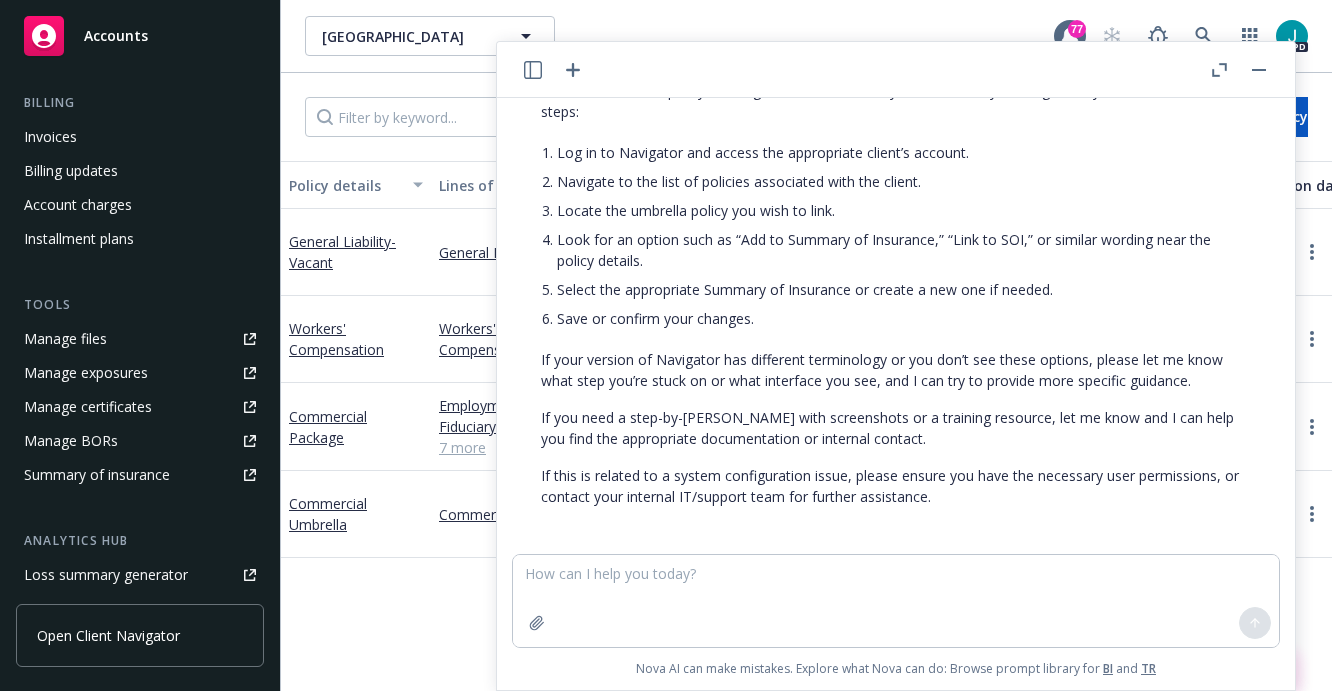 scroll, scrollTop: 112, scrollLeft: 0, axis: vertical 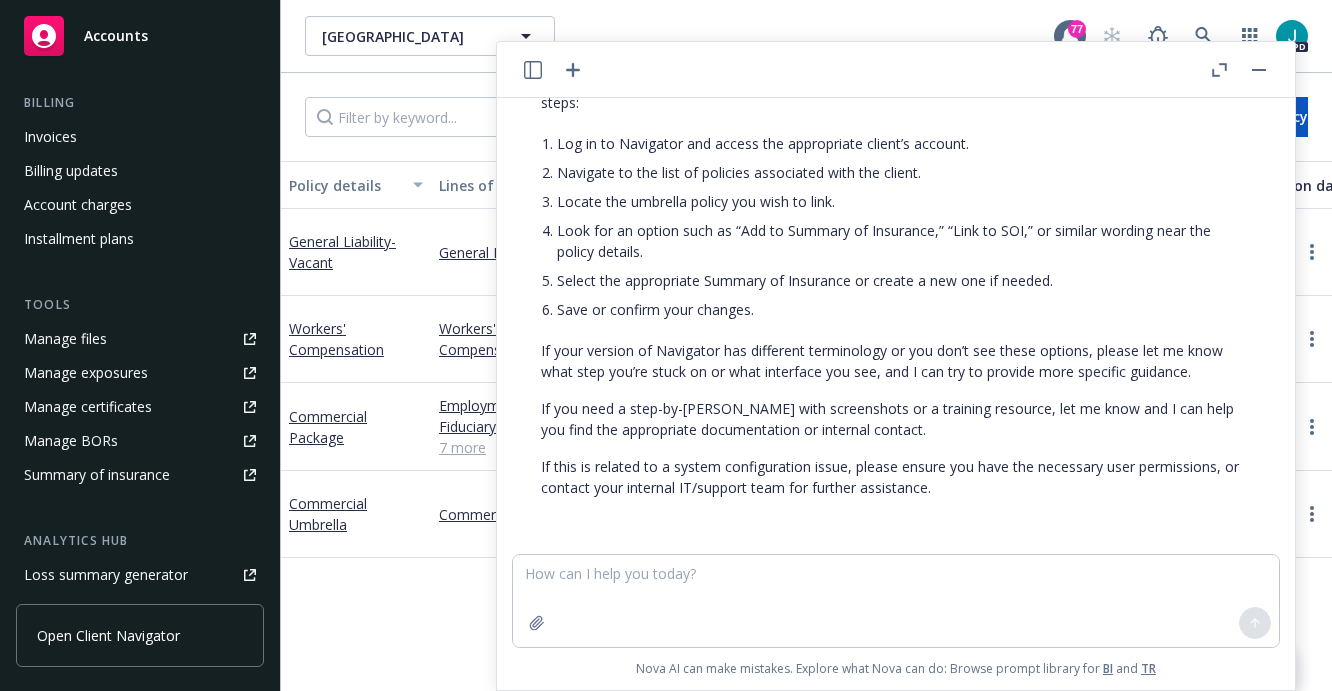 click on "Commercial Umbrella" at bounding box center [556, 514] 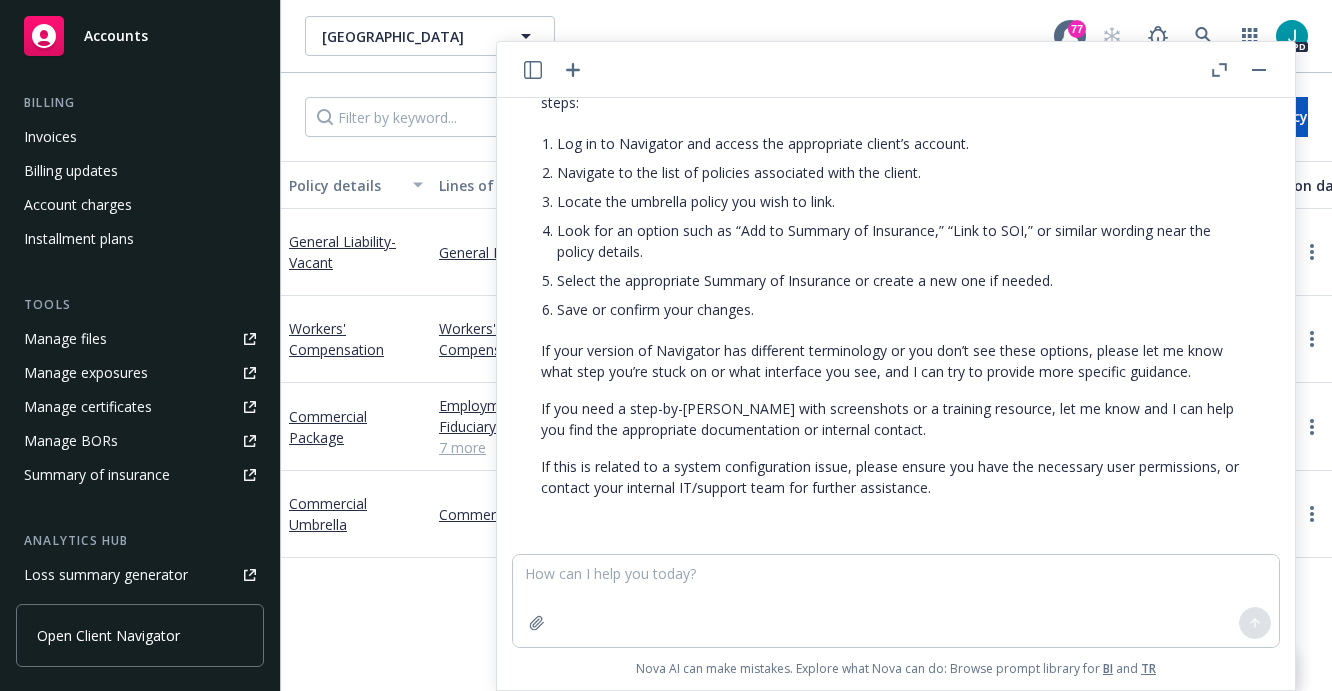 click on "Commercial Umbrella" at bounding box center (356, 514) 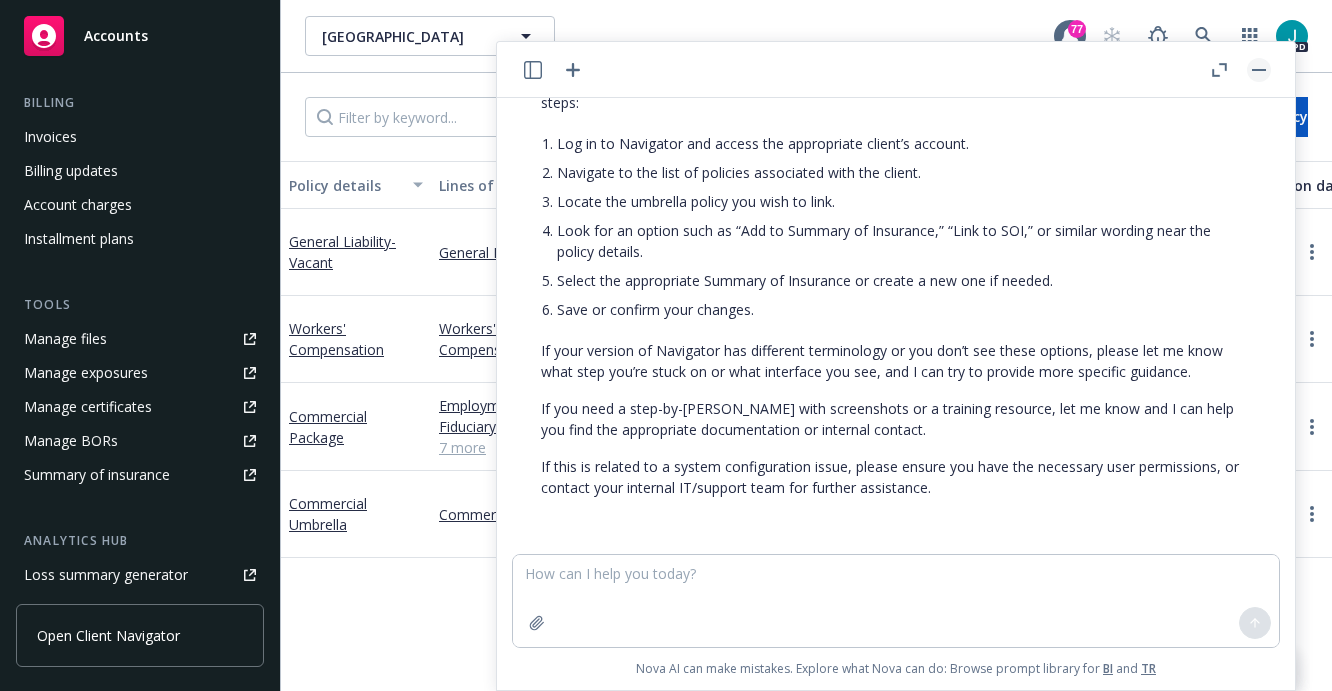 click 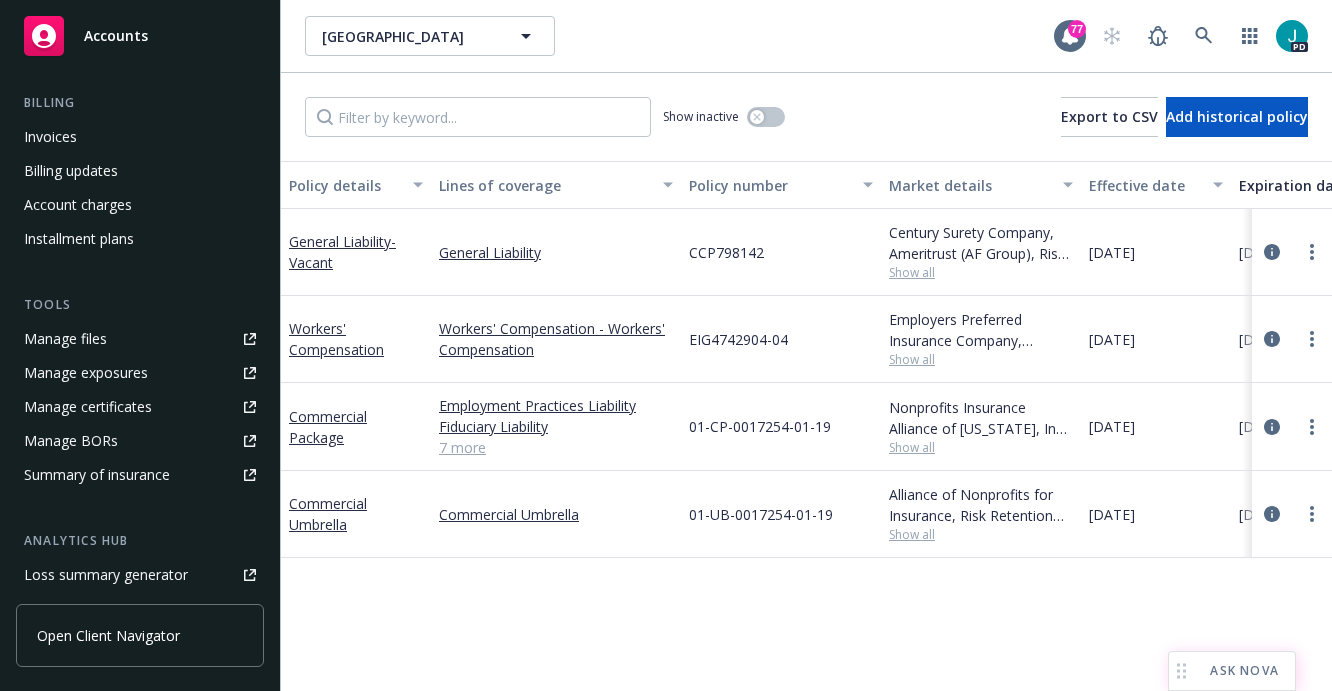 click on "ASK NOVA" at bounding box center (1244, 671) 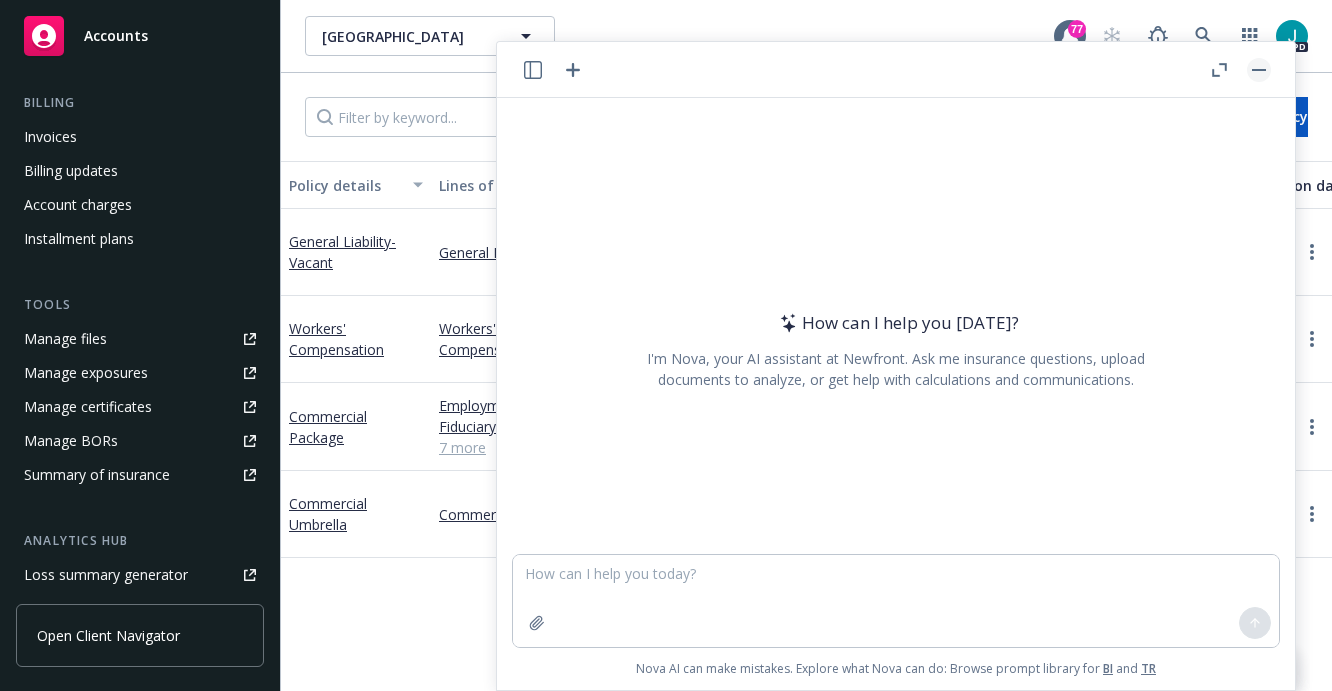 click 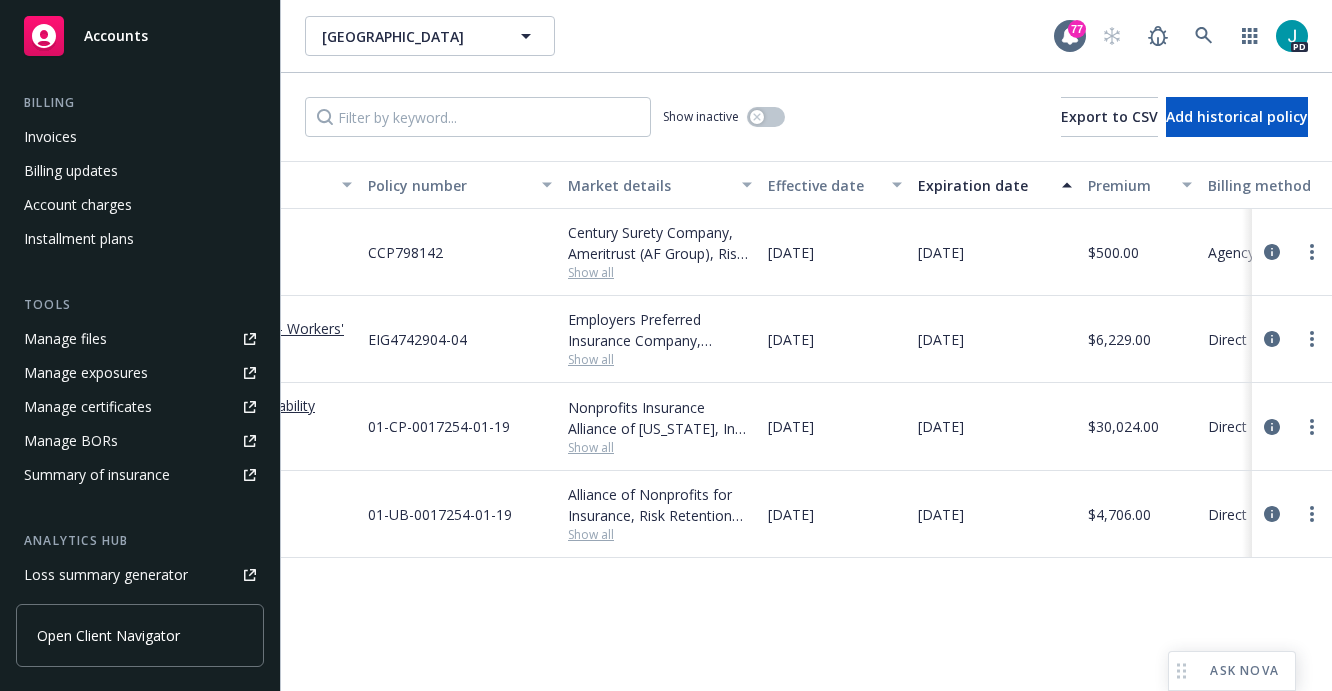 scroll, scrollTop: 0, scrollLeft: 323, axis: horizontal 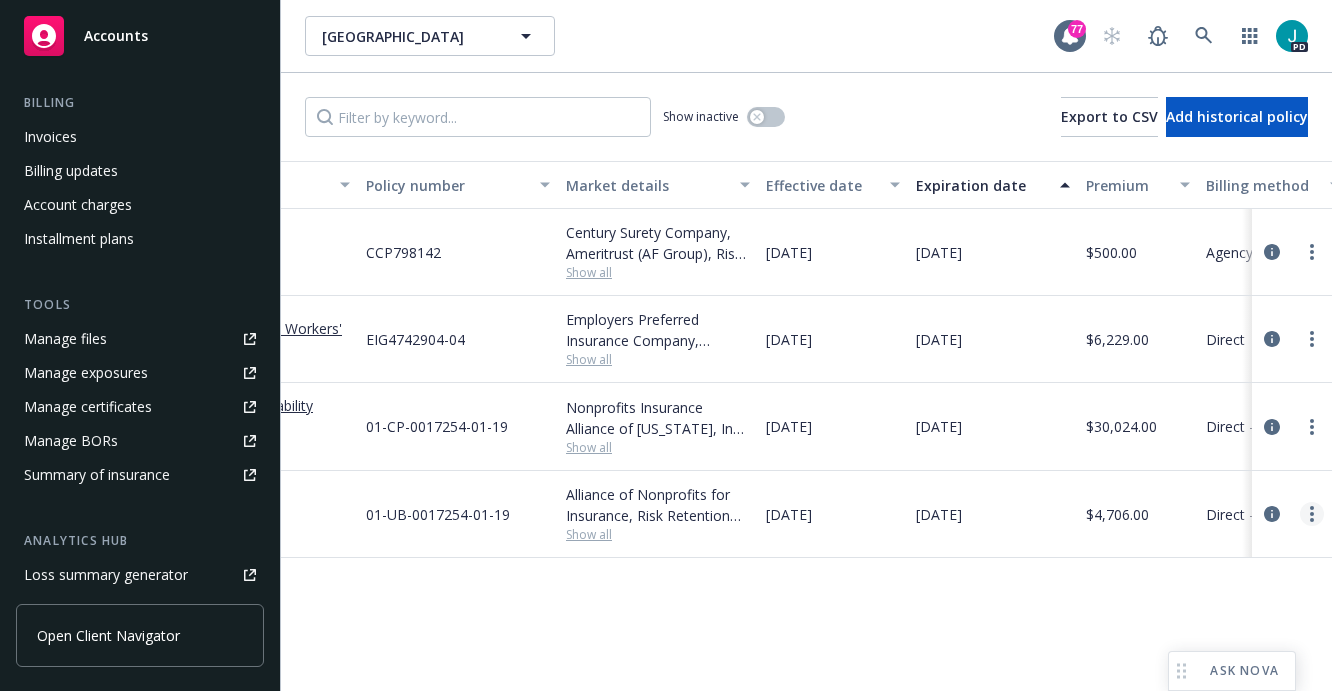 click at bounding box center [1312, 514] 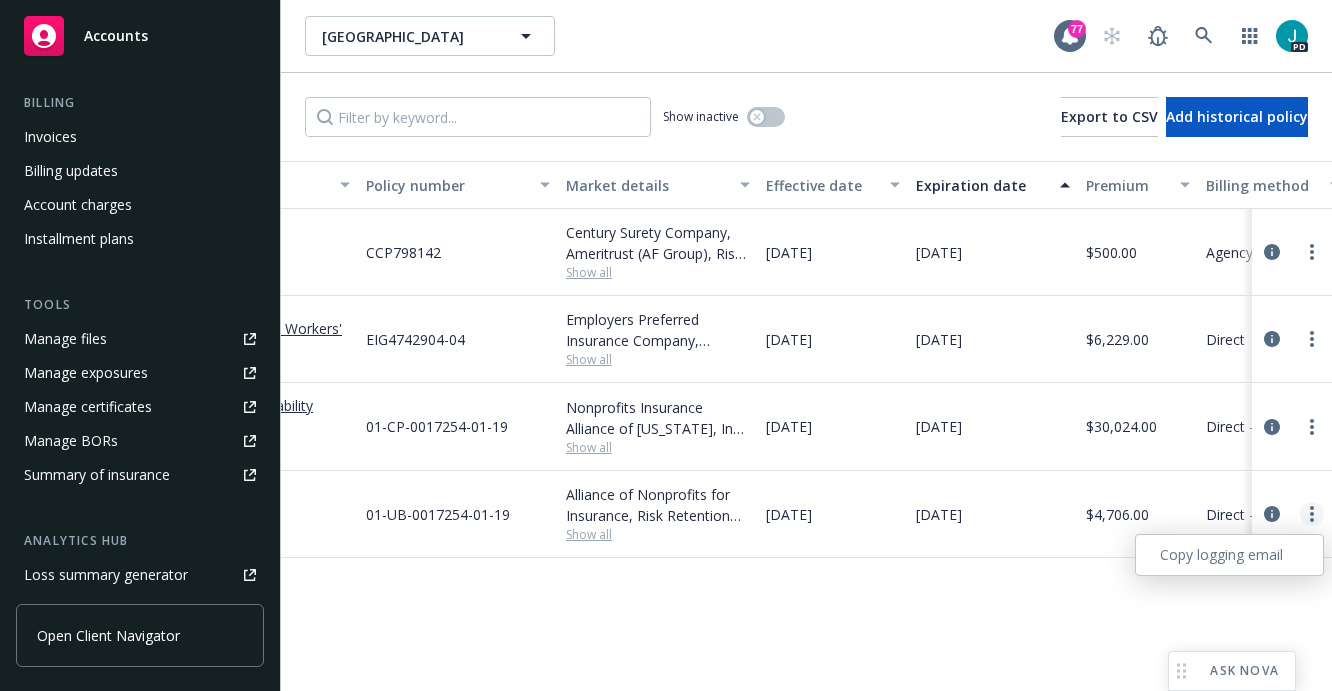 click at bounding box center [1312, 514] 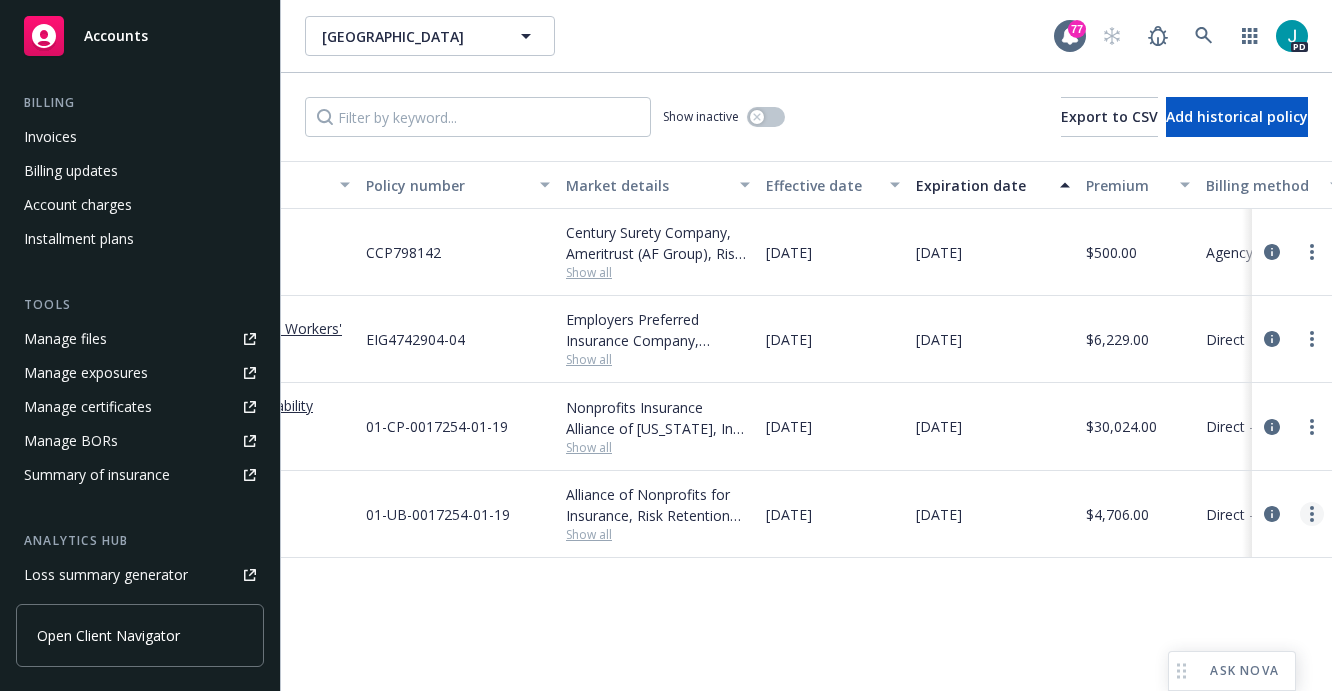 click 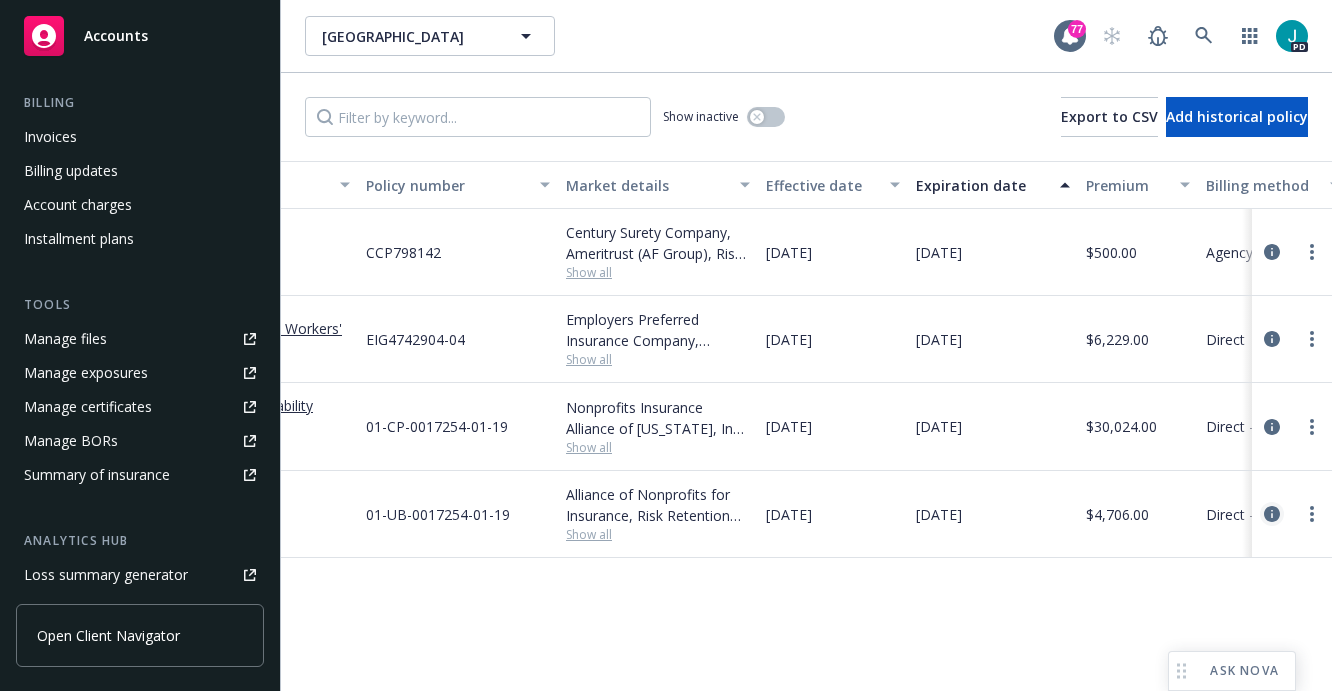 click 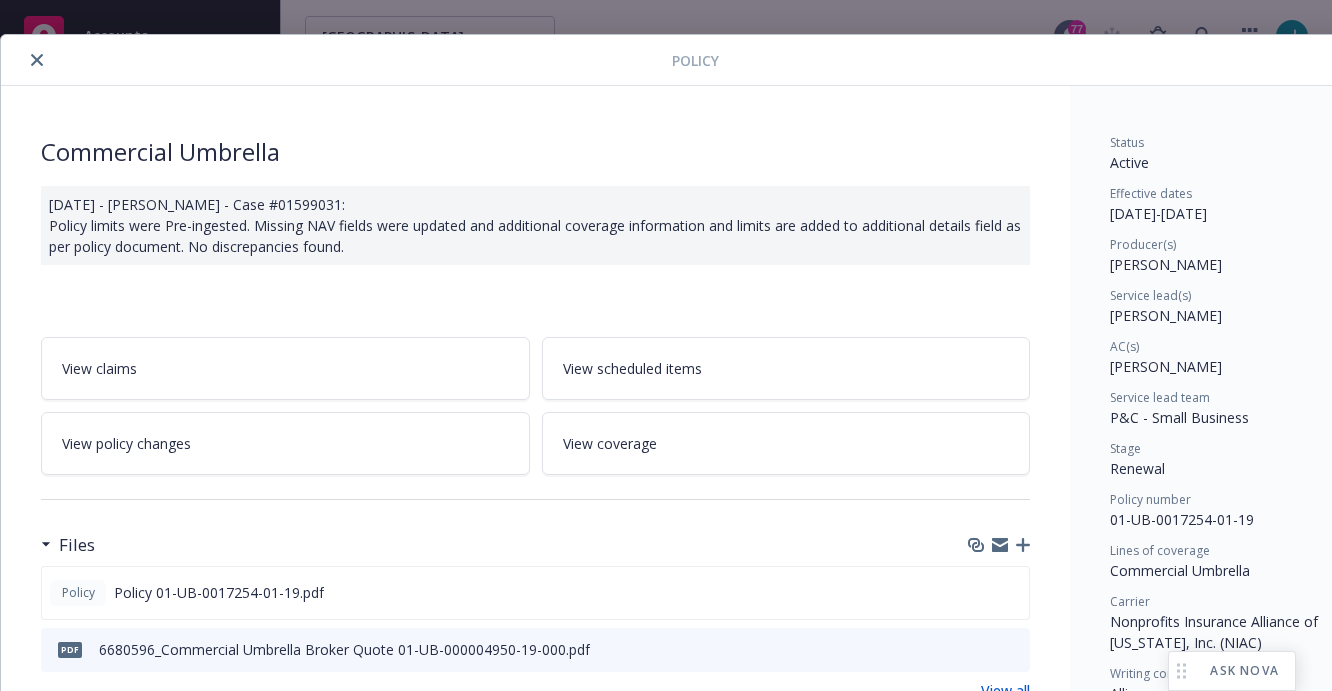 scroll, scrollTop: 0, scrollLeft: 0, axis: both 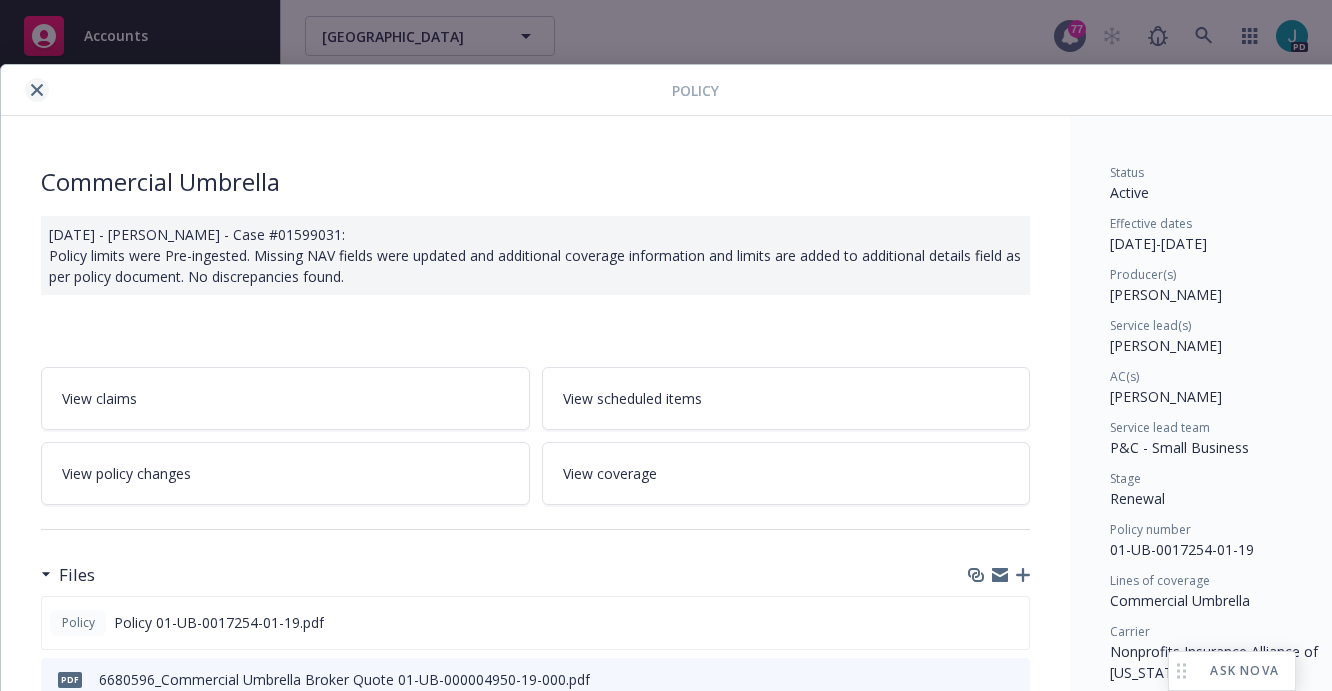 click 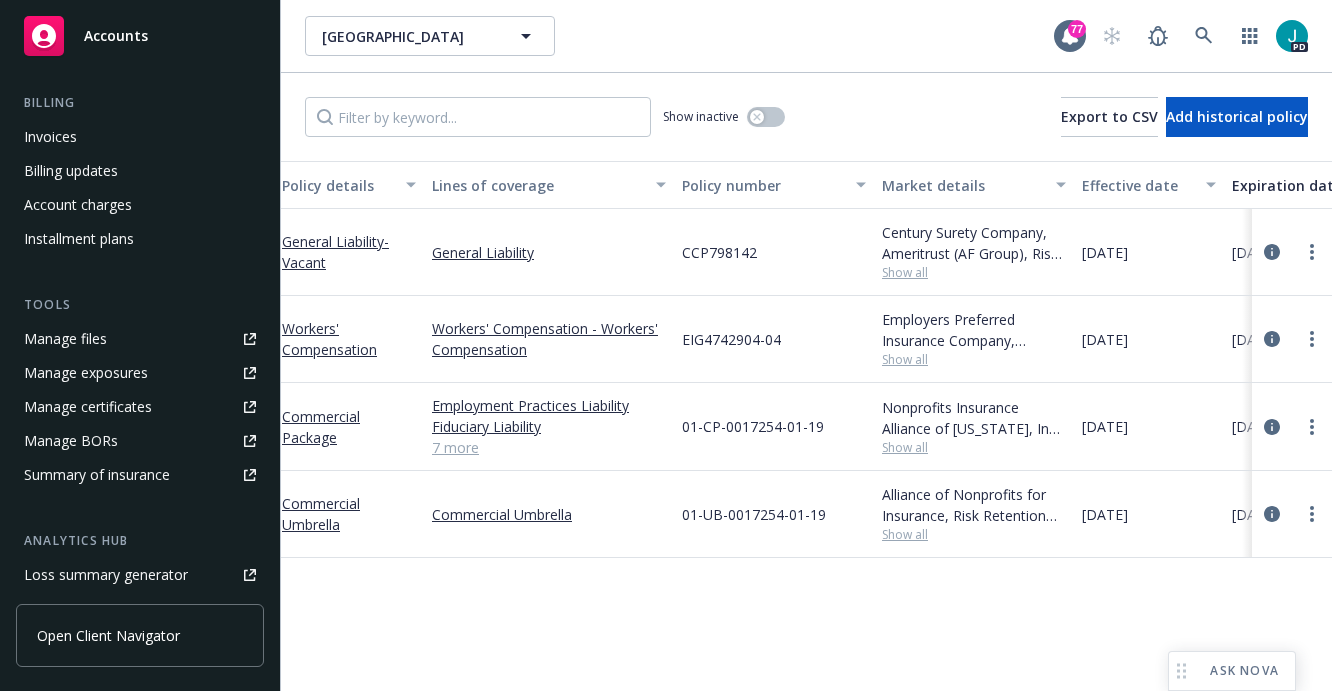 scroll, scrollTop: 0, scrollLeft: 14, axis: horizontal 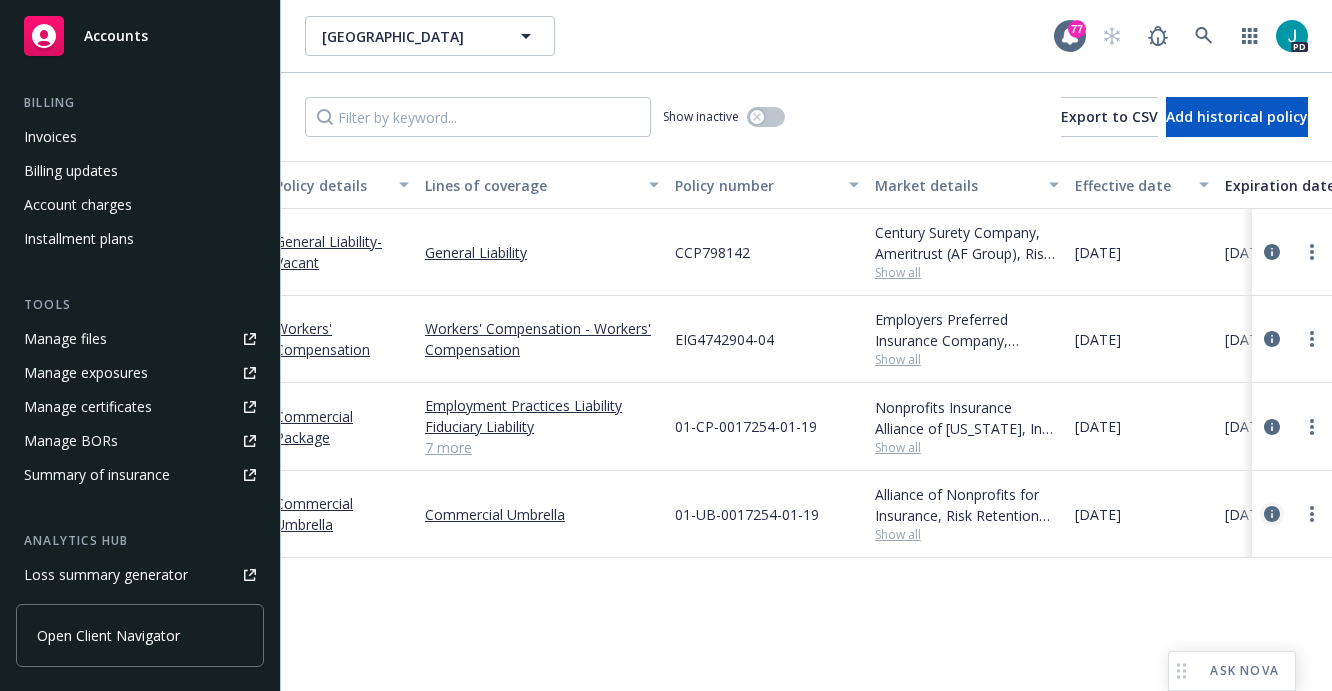 click 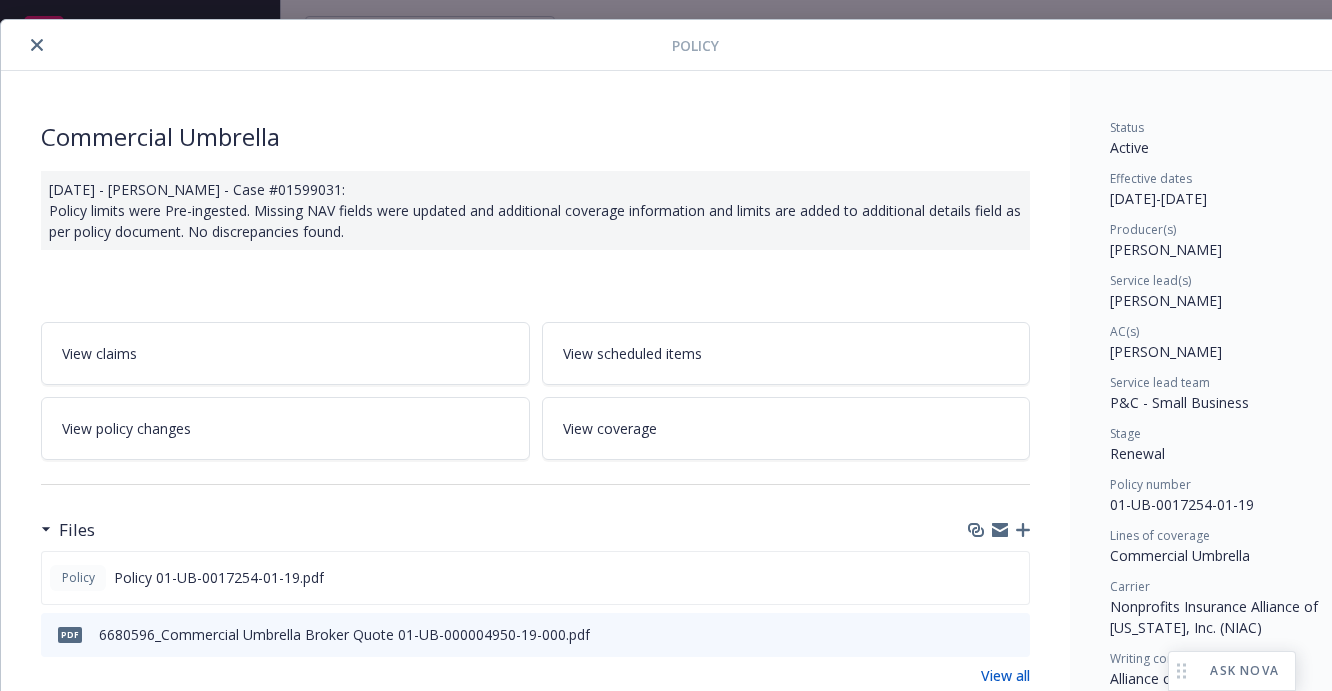scroll, scrollTop: 0, scrollLeft: 0, axis: both 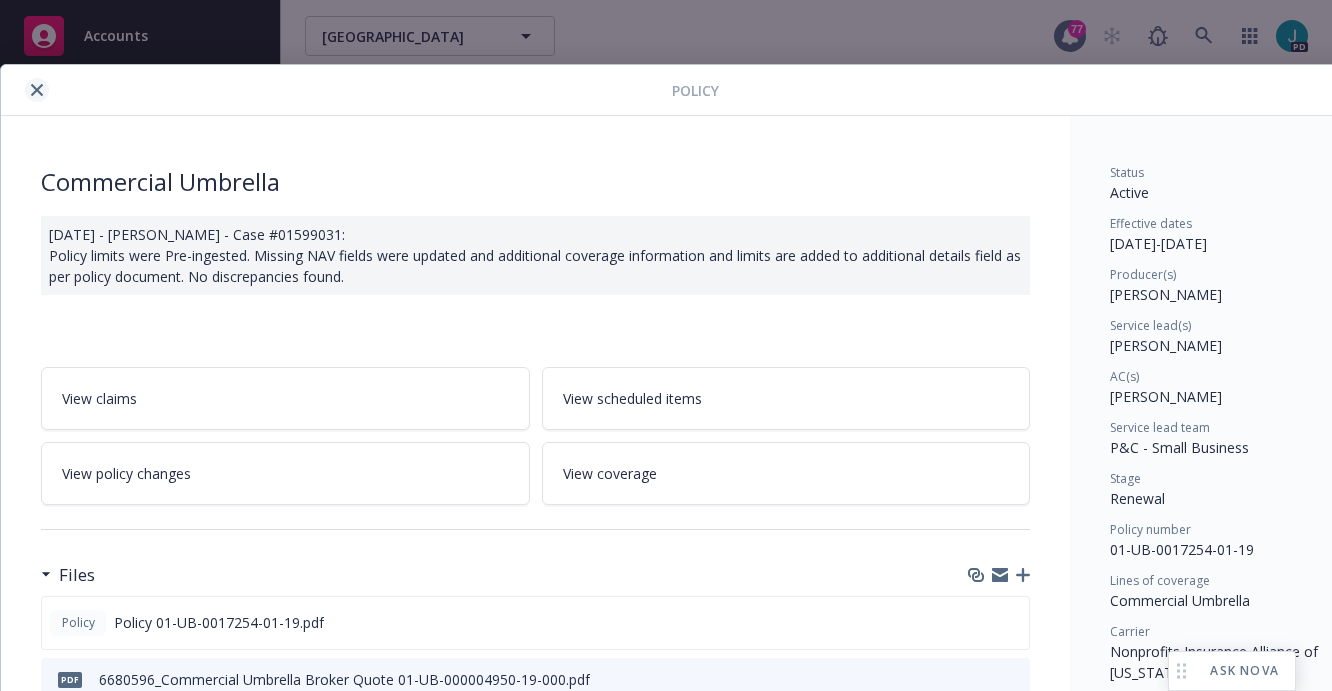 click 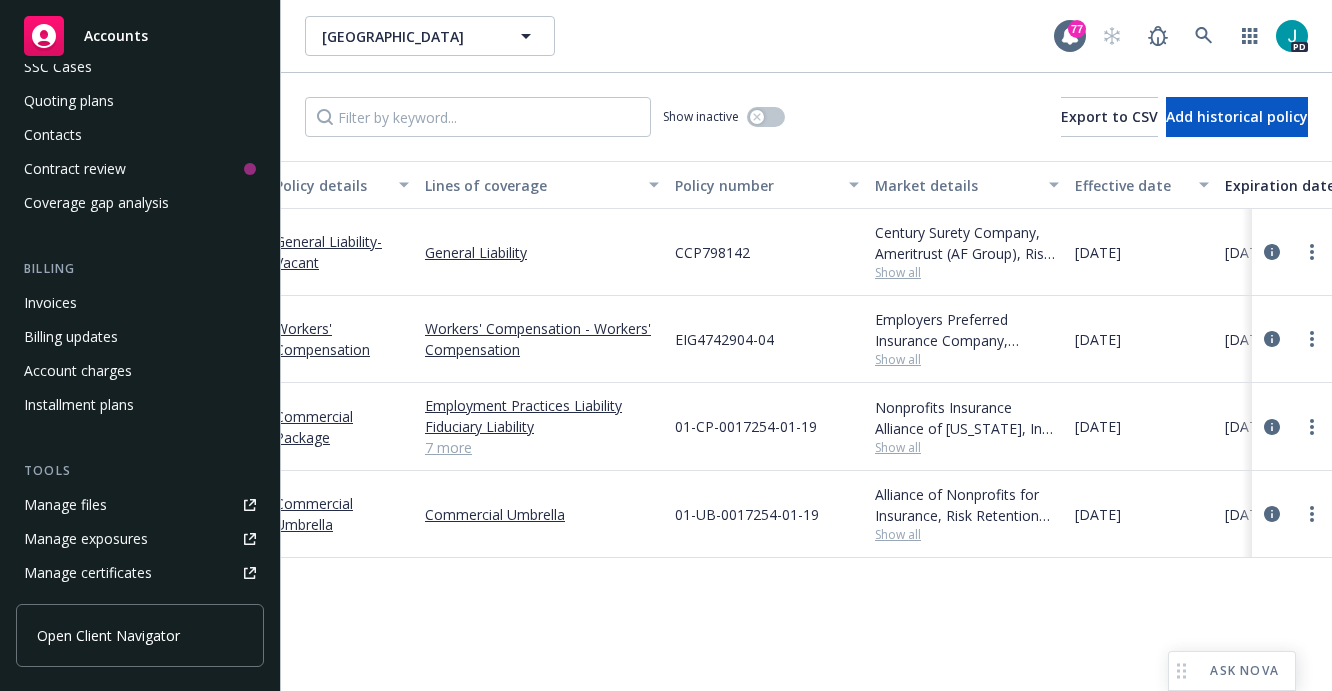 scroll, scrollTop: 169, scrollLeft: 0, axis: vertical 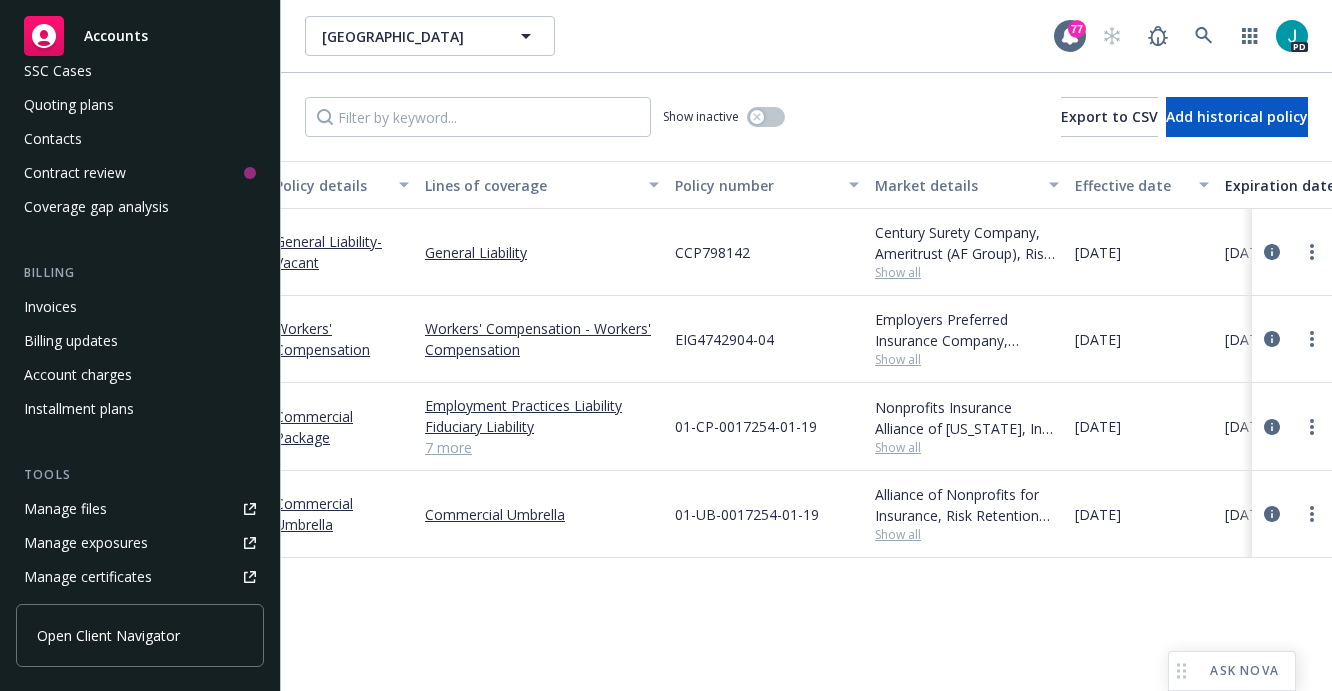 click on "Commercial Umbrella" at bounding box center (542, 514) 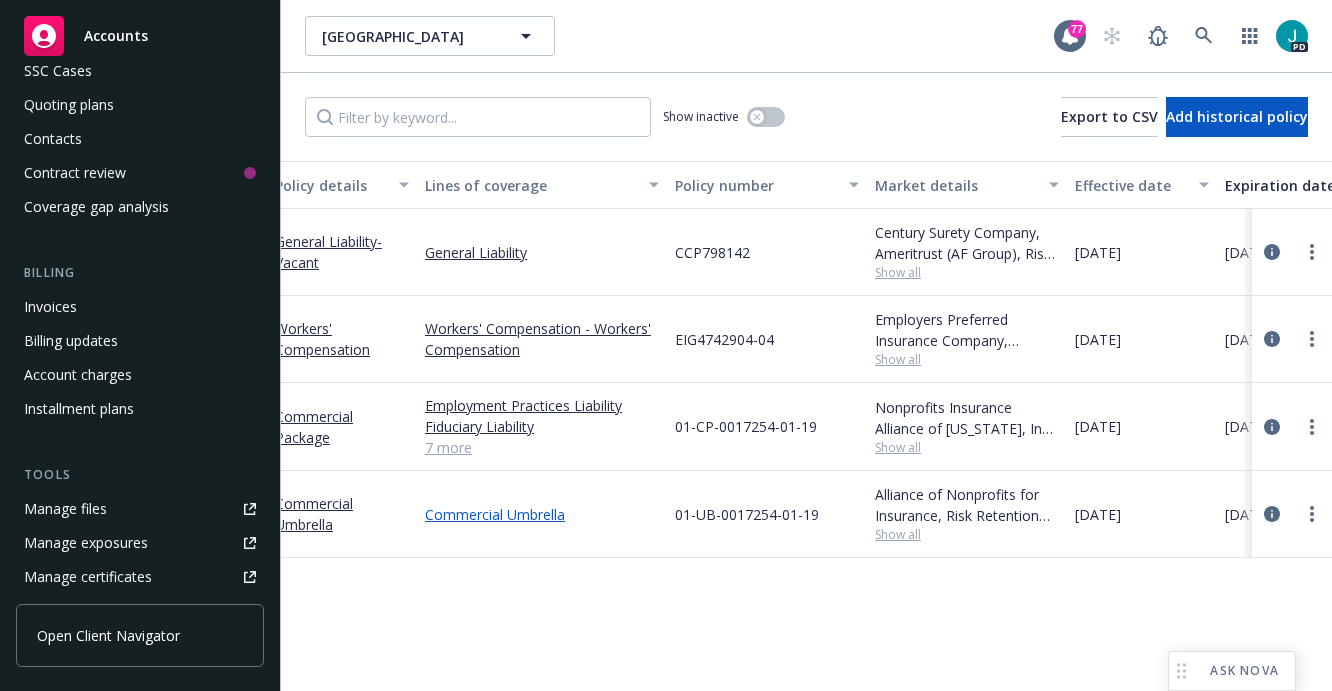 click on "Commercial Umbrella" at bounding box center (542, 514) 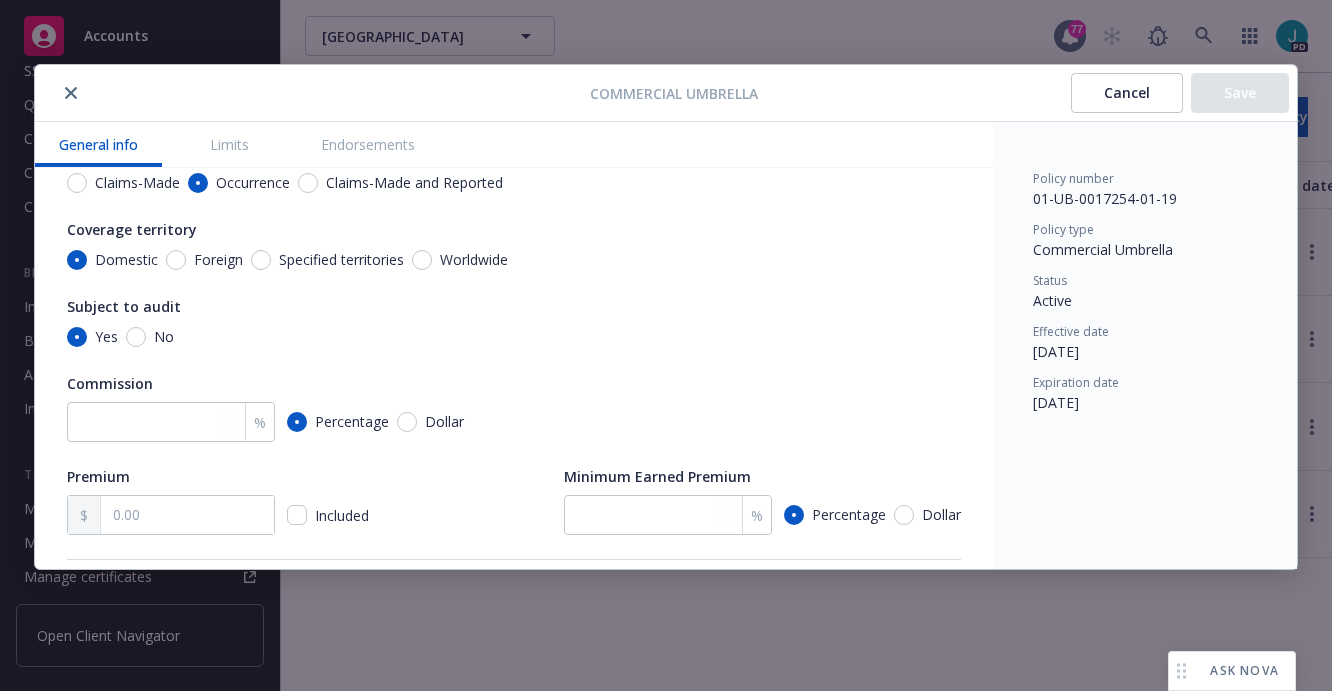 scroll, scrollTop: 0, scrollLeft: 0, axis: both 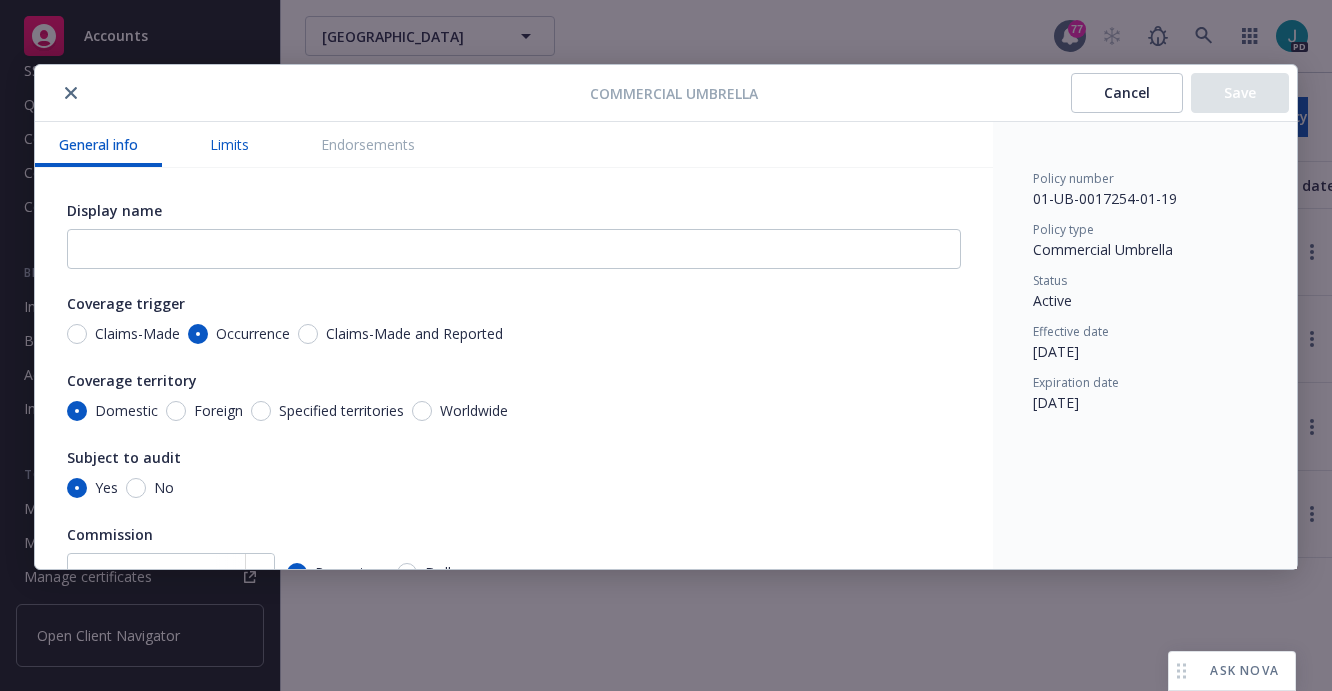 click on "Limits" at bounding box center (229, 144) 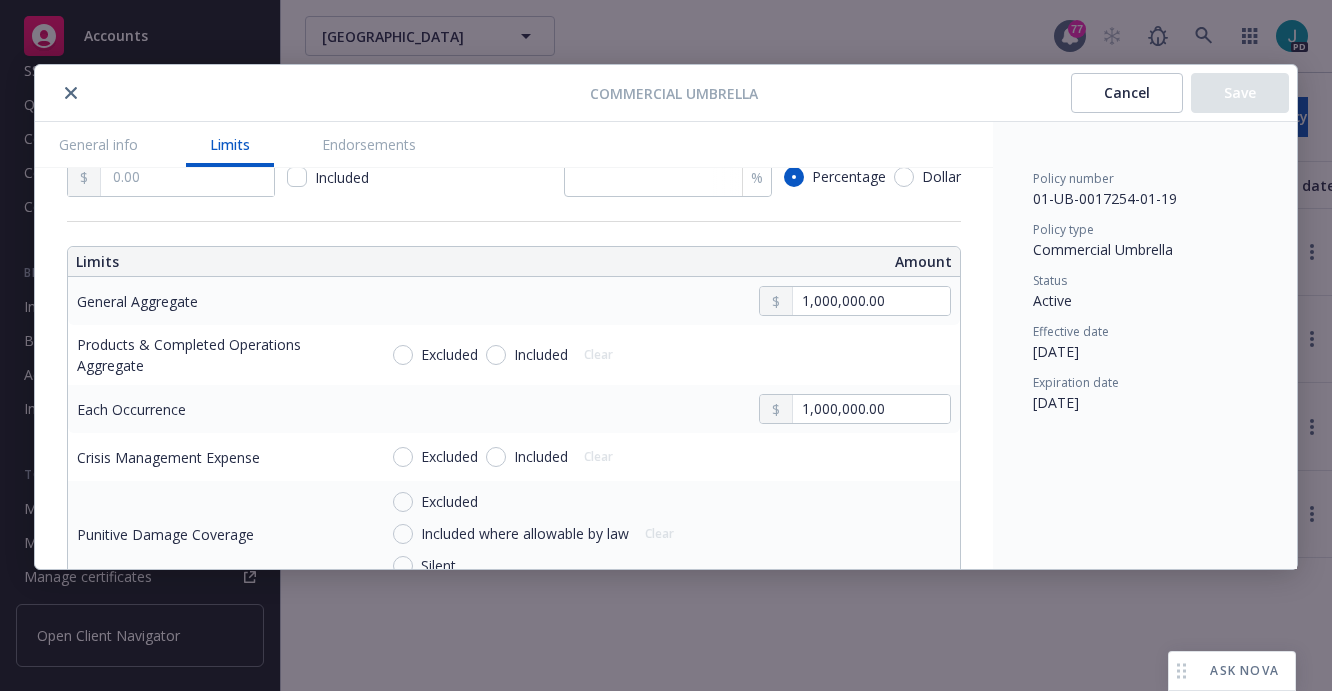 scroll, scrollTop: 567, scrollLeft: 0, axis: vertical 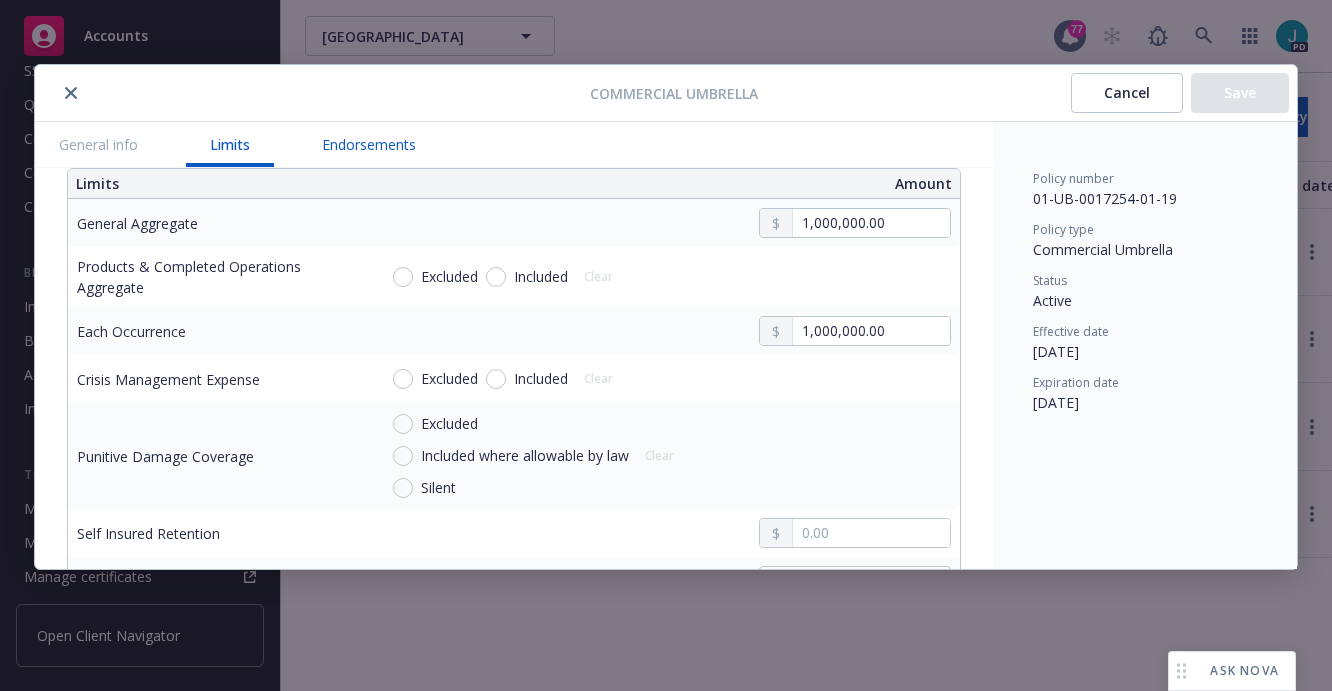 click on "Endorsements" at bounding box center [369, 144] 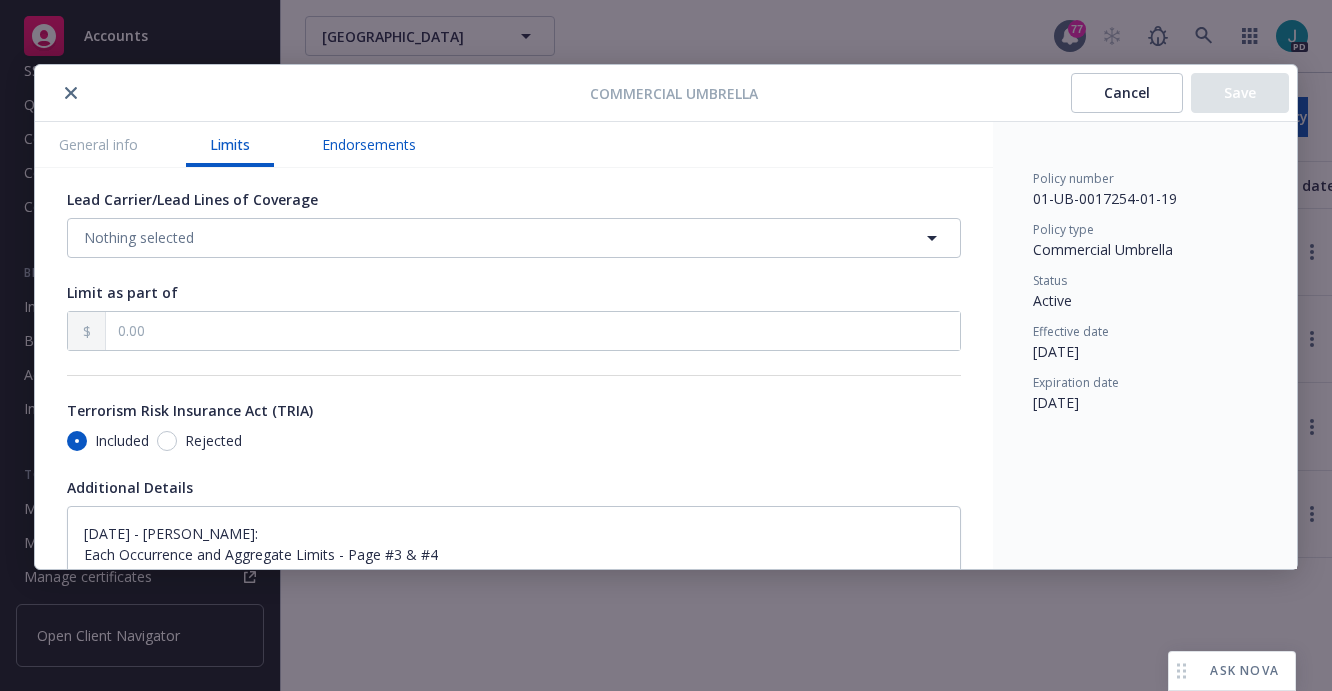 type on "x" 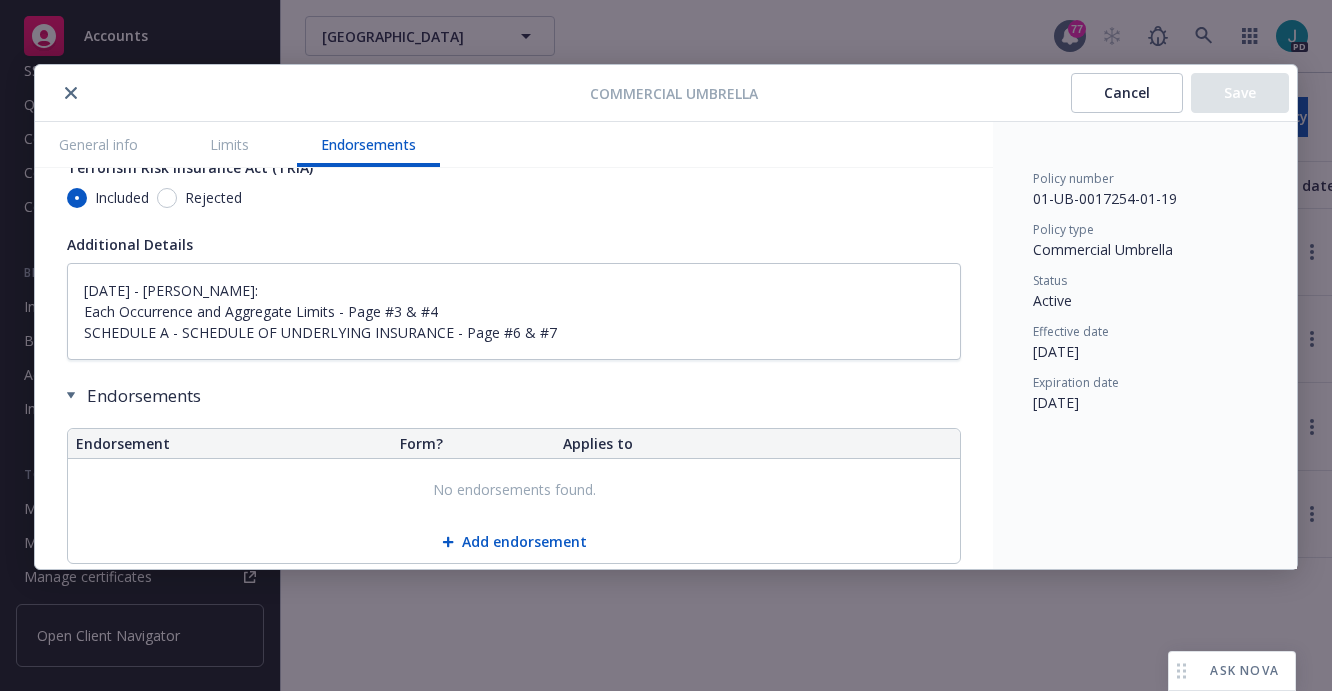 scroll, scrollTop: 1411, scrollLeft: 0, axis: vertical 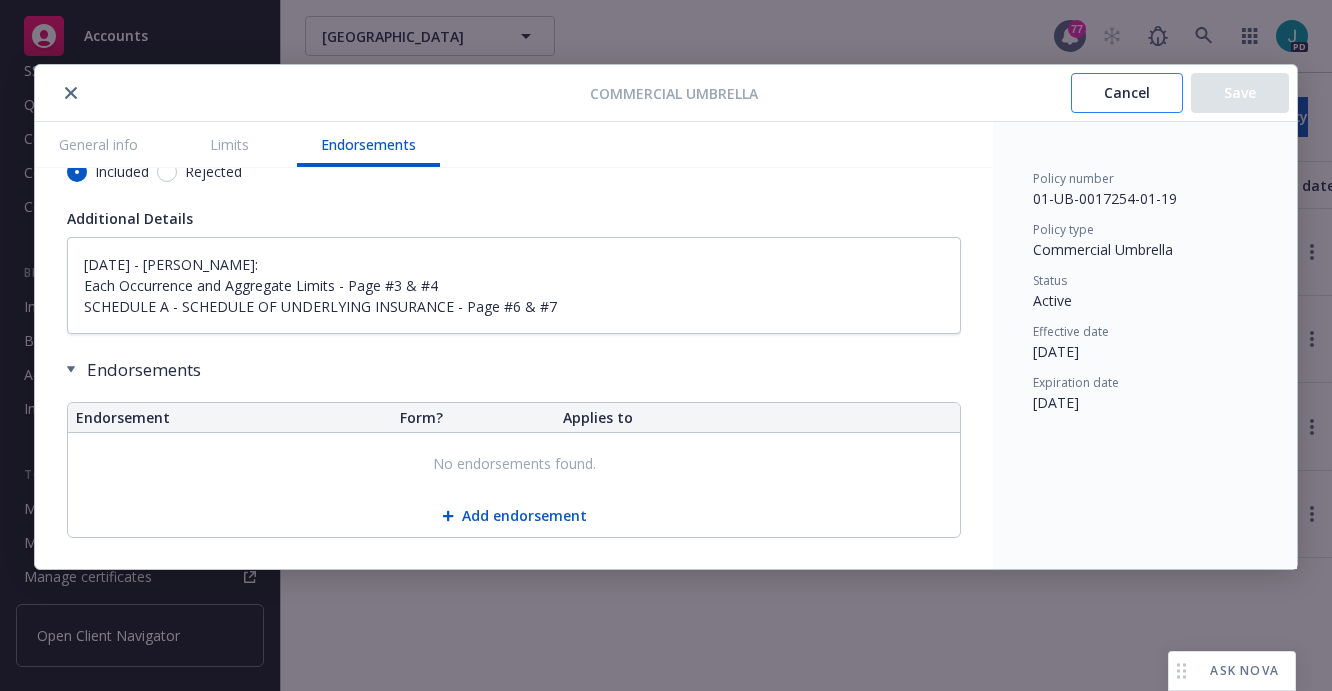 click on "Cancel" at bounding box center [1127, 93] 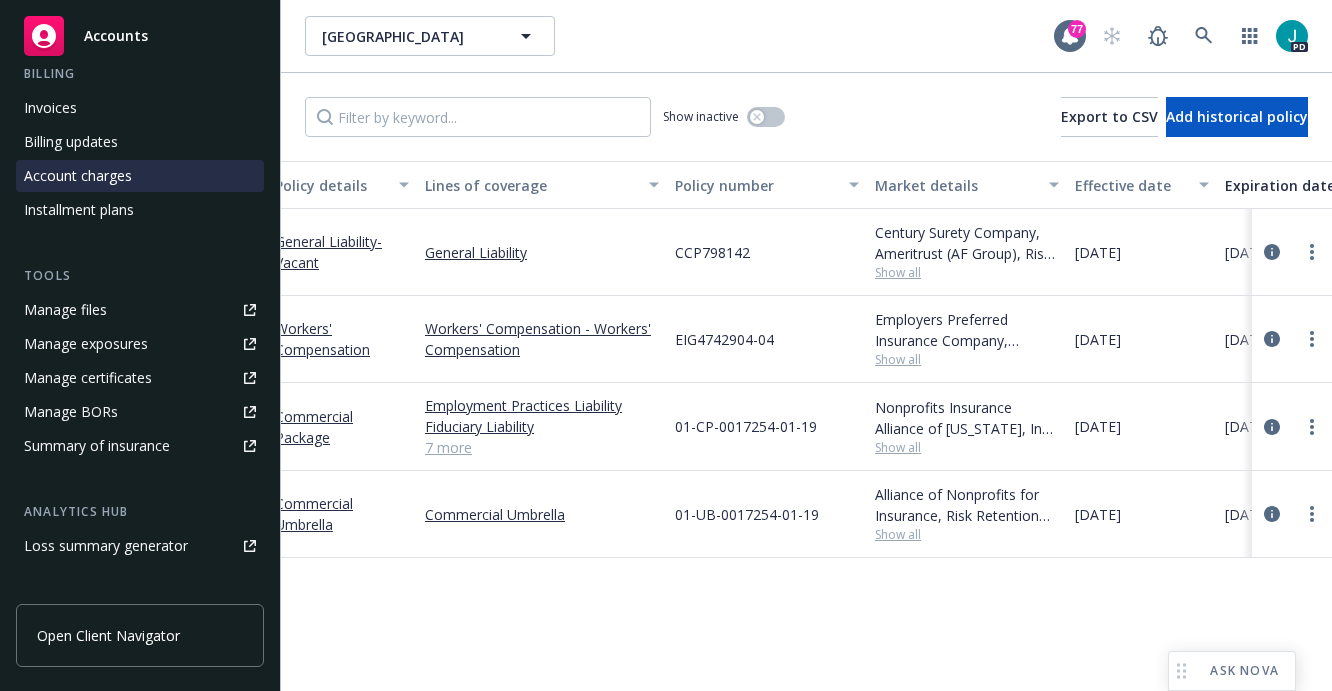 scroll, scrollTop: 371, scrollLeft: 0, axis: vertical 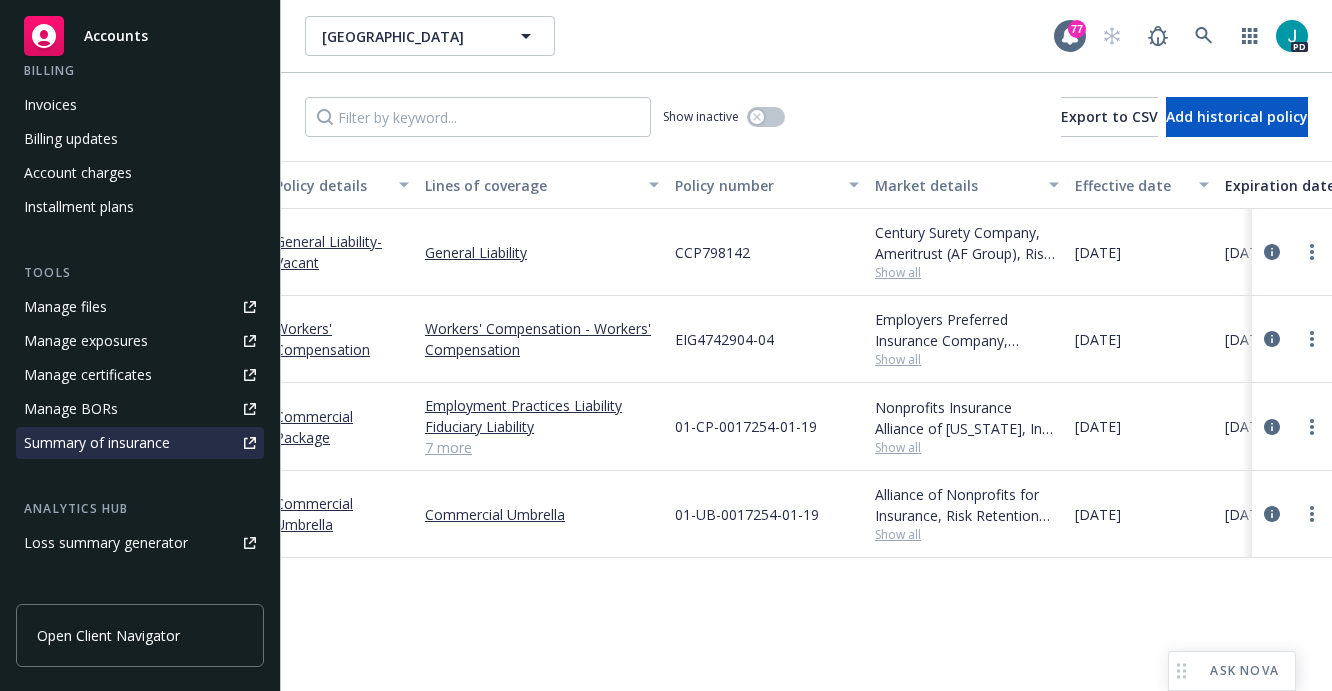 click on "Summary of insurance" at bounding box center (97, 443) 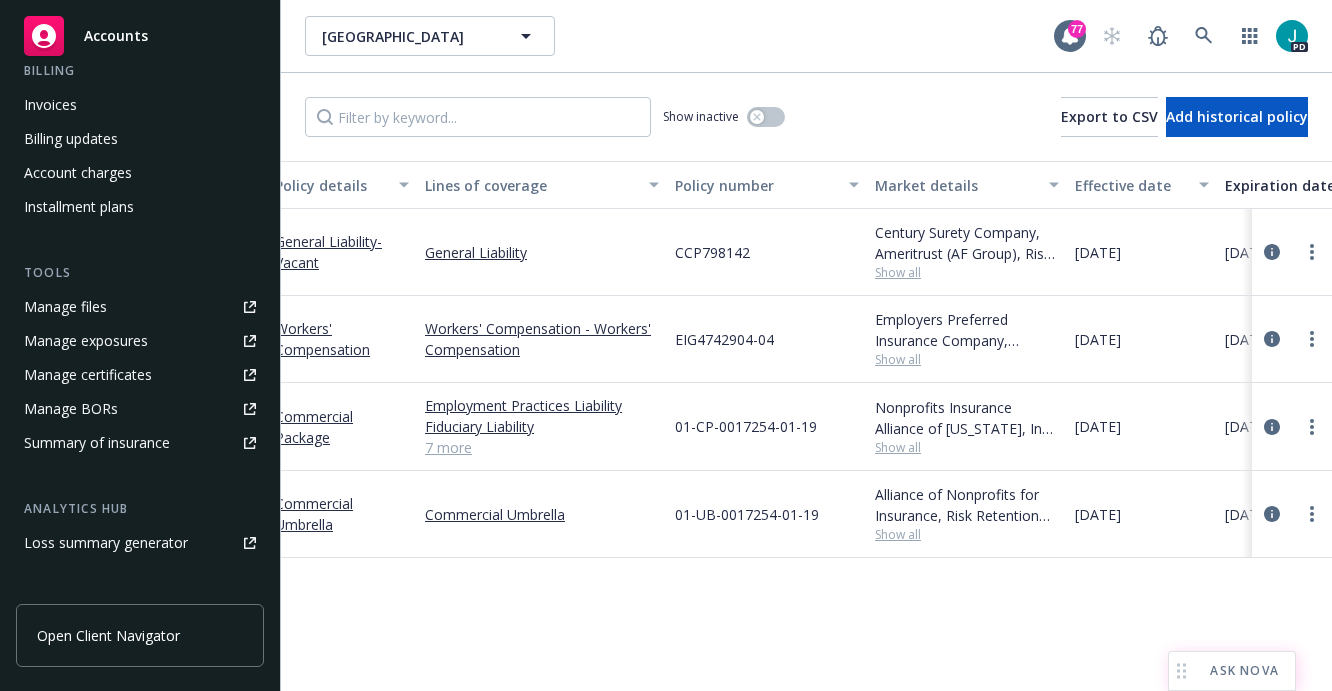 click on "ASK NOVA" at bounding box center [1244, 671] 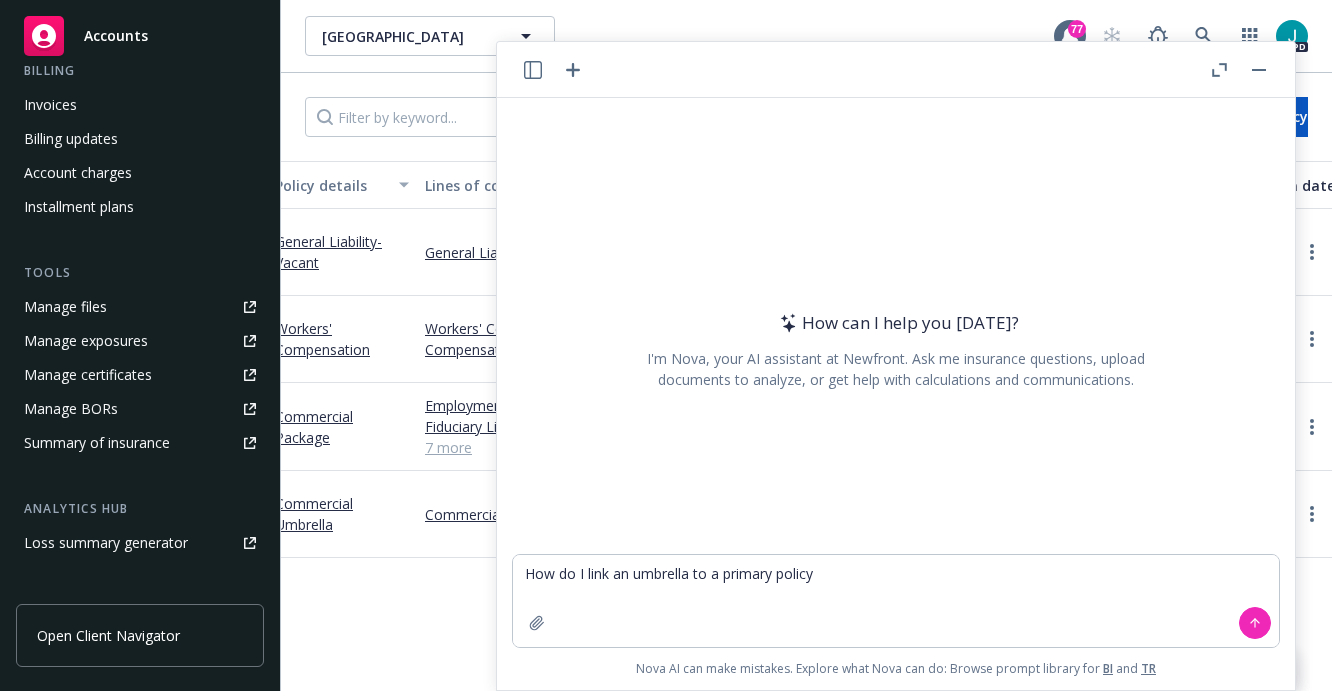 type on "How do I link an umbrella to a primary policy?" 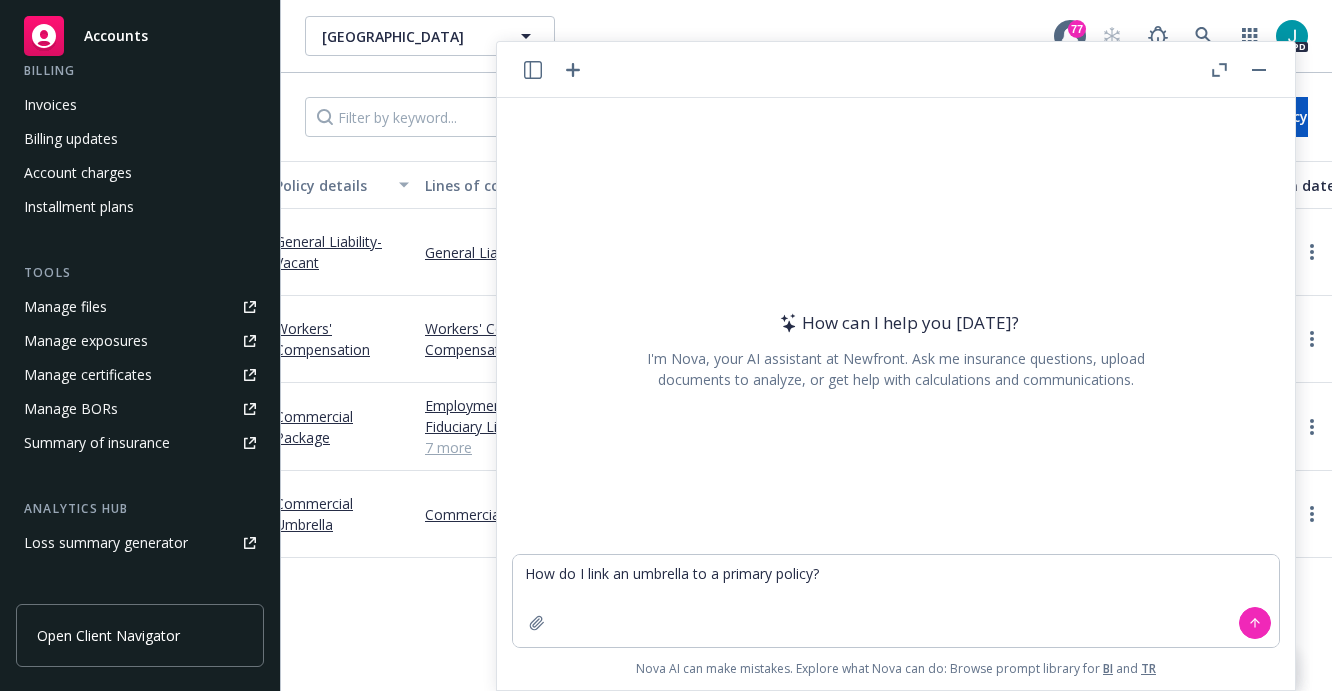 type 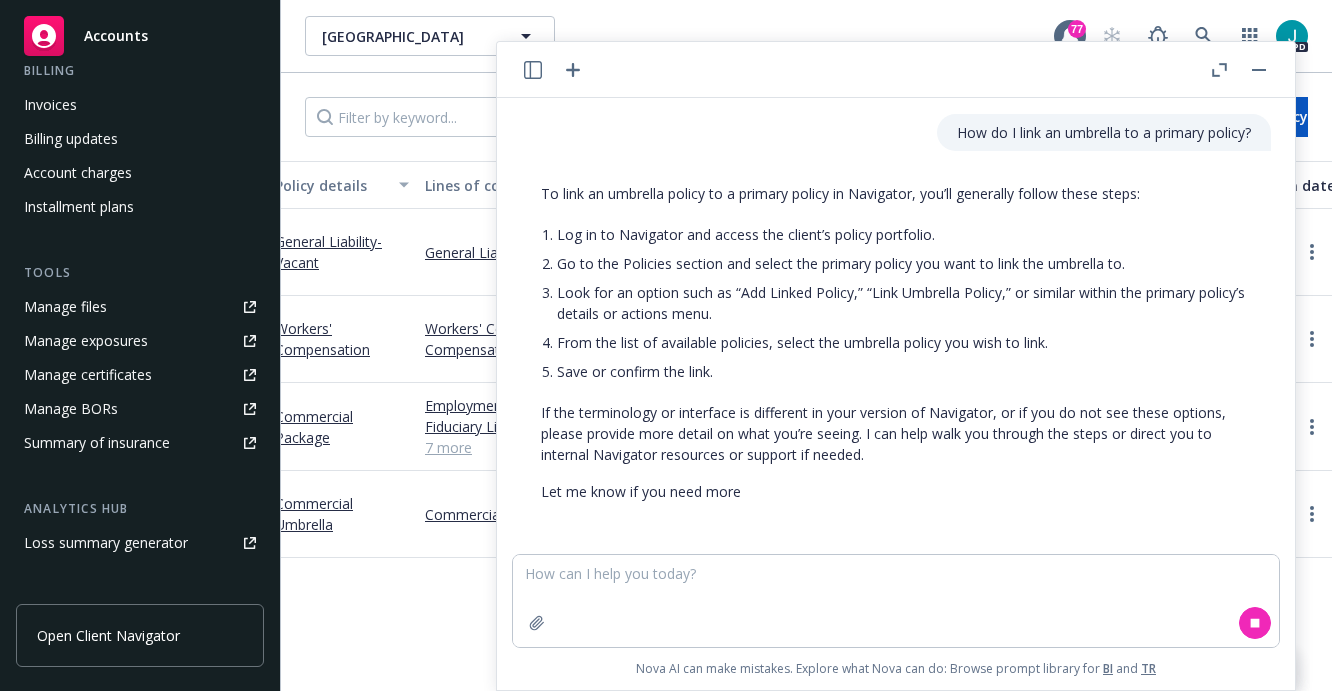 scroll, scrollTop: 4, scrollLeft: 0, axis: vertical 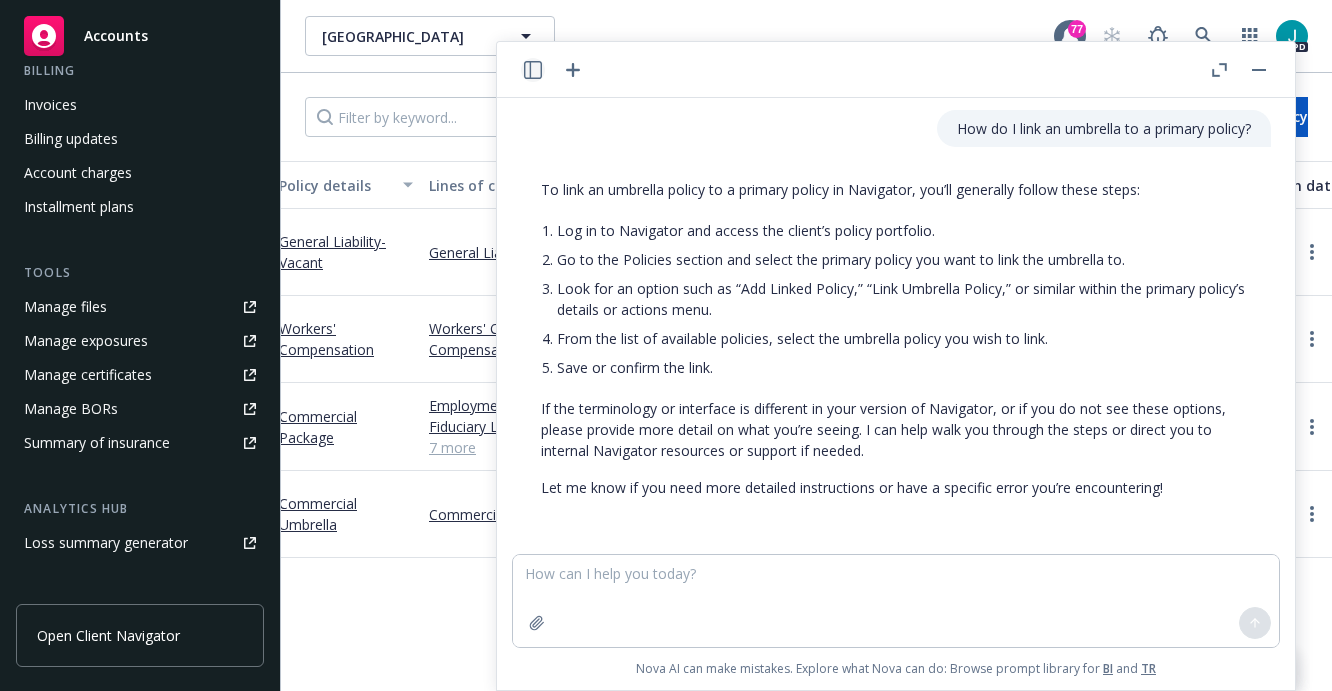 click 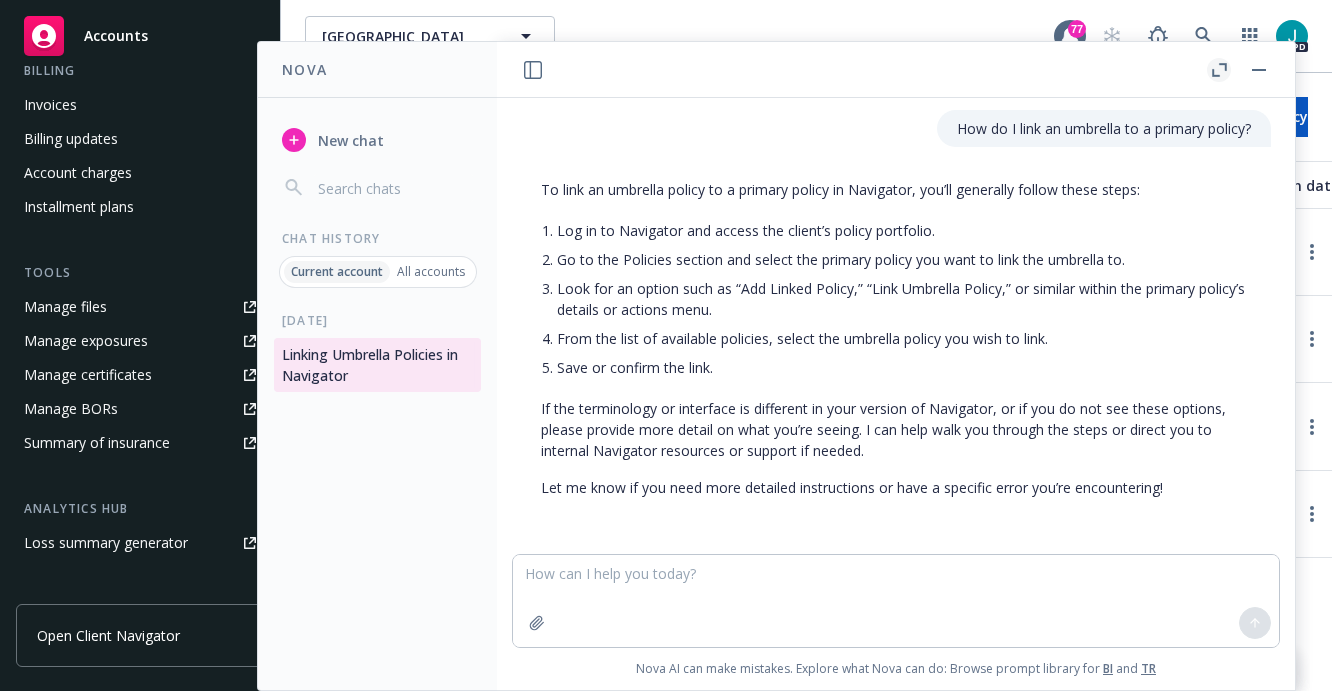 click 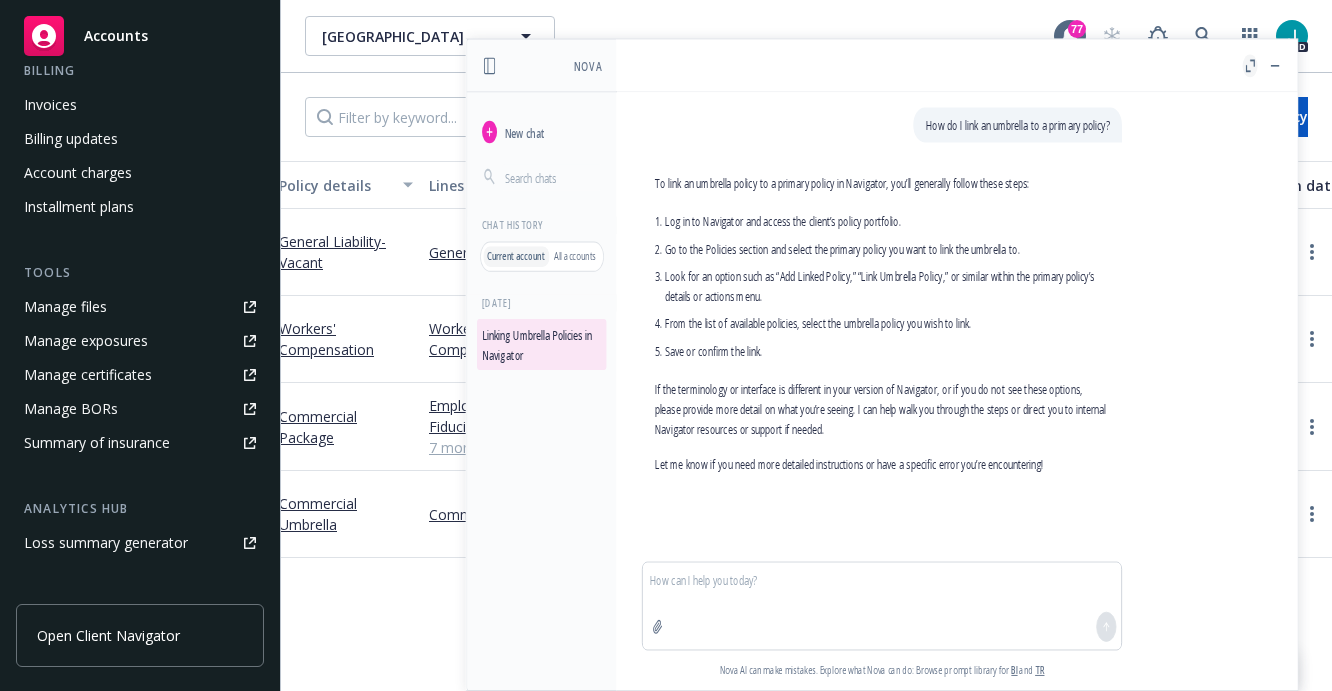 scroll, scrollTop: 0, scrollLeft: 0, axis: both 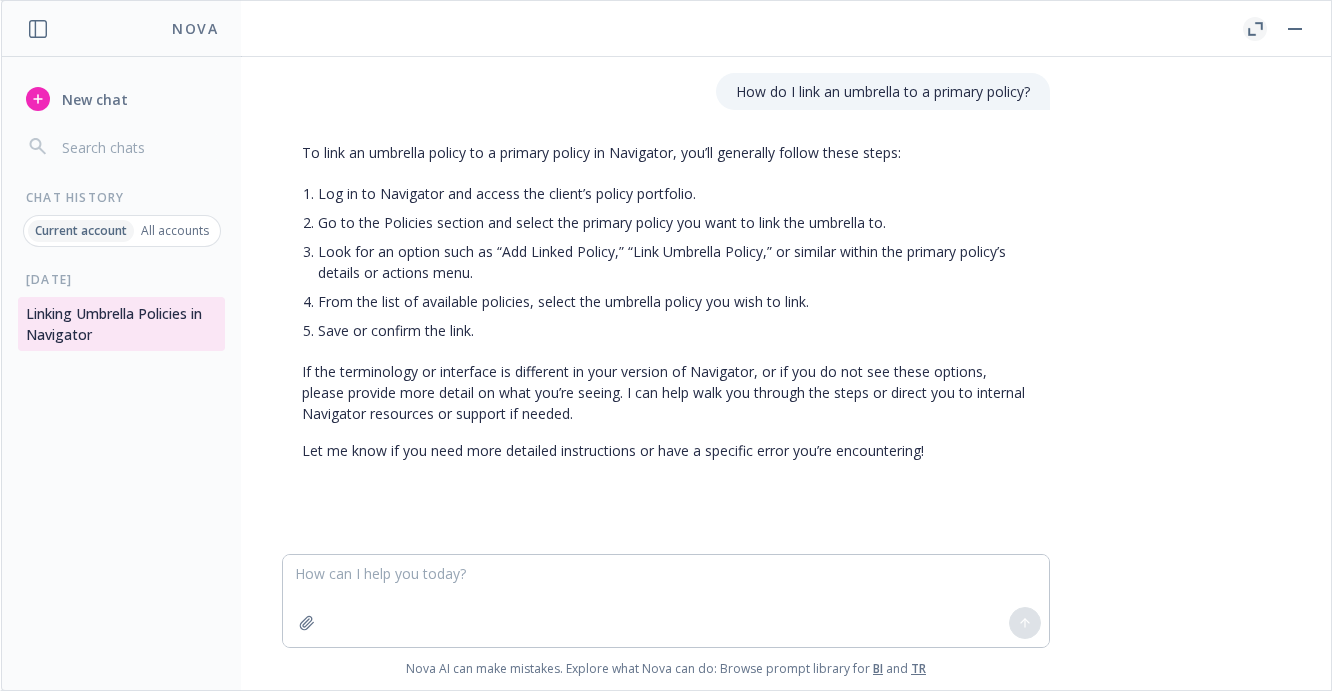 click 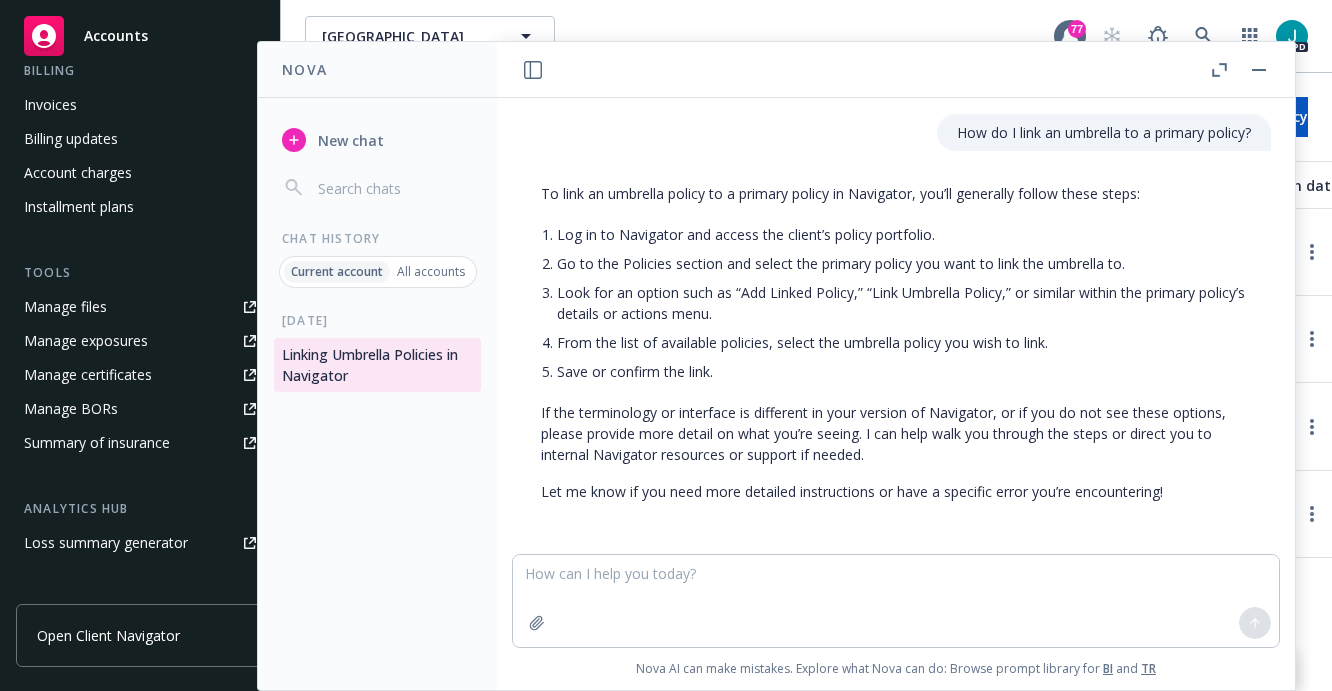 click on "Linking Umbrella Policies in Navigator" at bounding box center [377, 365] 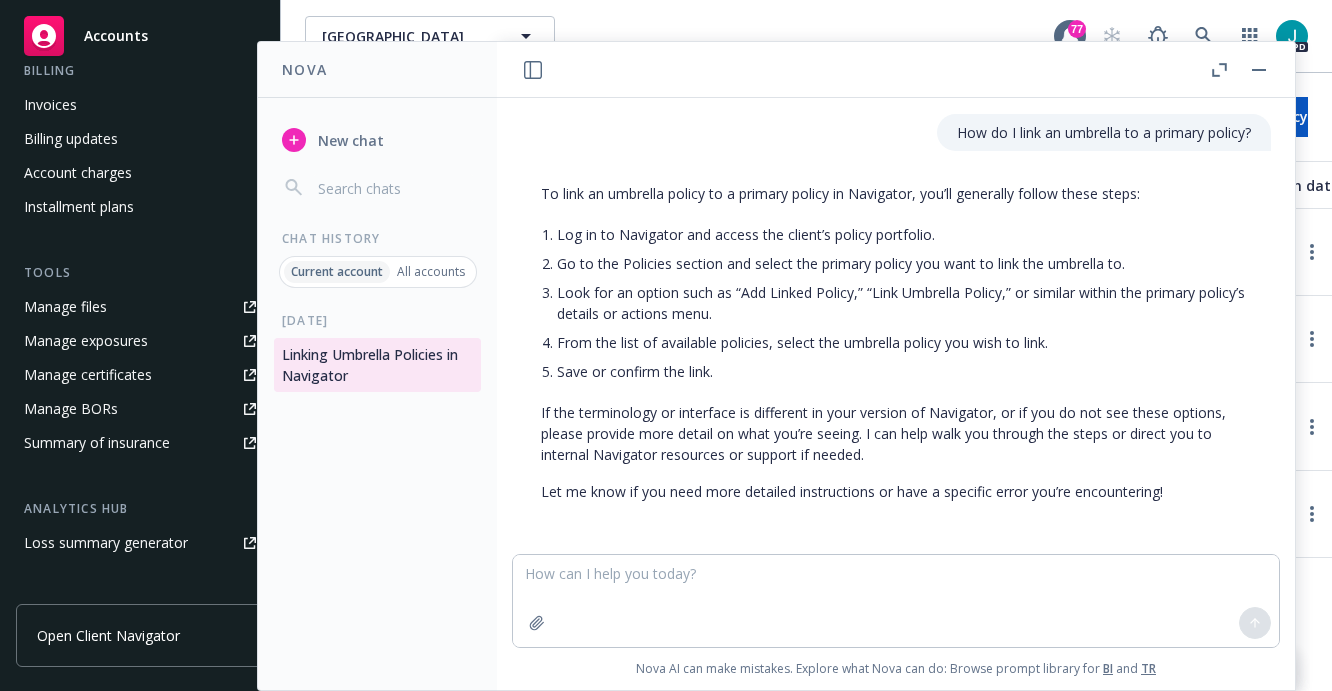 click at bounding box center [393, 188] 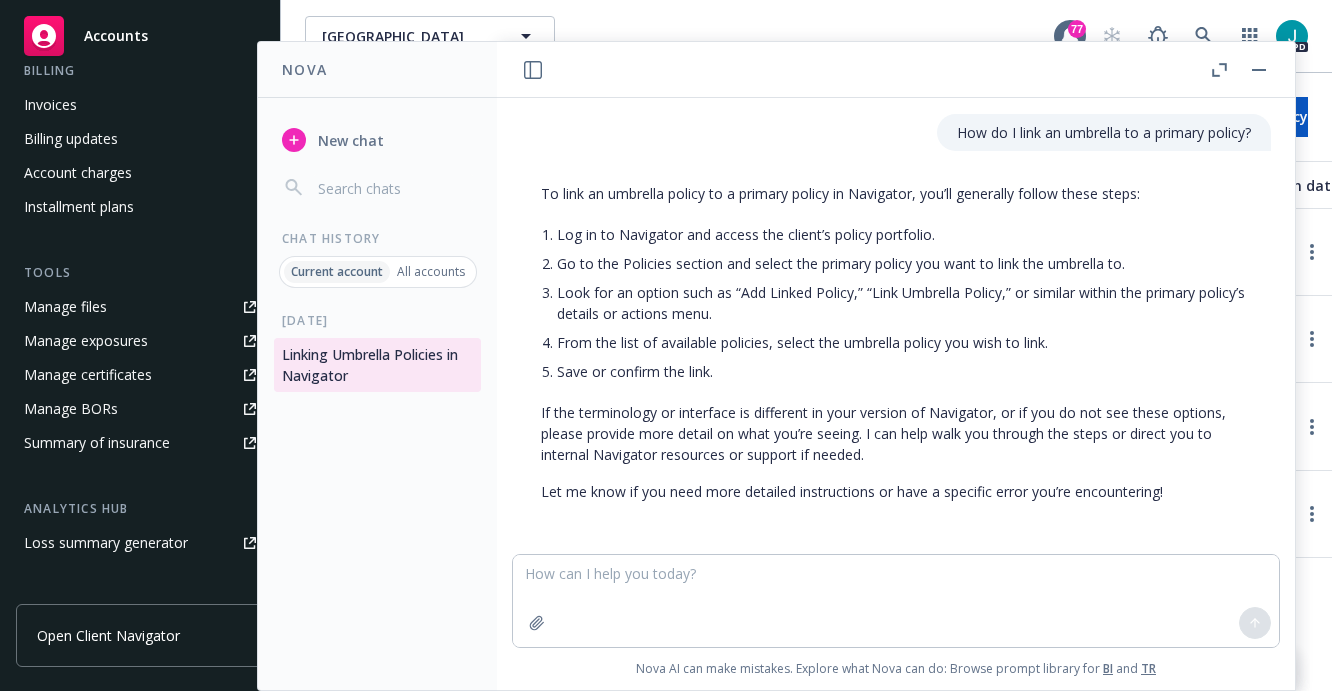 click at bounding box center [393, 188] 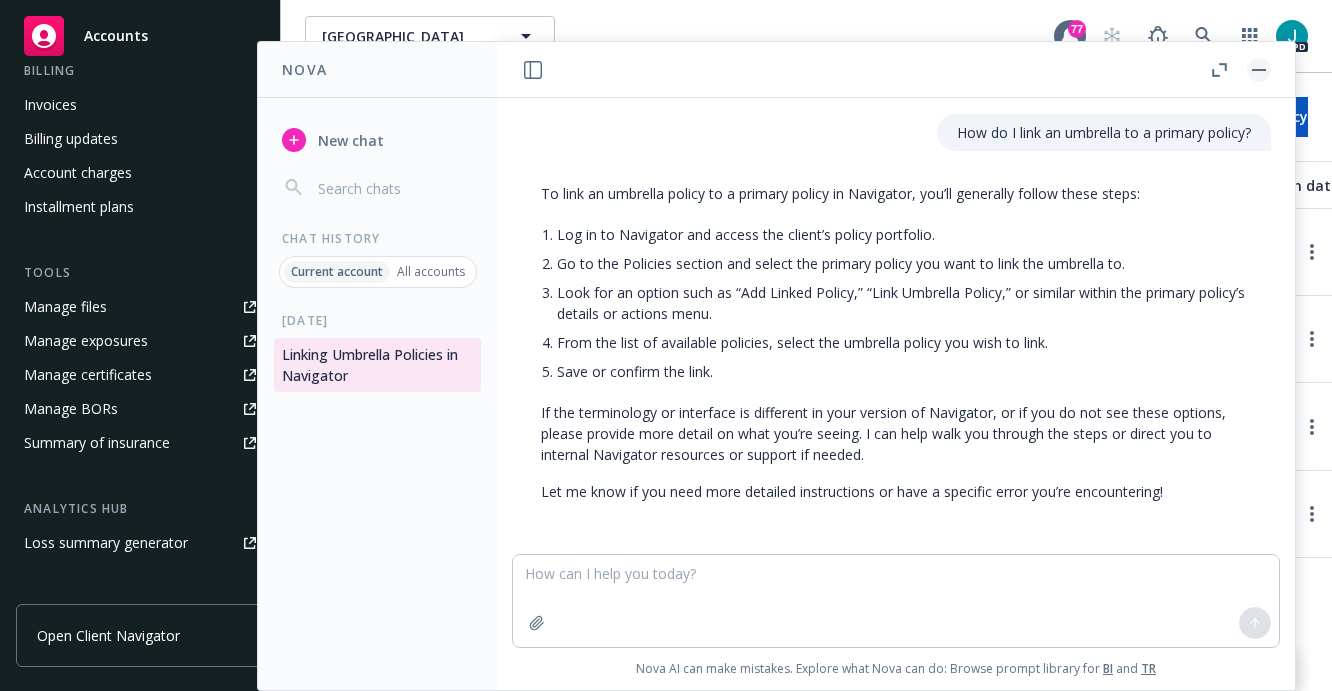 click 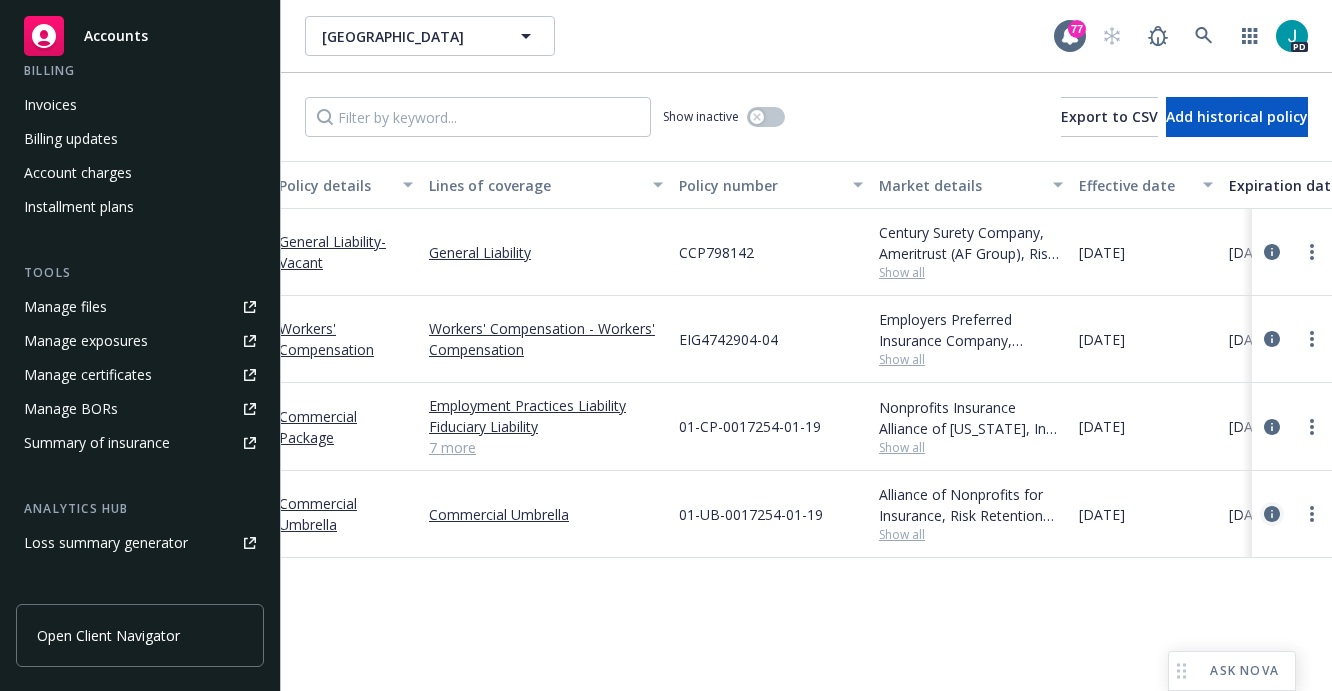 click 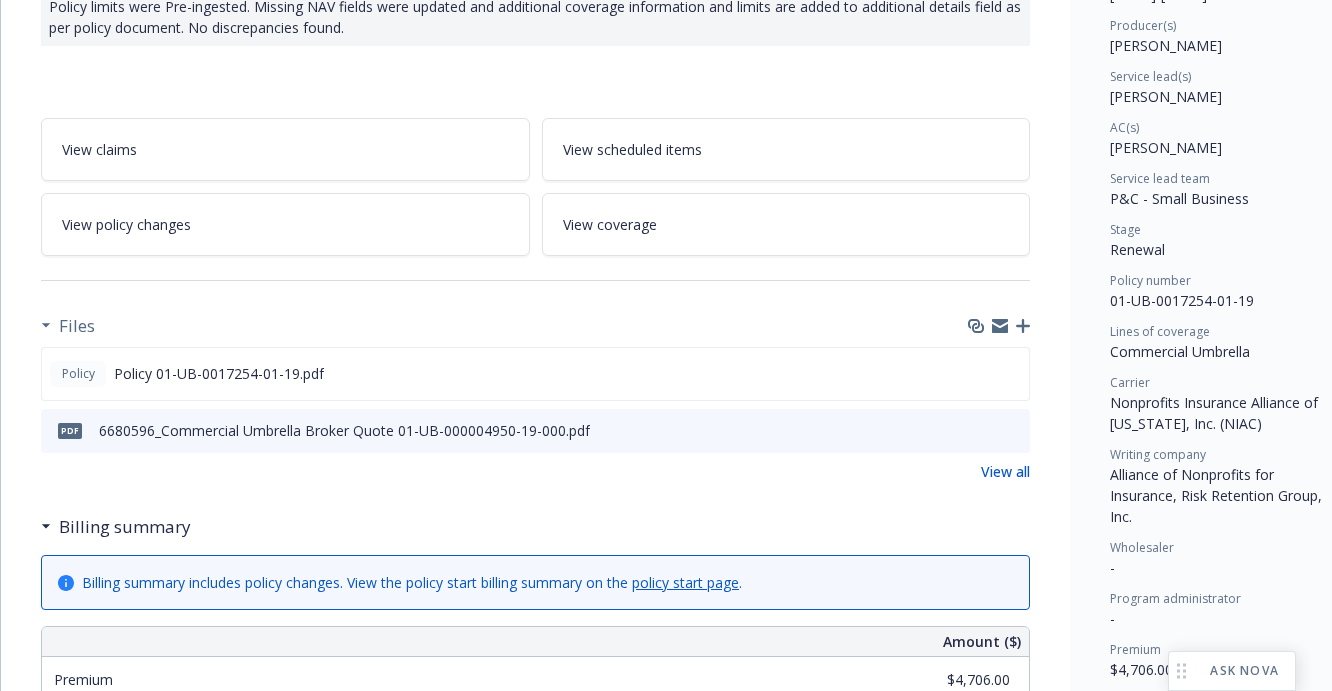 scroll, scrollTop: 258, scrollLeft: 0, axis: vertical 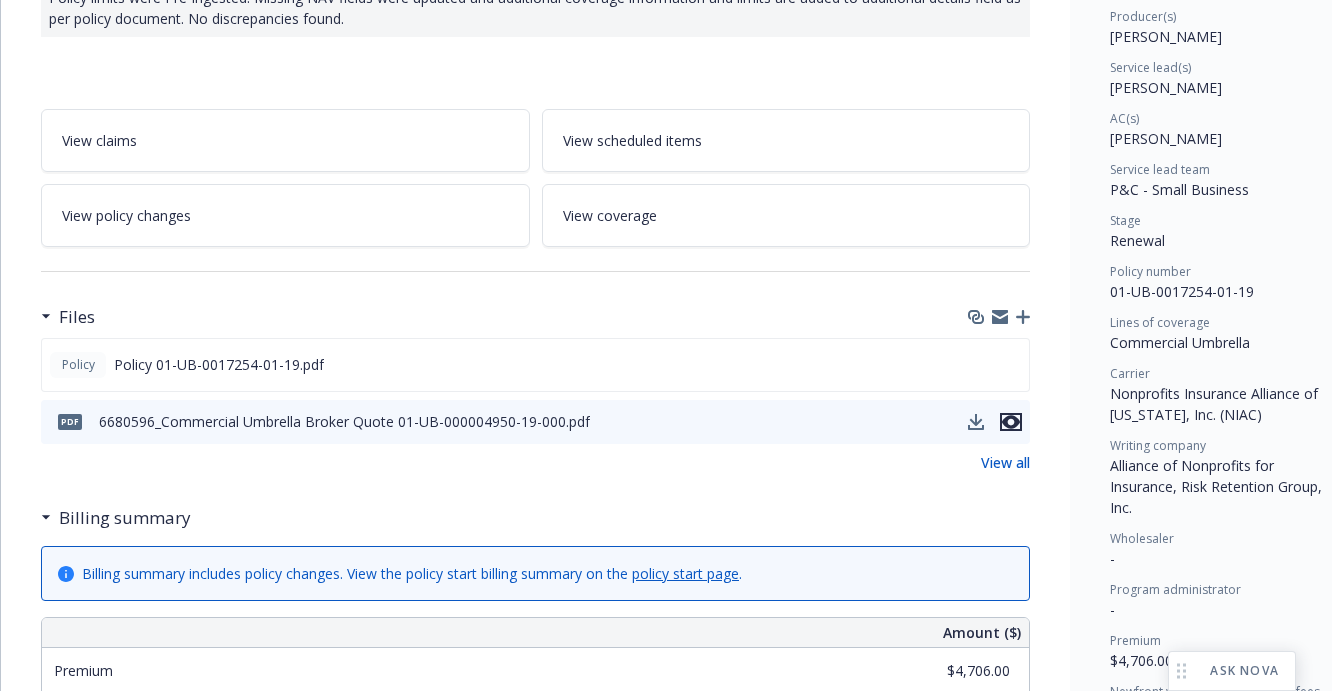 click 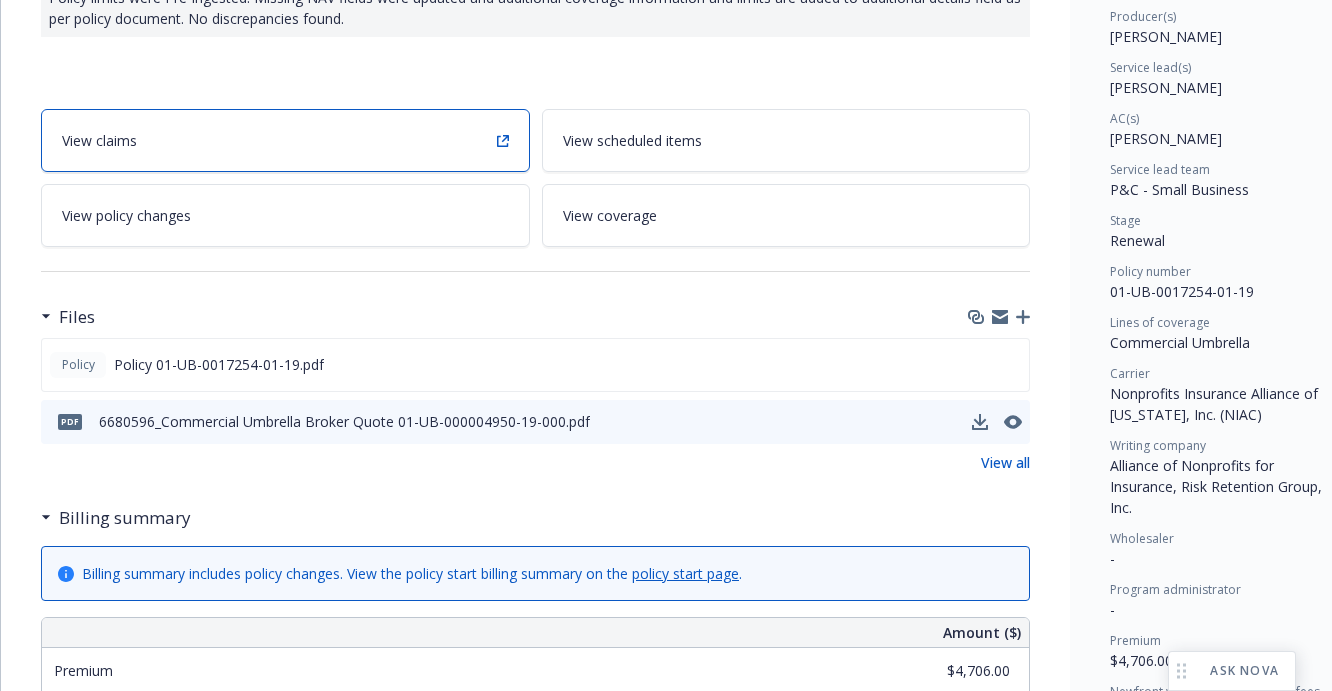 scroll, scrollTop: 0, scrollLeft: 0, axis: both 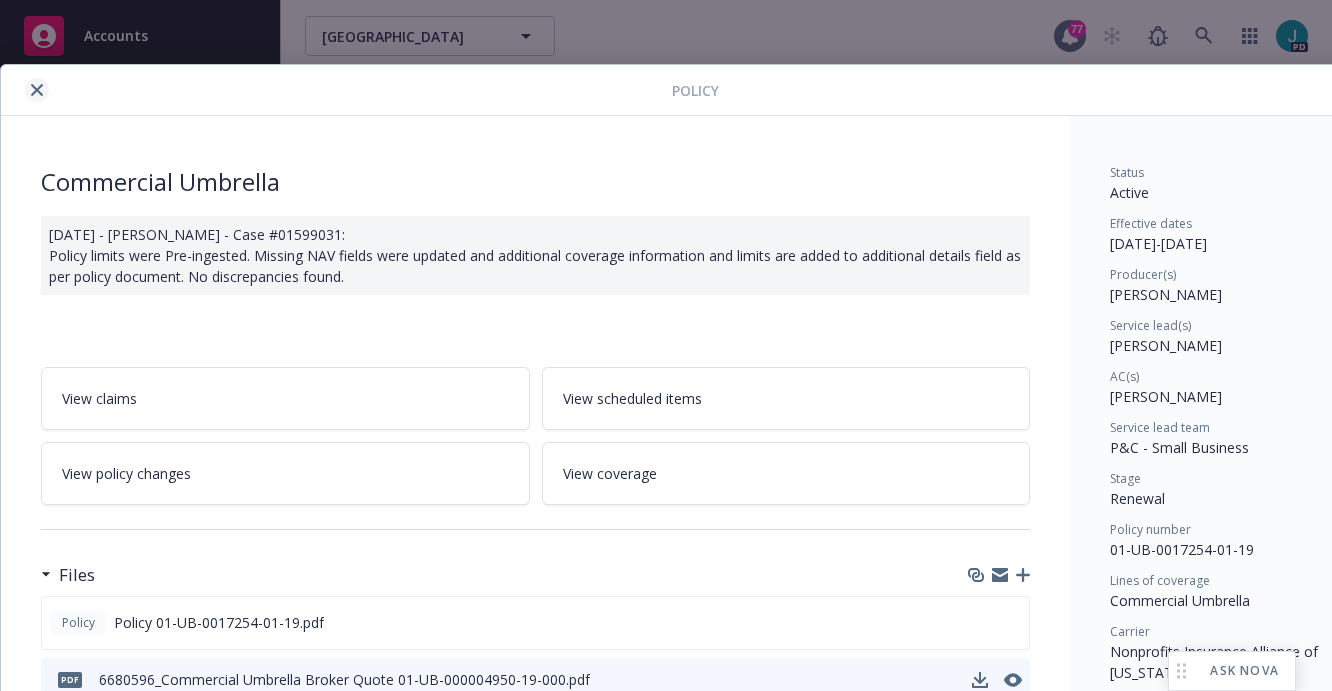 click at bounding box center [37, 90] 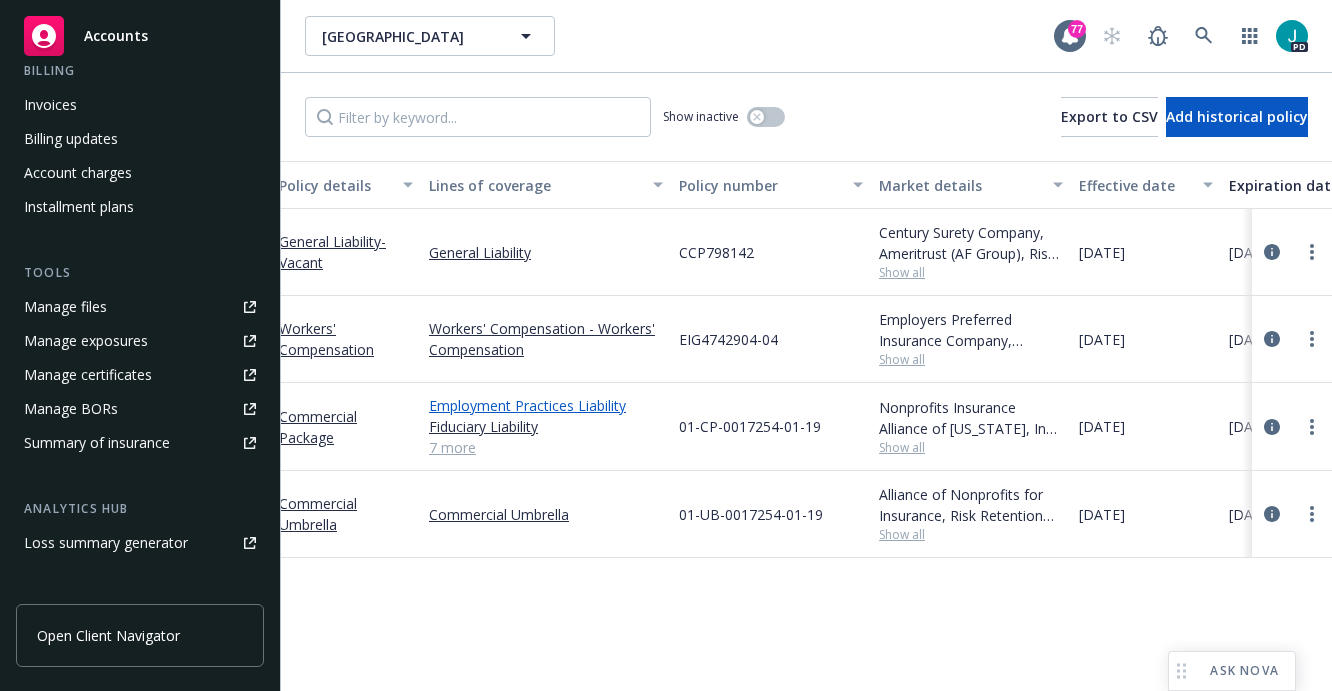 click on "Employment Practices Liability" at bounding box center [546, 405] 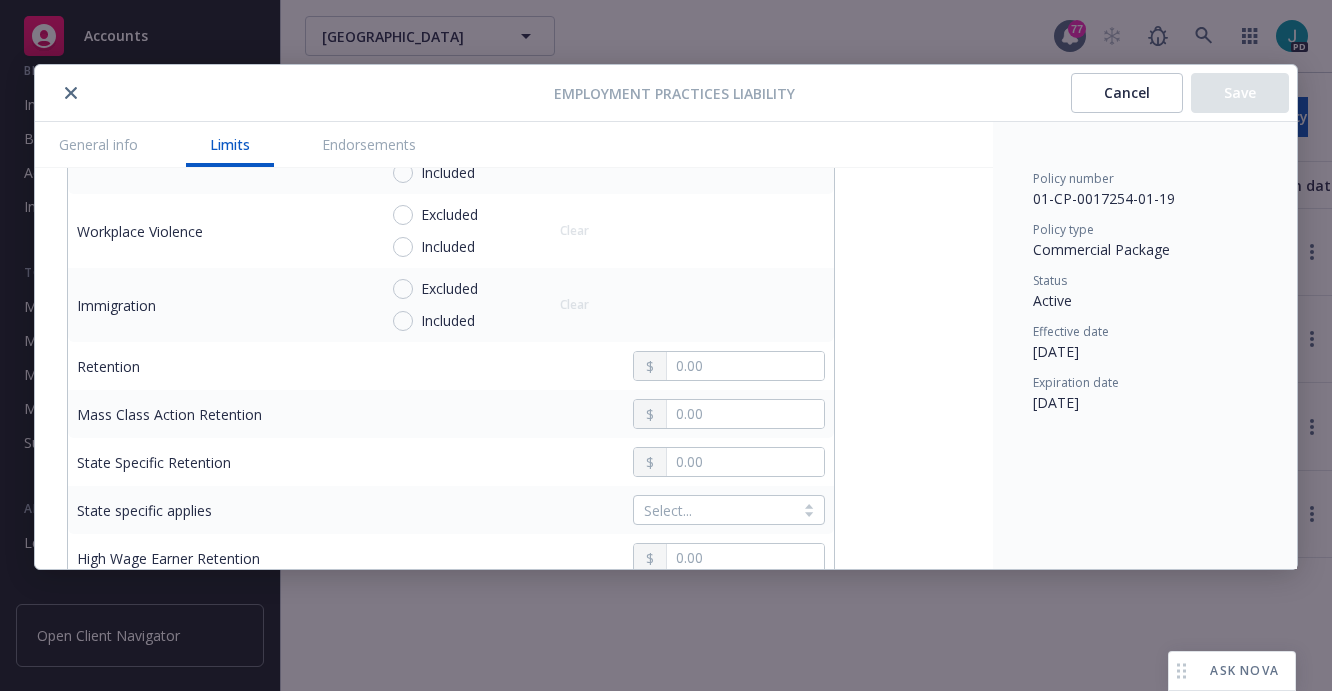 scroll, scrollTop: 23, scrollLeft: 0, axis: vertical 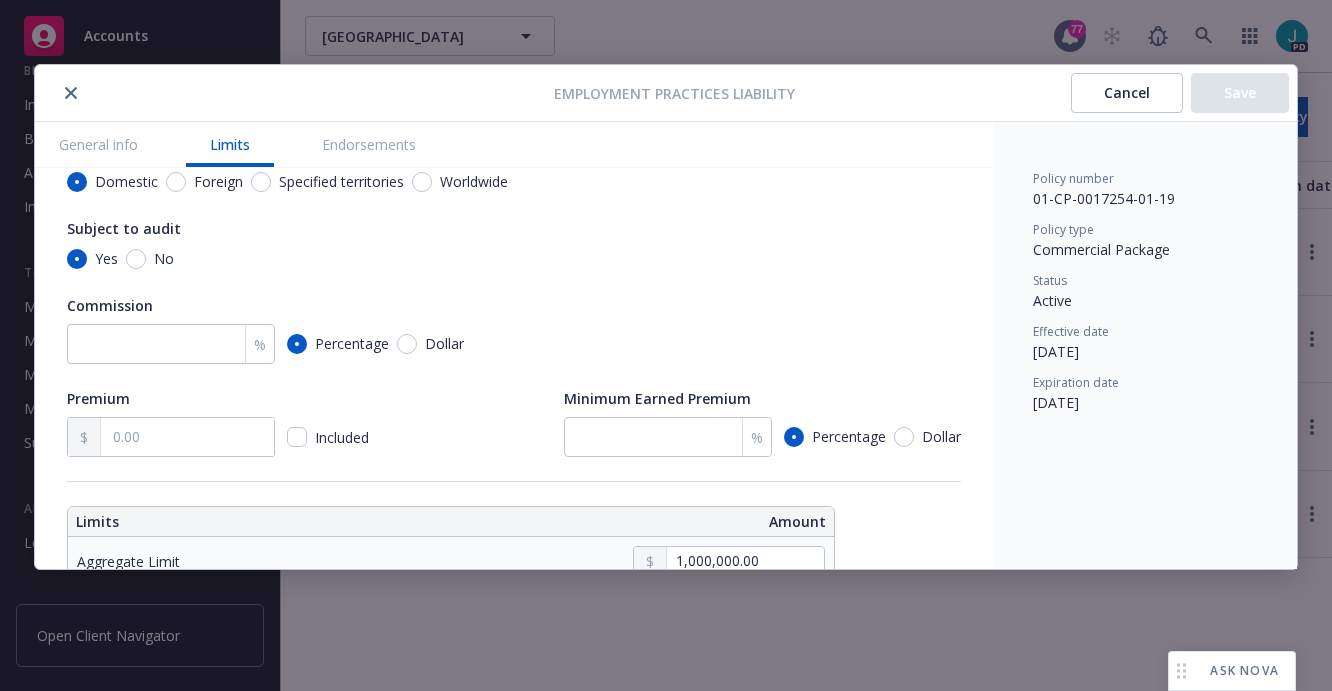 type on "x" 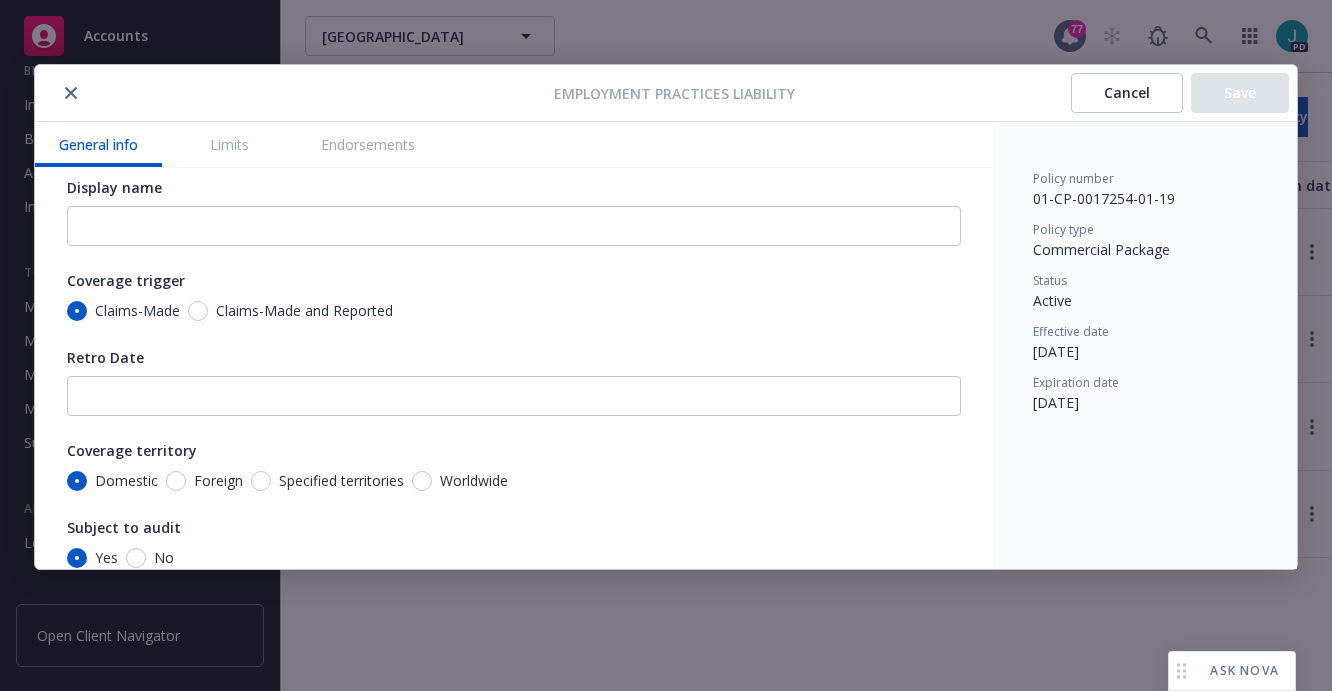 scroll, scrollTop: 0, scrollLeft: 0, axis: both 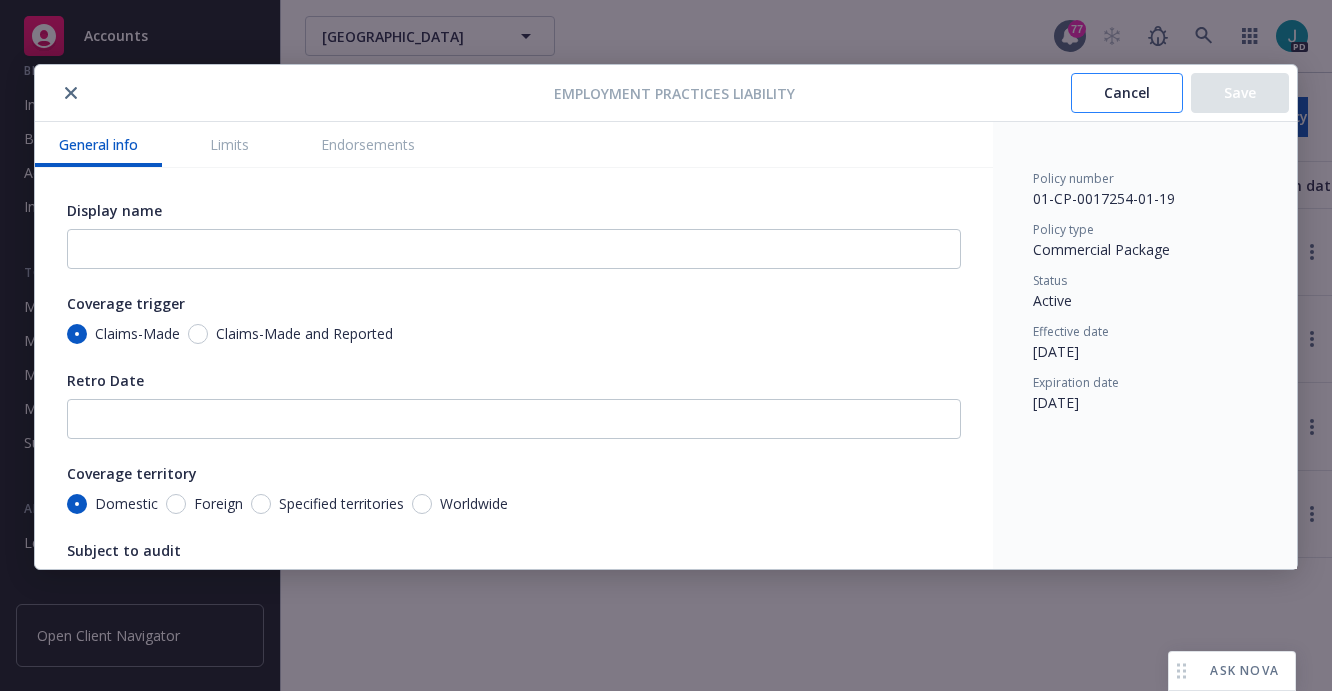 click on "Cancel" at bounding box center (1127, 93) 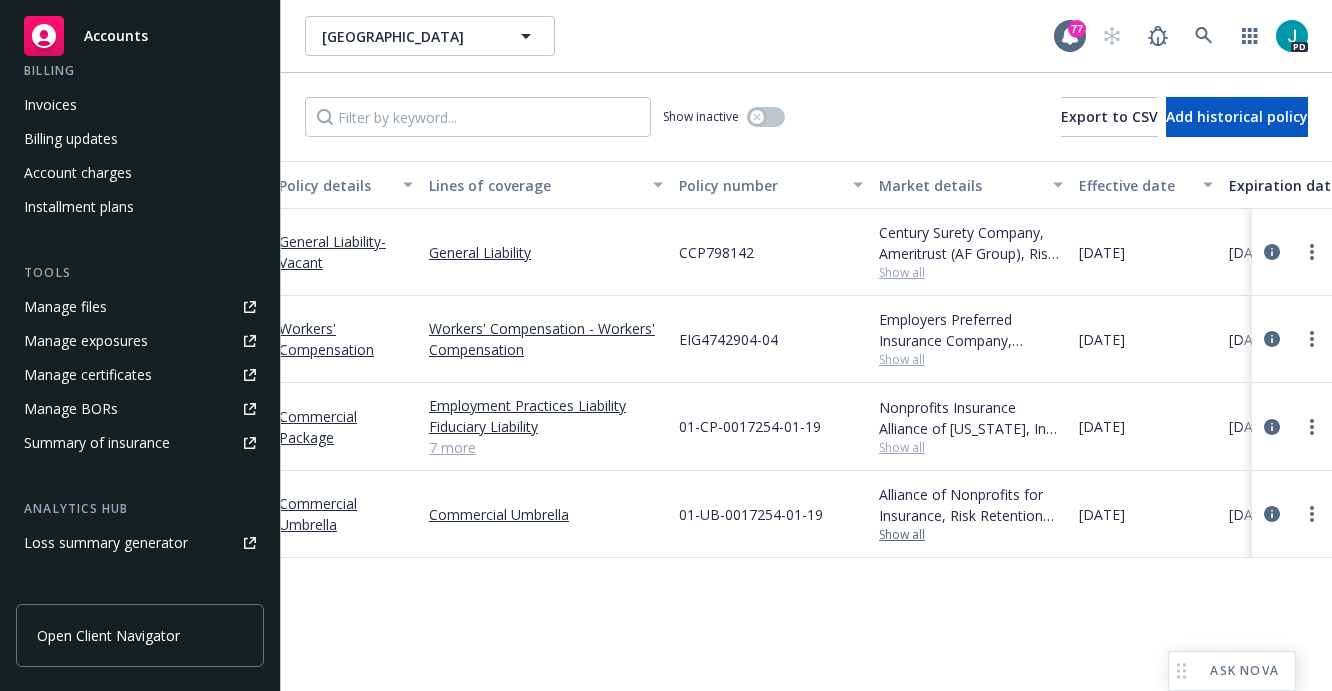 scroll, scrollTop: 0, scrollLeft: 0, axis: both 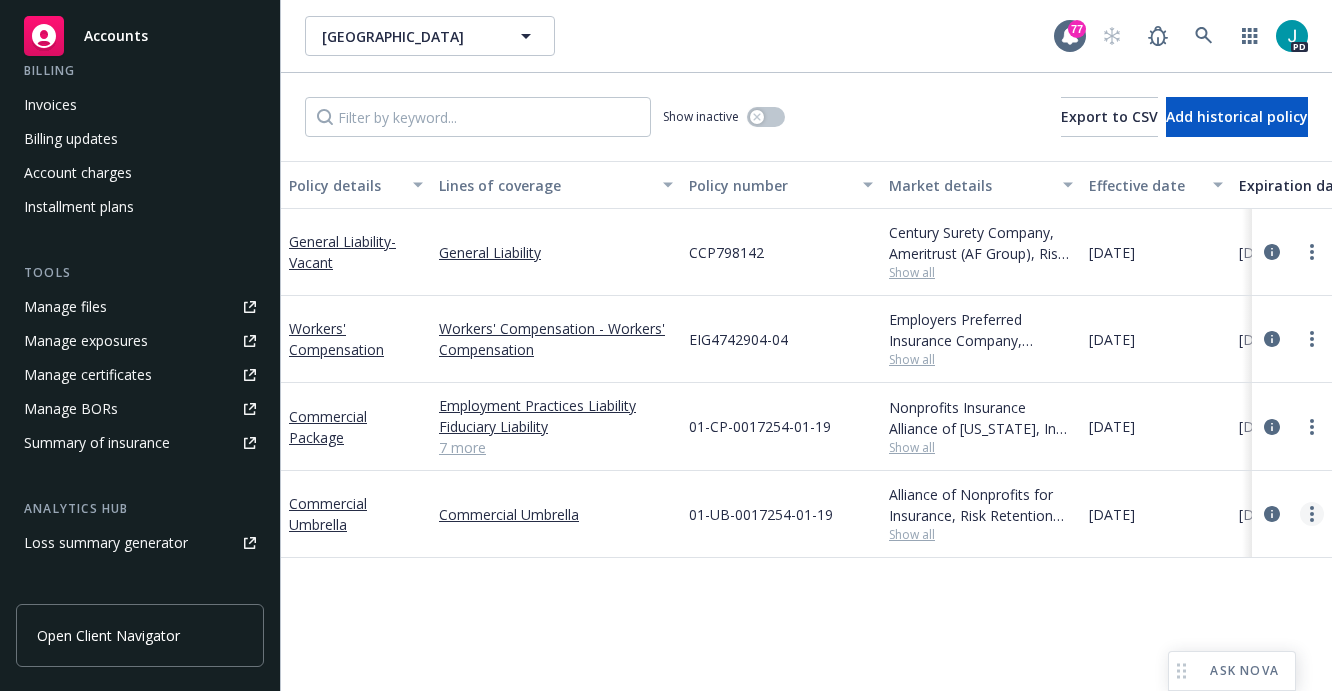 click 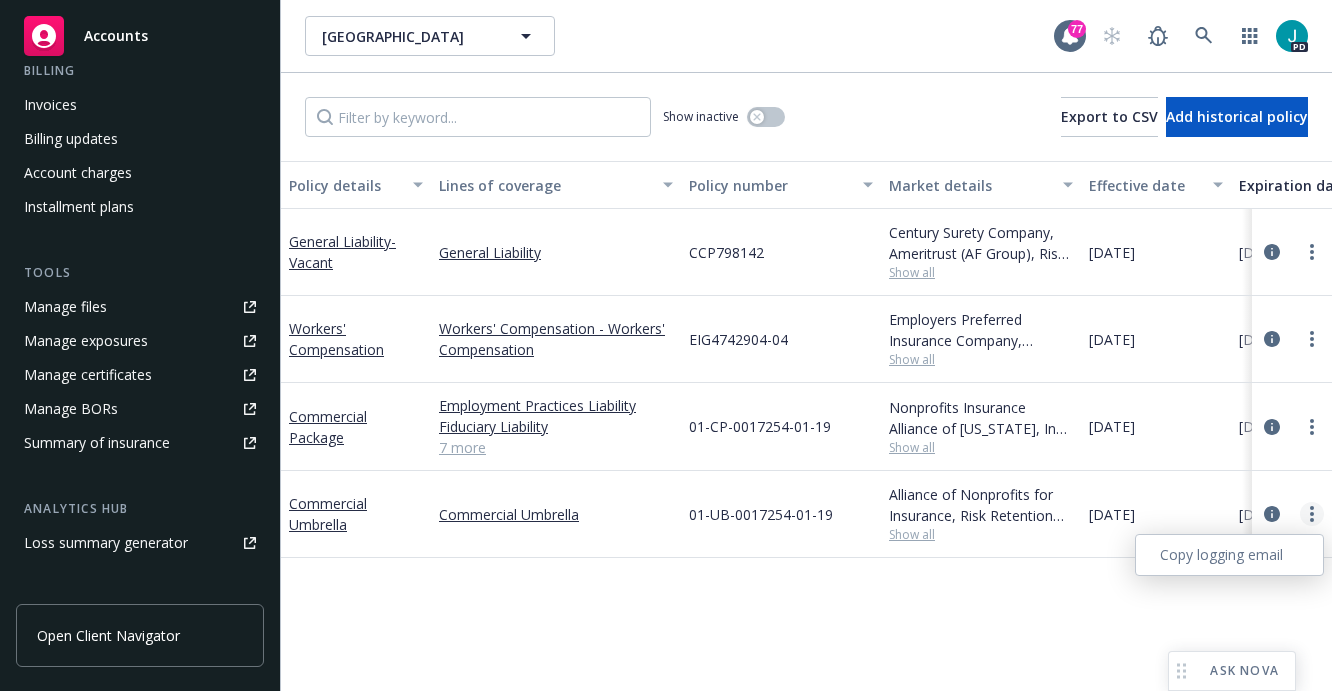 click at bounding box center [1312, 514] 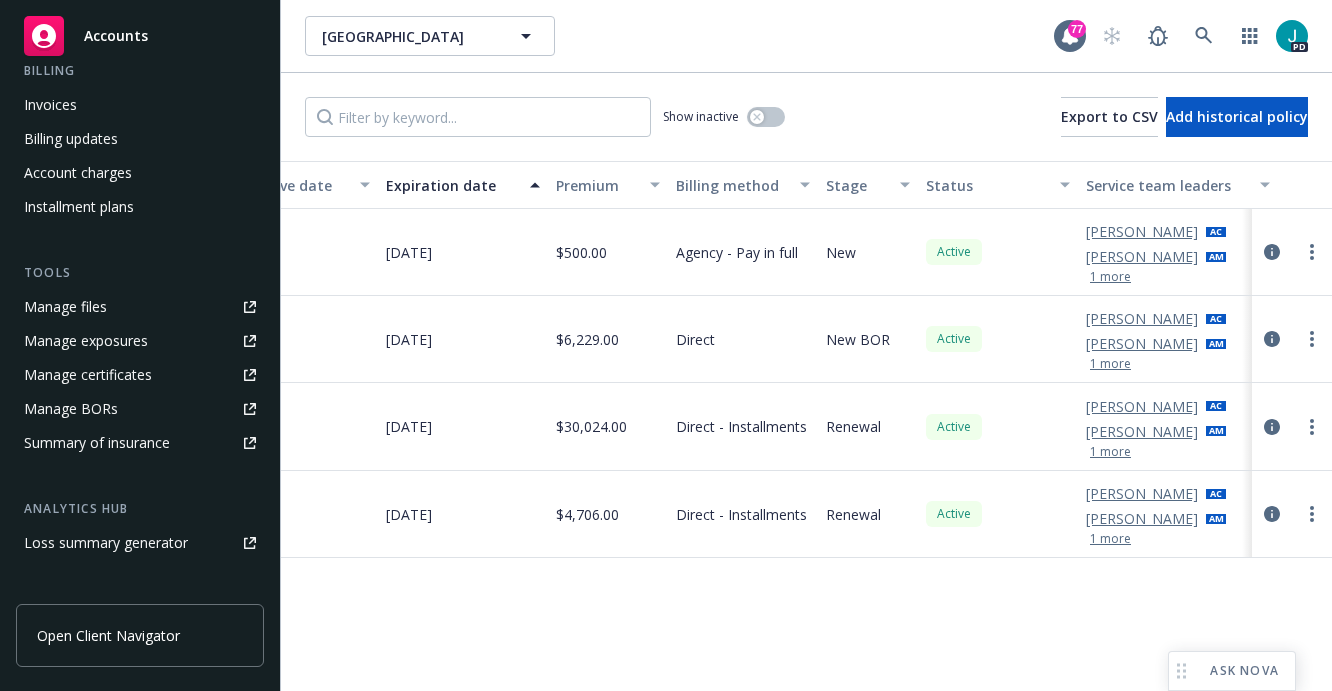 scroll, scrollTop: 0, scrollLeft: 879, axis: horizontal 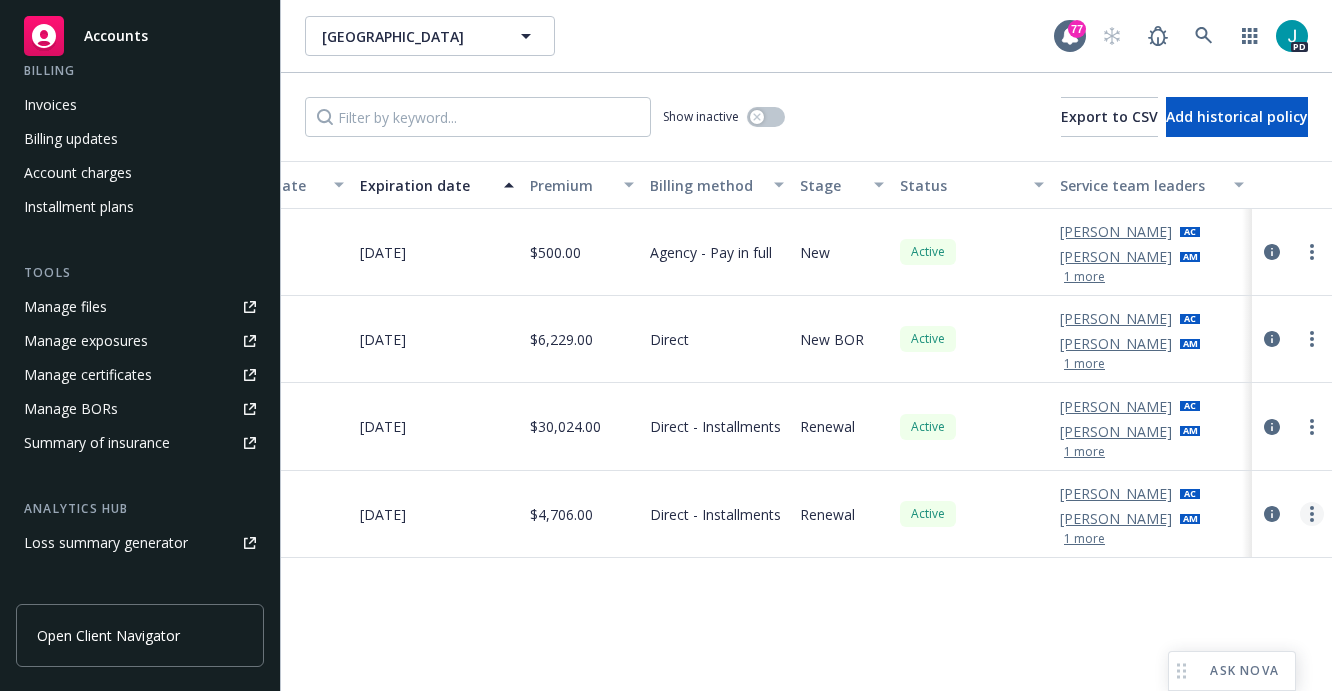click 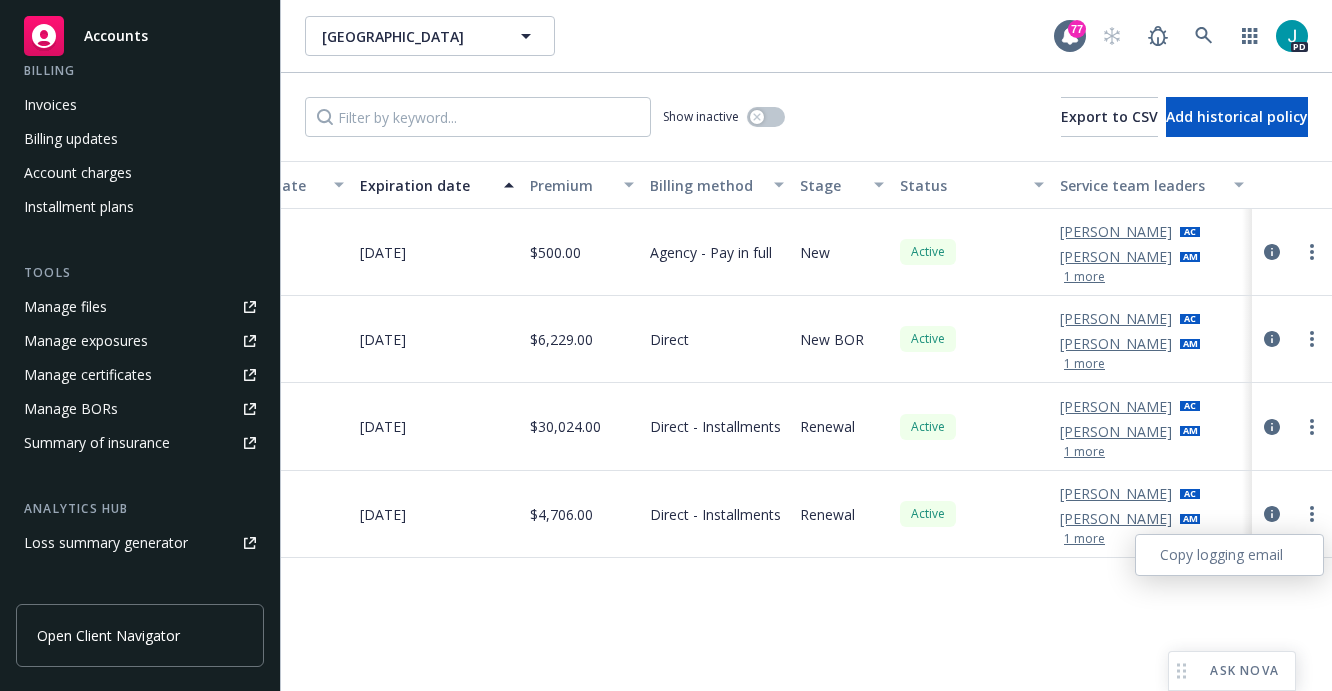 scroll, scrollTop: 0, scrollLeft: 877, axis: horizontal 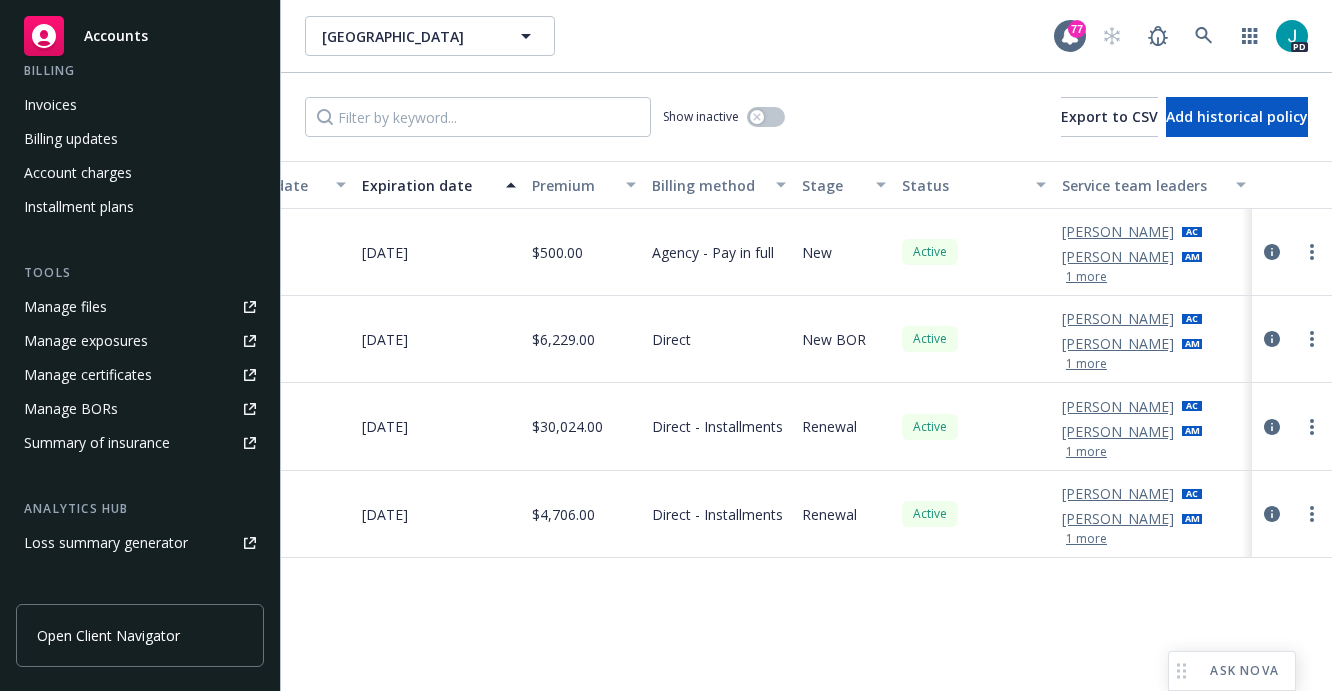 click on "Policy details Lines of coverage Policy number Market details Effective date Expiration date Premium Billing method Stage Status Service team leaders General Liability  -  Vacant General Liability CCP798142 Century Surety Company, Ameritrust (AF Group), Risk Placement Services, Inc. (RPS) Show all 08/03/2024 08/03/2025 $500.00 Agency - Pay in full New Active Michael Chapman AC Sarah Bowman AM 1 more Workers' Compensation Workers' Compensation - Workers' Compensation EIG4742904-04 Employers Preferred Insurance Company, Employers Insurance Group Show all 04/01/2025 04/01/2026 $6,229.00 Direct New BOR Active Michael Chapman AC Sarah Bowman AM 1 more Commercial Package Employment Practices Liability Fiduciary Liability Liquor Liability Professional Liability Commercial Auto Liability Sexual Misconduct, Physical Abuse, and Molestation Liability Directors and Officers General Liability Commercial Property 7 more 01-CP-0017254-01-19 Show all 05/03/2025 05/03/2026 $30,024.00 Direct - Installments Renewal Active AC AM" at bounding box center (806, 426) 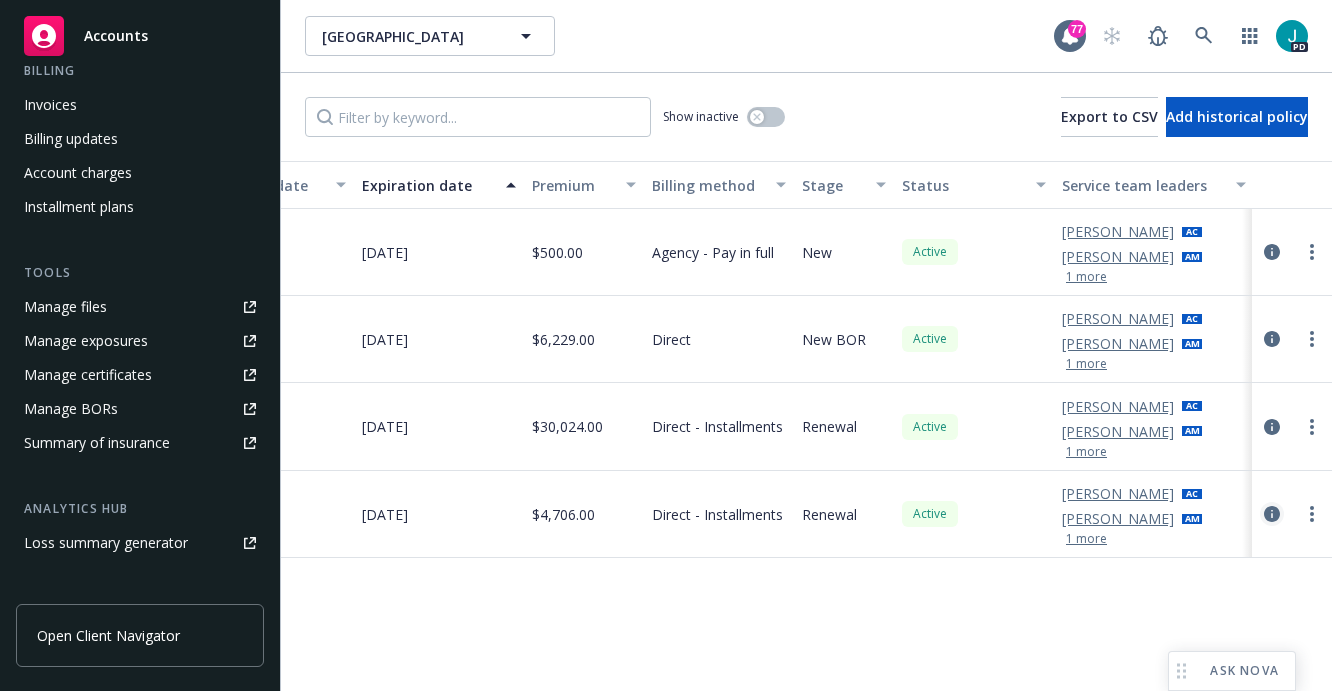 click 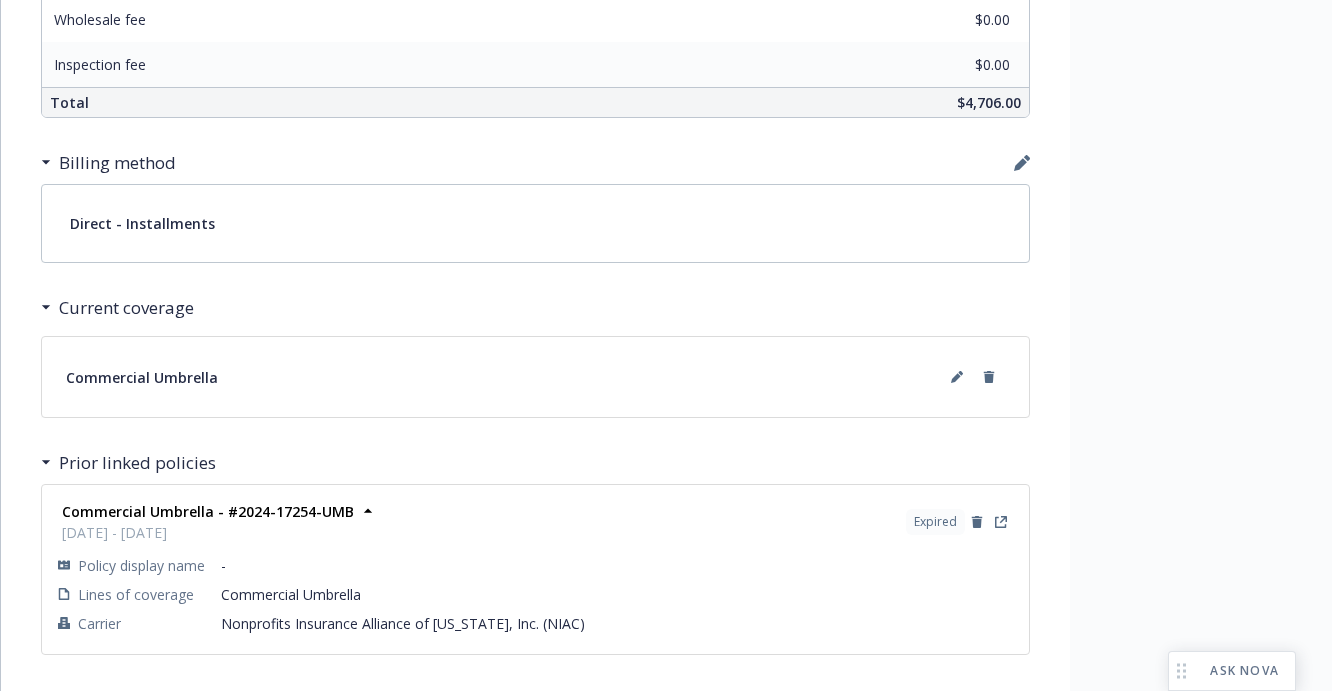 scroll, scrollTop: 1191, scrollLeft: 0, axis: vertical 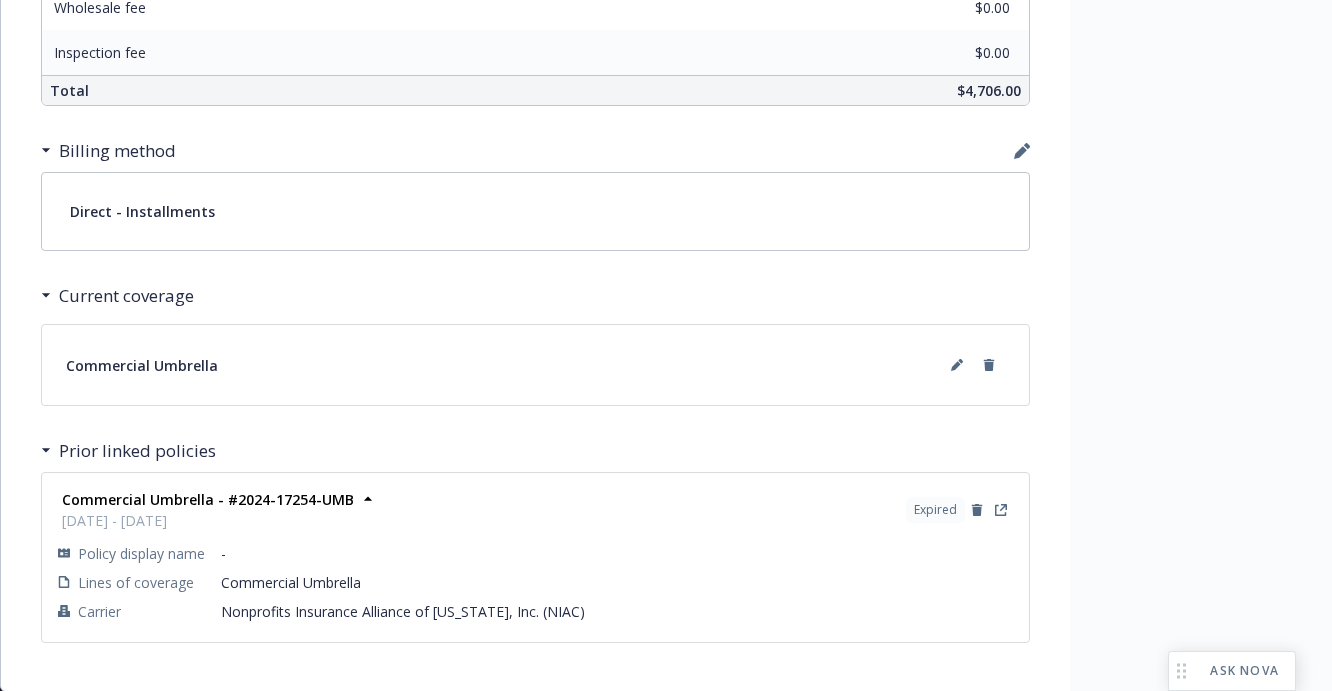 click on "Expired" at bounding box center (935, 510) 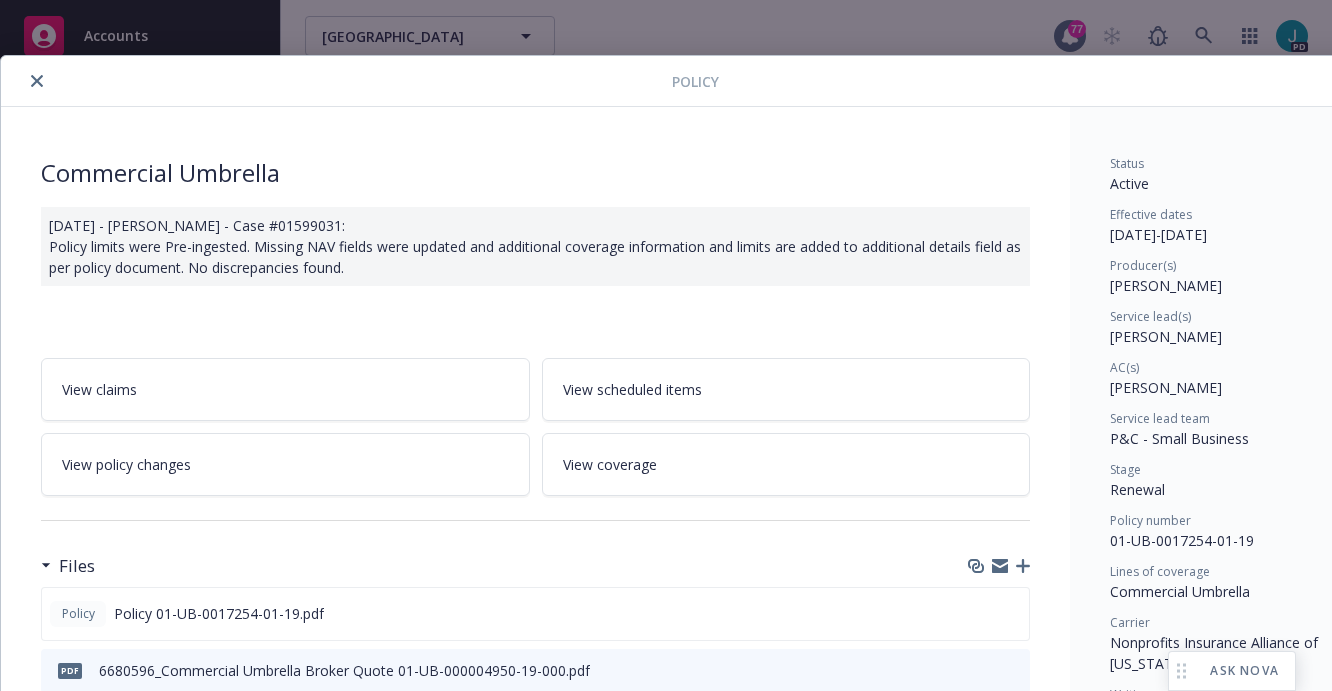 scroll, scrollTop: 0, scrollLeft: 0, axis: both 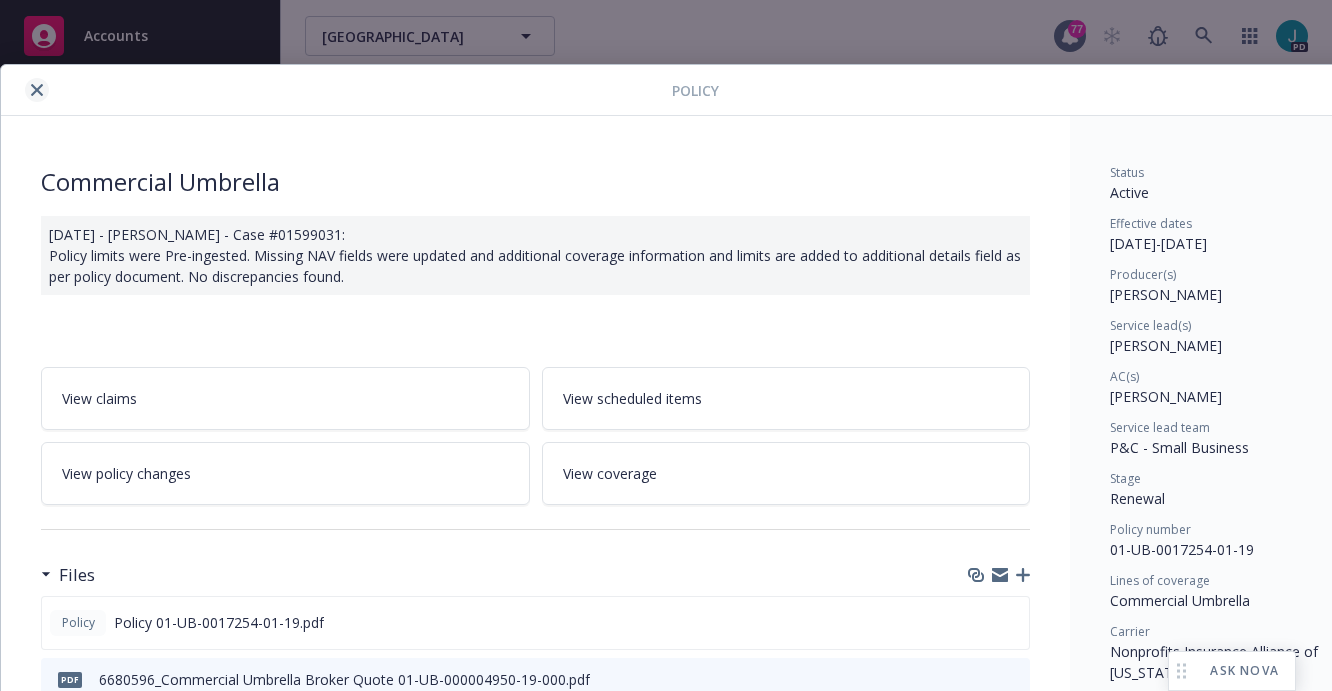 click 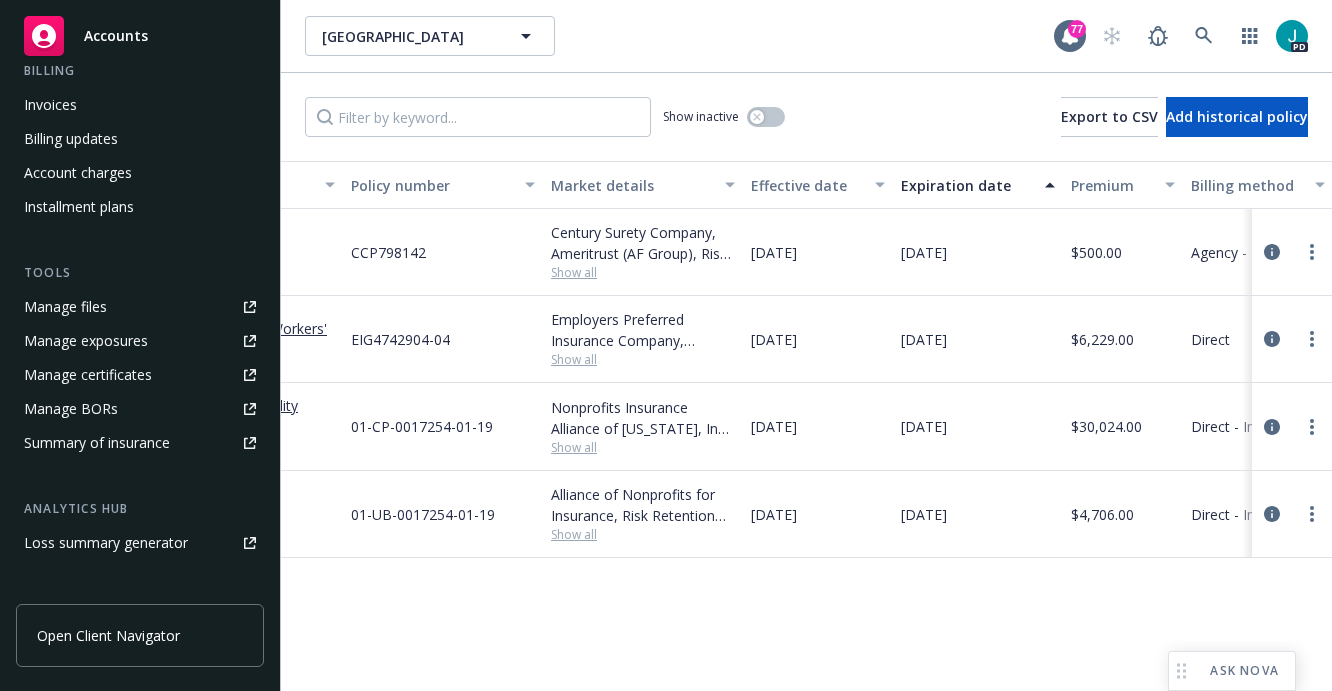 scroll, scrollTop: 0, scrollLeft: 541, axis: horizontal 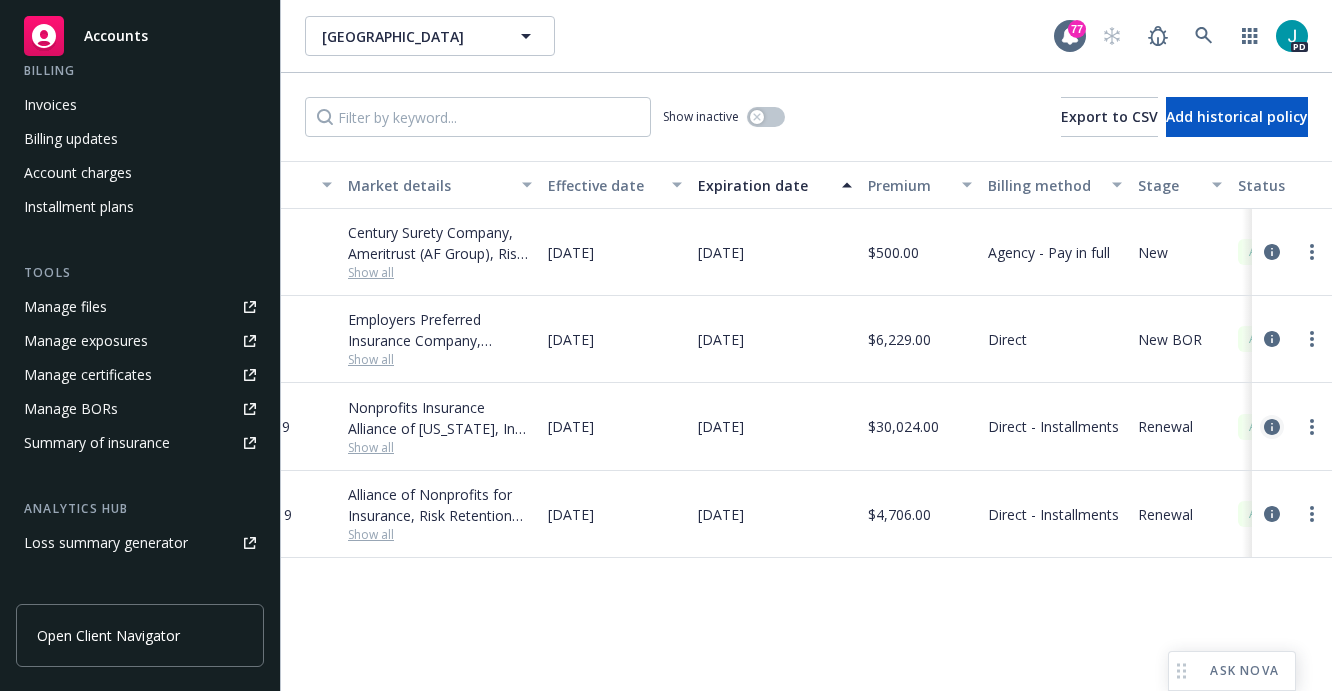 click 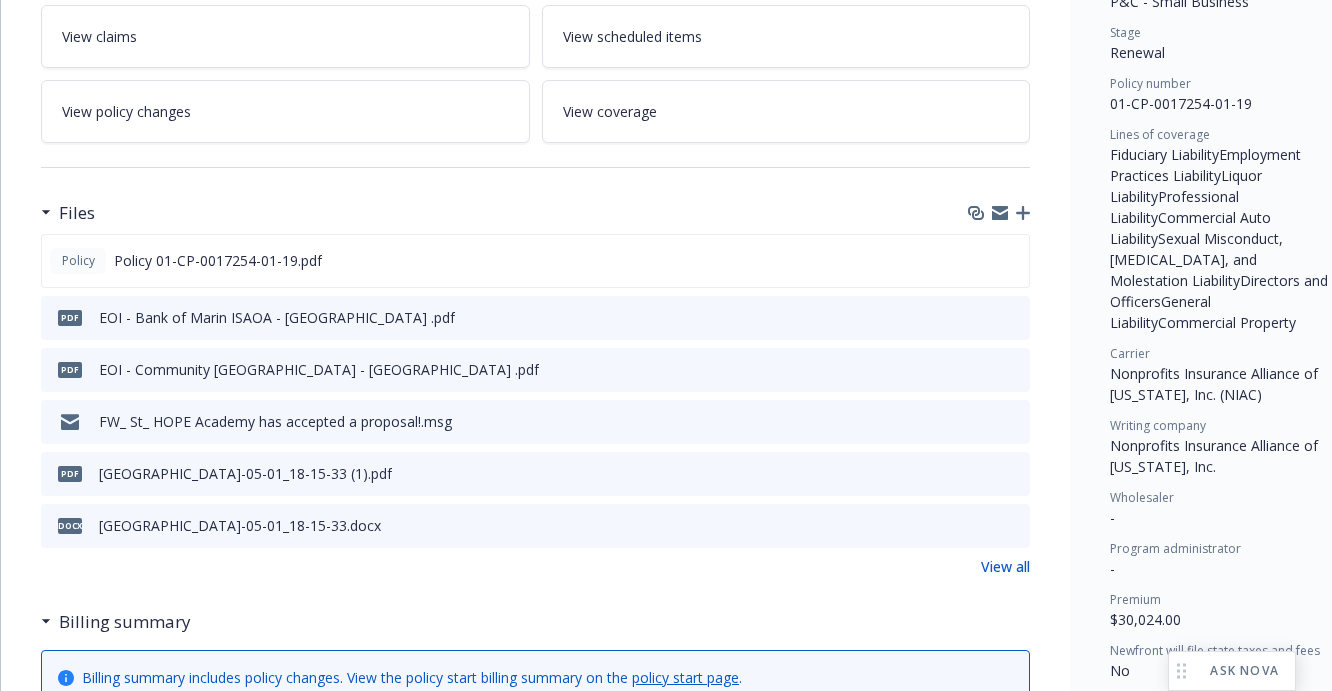 scroll, scrollTop: 448, scrollLeft: 0, axis: vertical 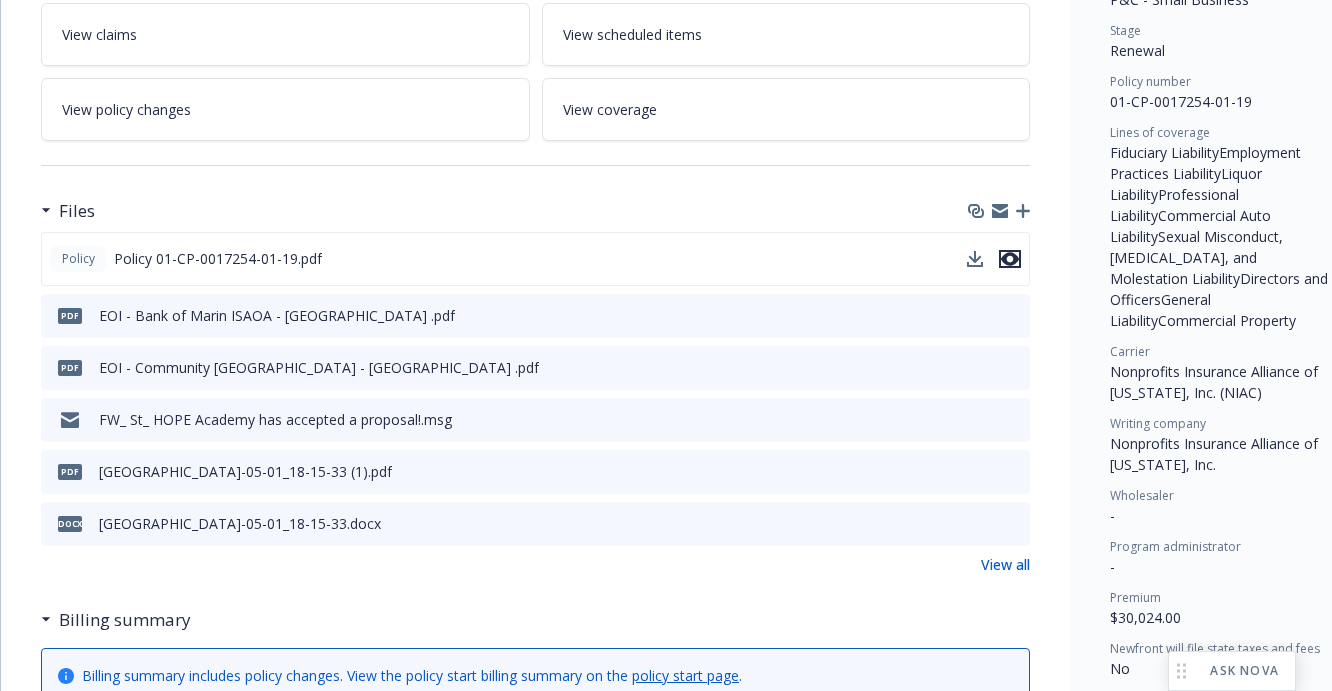 click 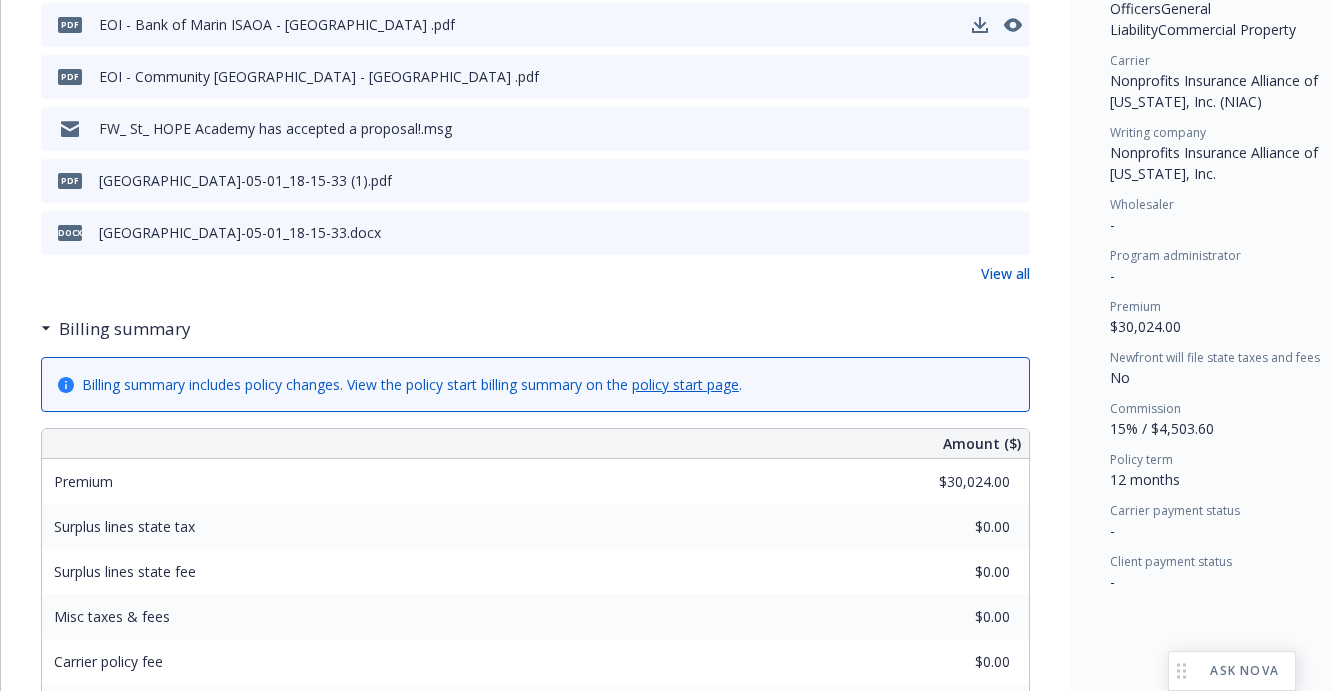 scroll, scrollTop: 743, scrollLeft: 0, axis: vertical 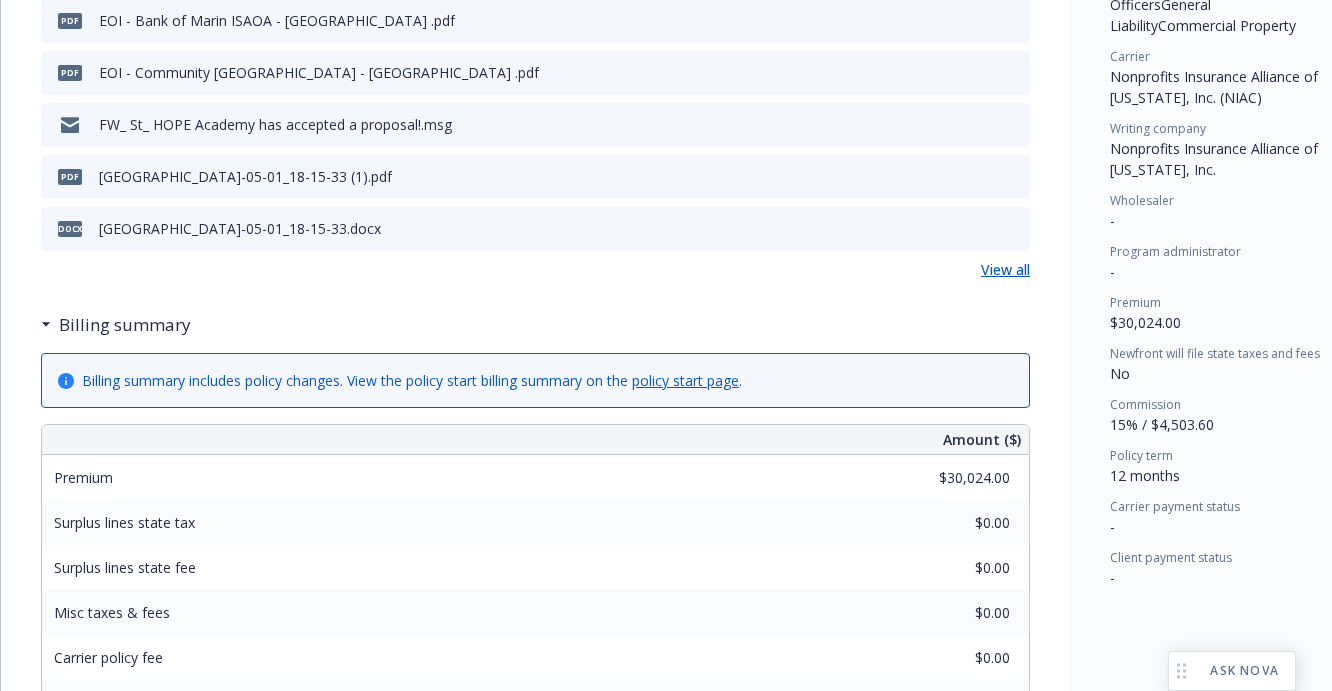 click on "View all" at bounding box center (1005, 269) 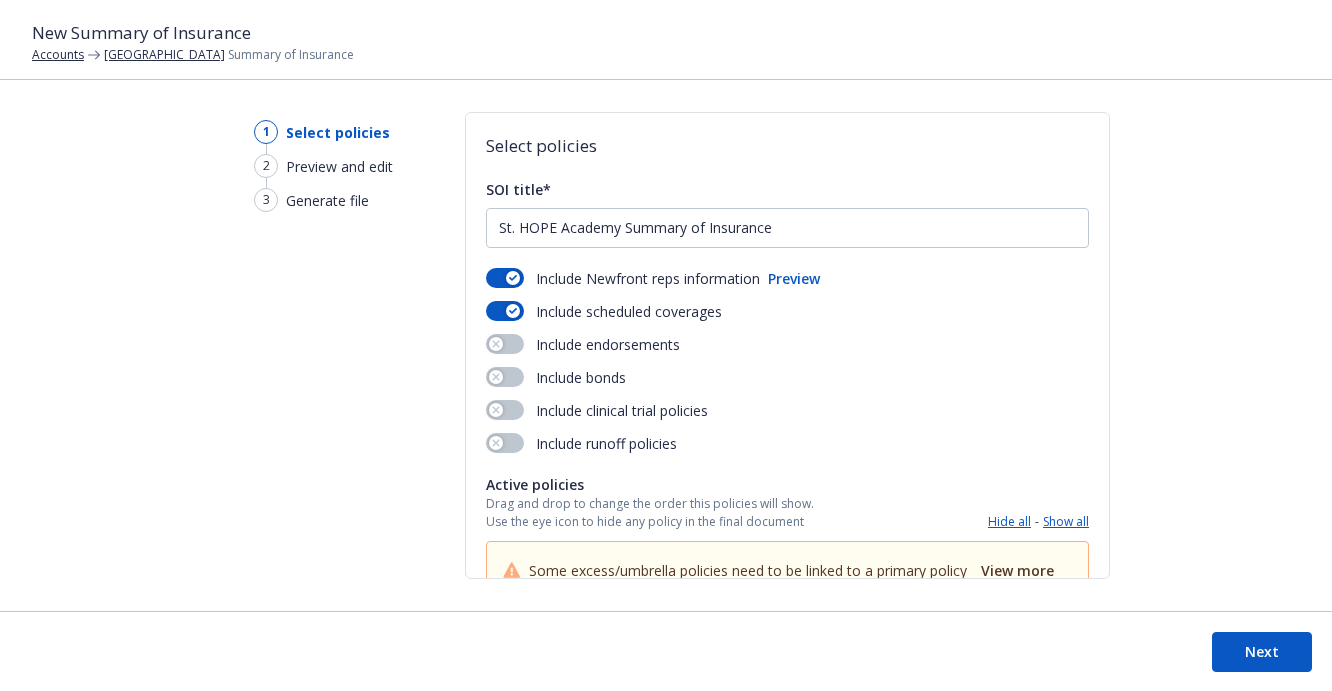 scroll, scrollTop: 0, scrollLeft: 0, axis: both 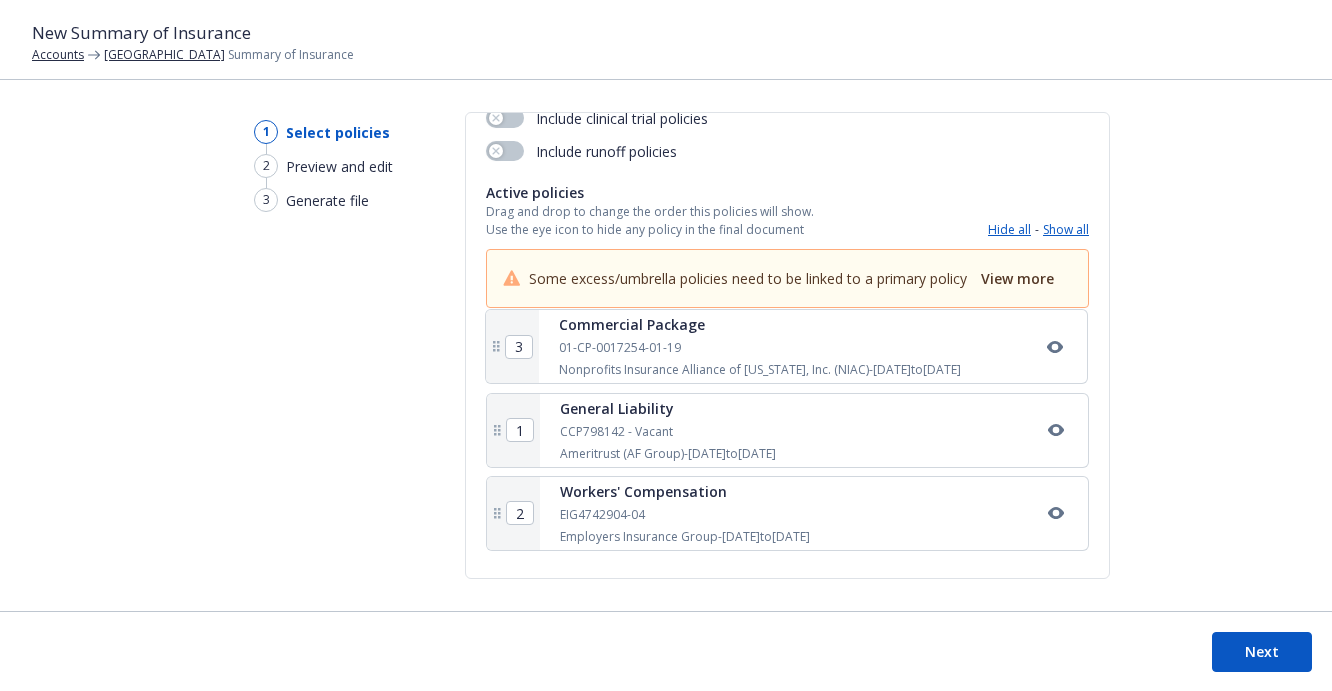 drag, startPoint x: 824, startPoint y: 512, endPoint x: 822, endPoint y: 328, distance: 184.01086 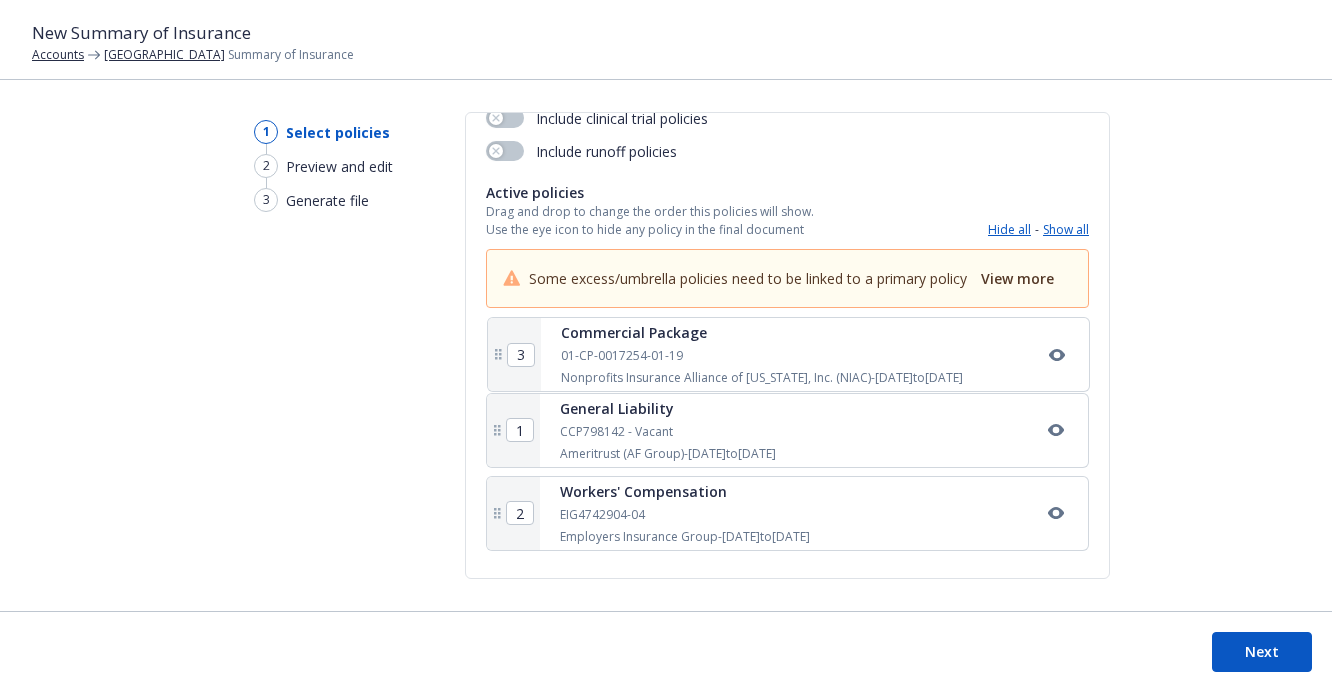 type on "2" 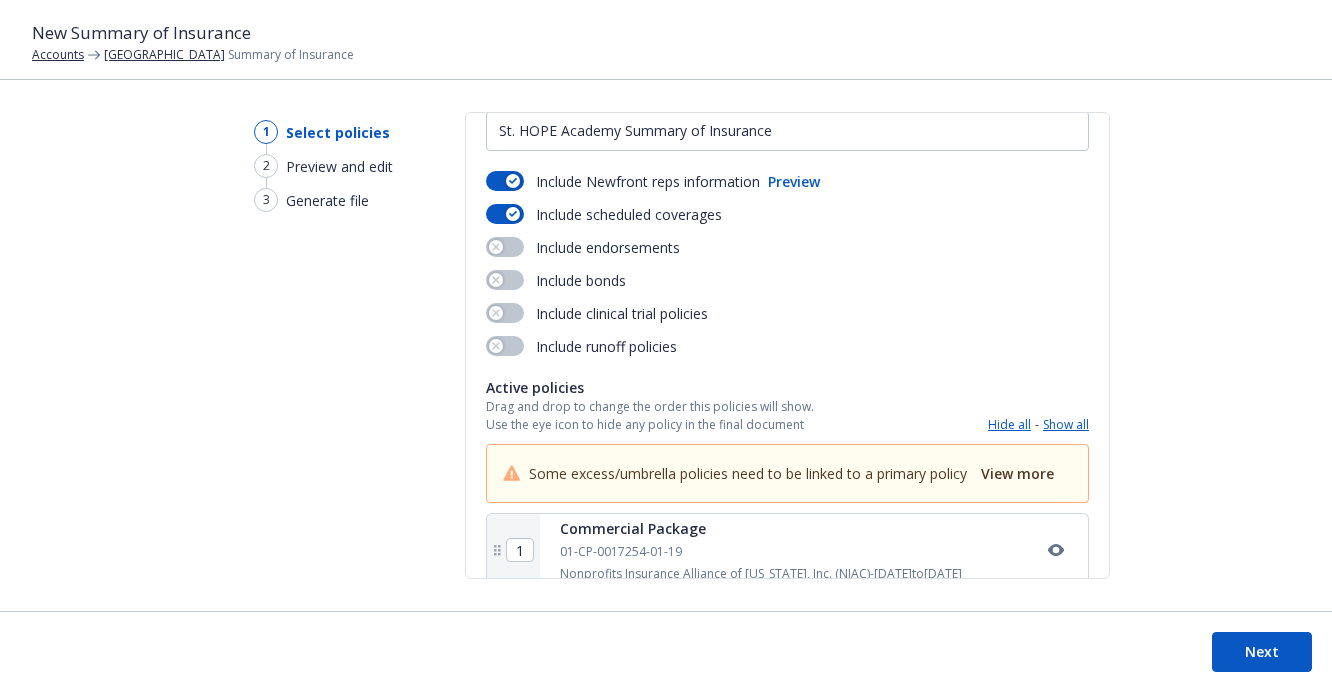 scroll, scrollTop: 0, scrollLeft: 0, axis: both 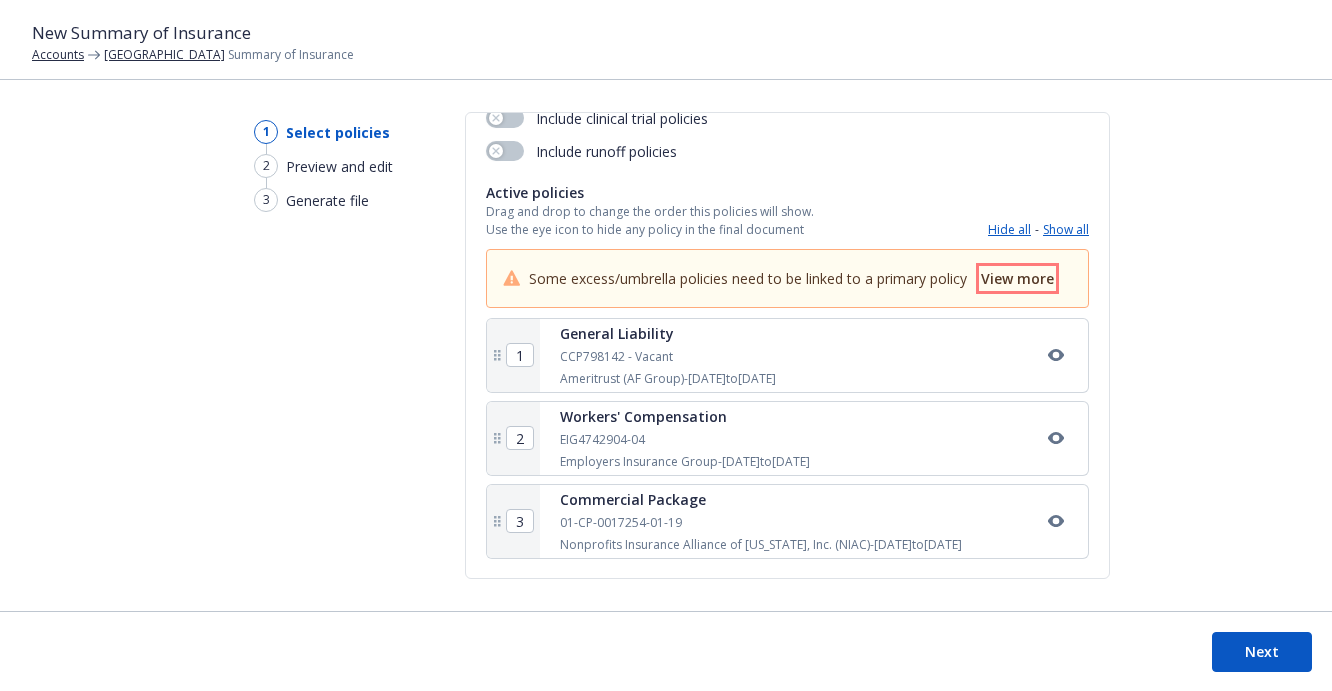 click on "View more" at bounding box center [1017, 278] 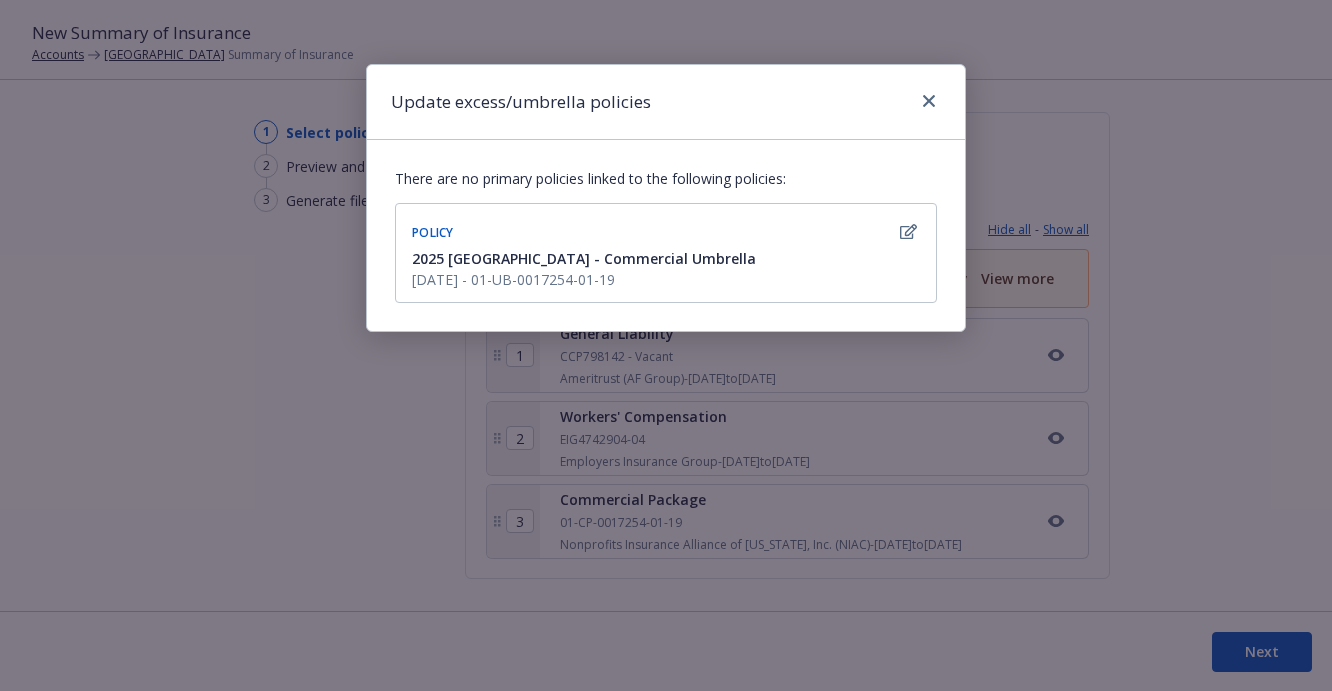 click on "2025 St. HOPE Academy - Commercial Umbrella" at bounding box center (584, 258) 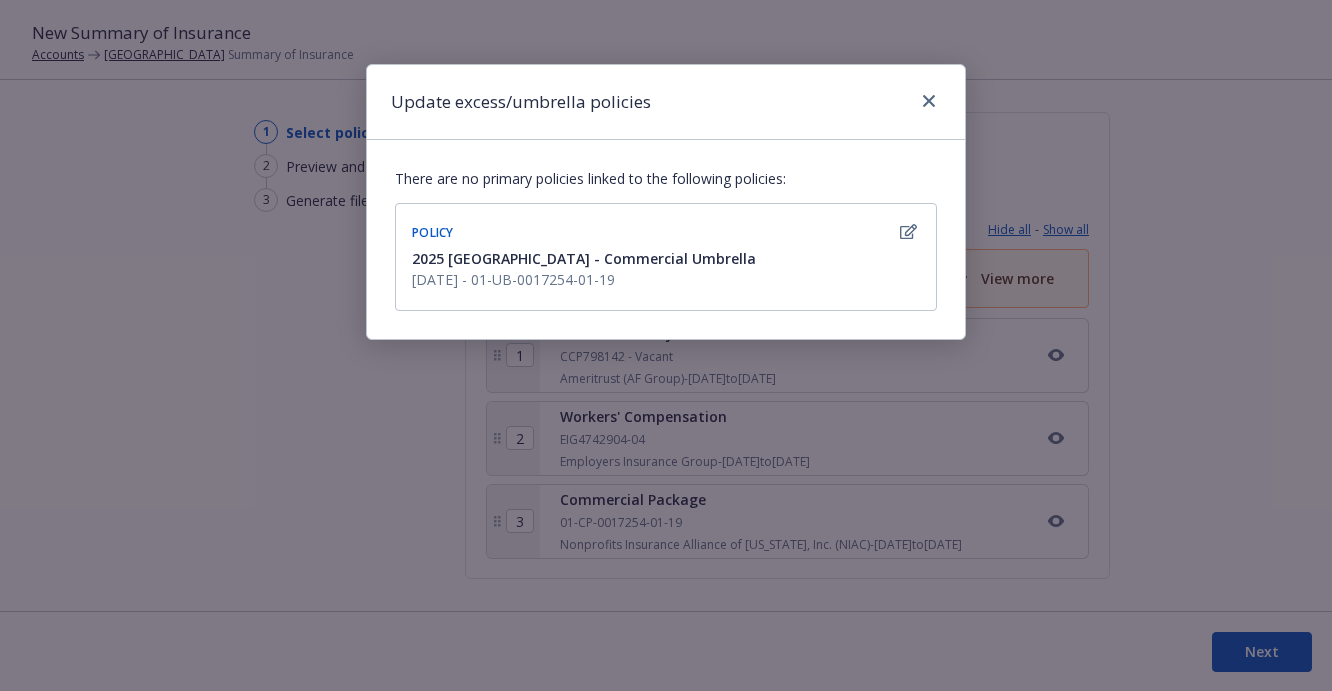 click on "2025 [GEOGRAPHIC_DATA] - Commercial Umbrella" at bounding box center (584, 258) 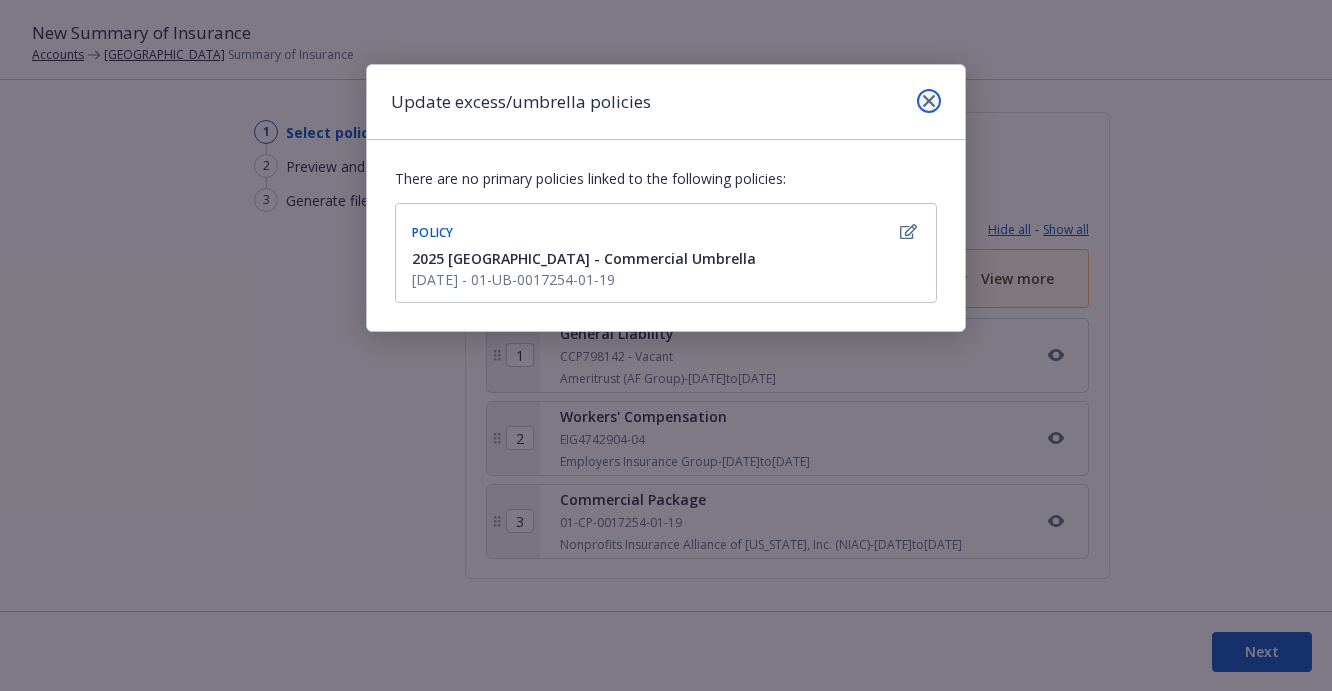 click 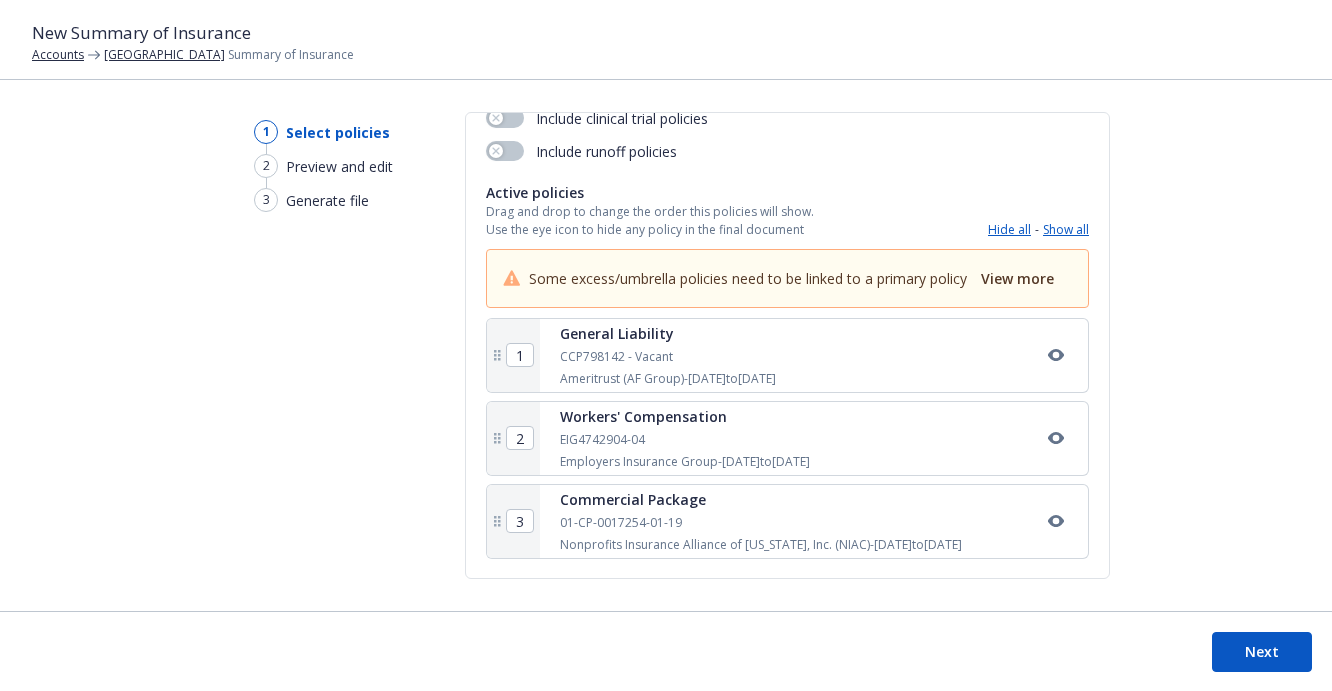click on "Some excess/umbrella policies need to be linked to a primary policy" at bounding box center (748, 278) 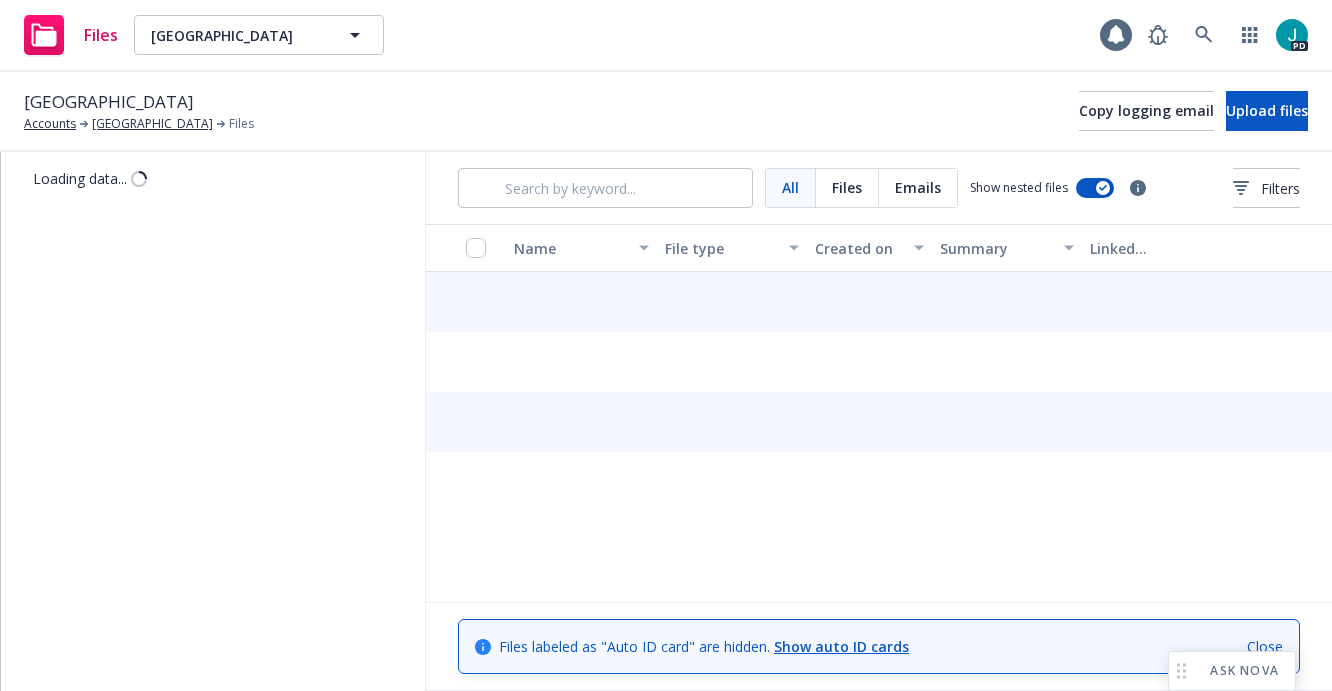 scroll, scrollTop: 0, scrollLeft: 0, axis: both 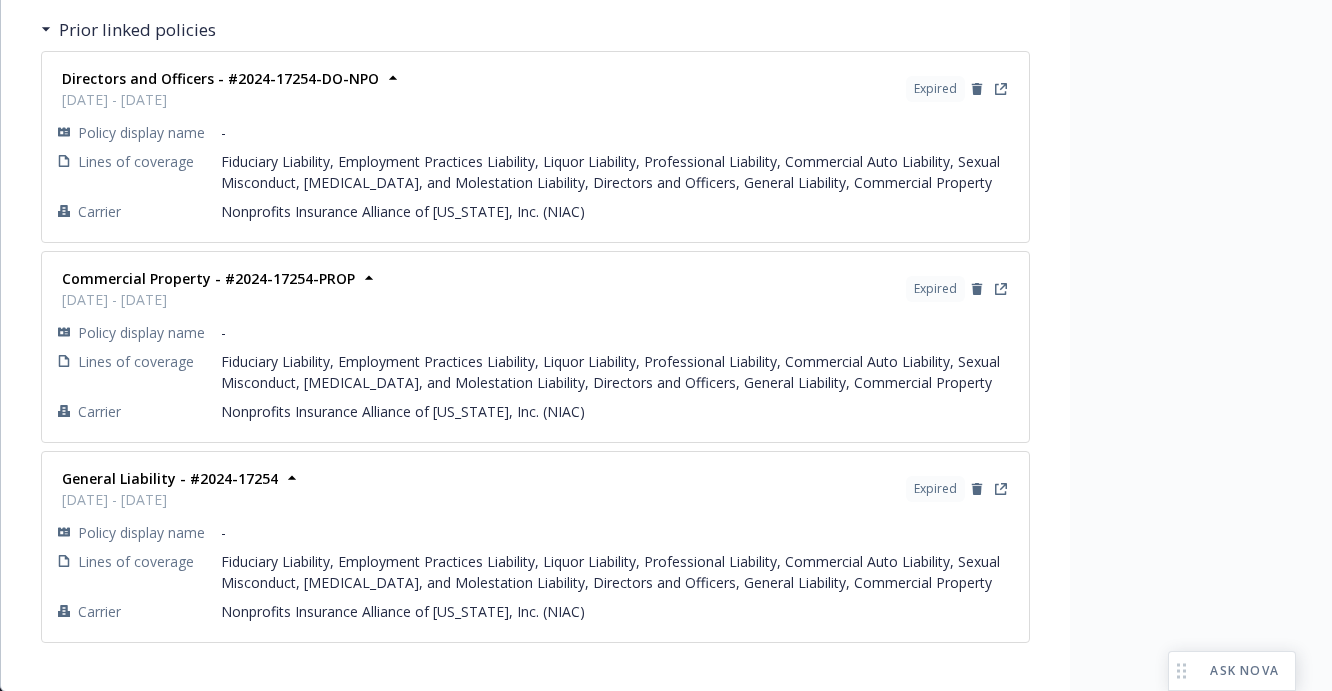 click on "Expired" at bounding box center [935, 489] 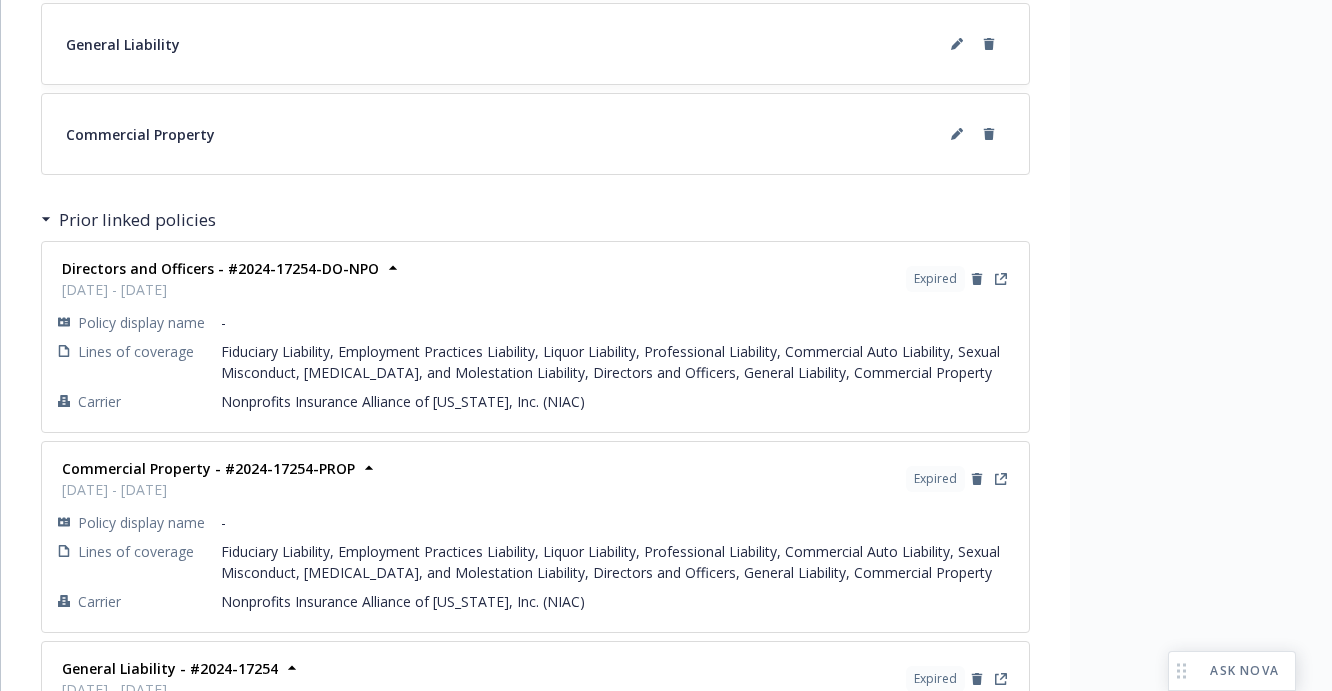 scroll, scrollTop: 2420, scrollLeft: 0, axis: vertical 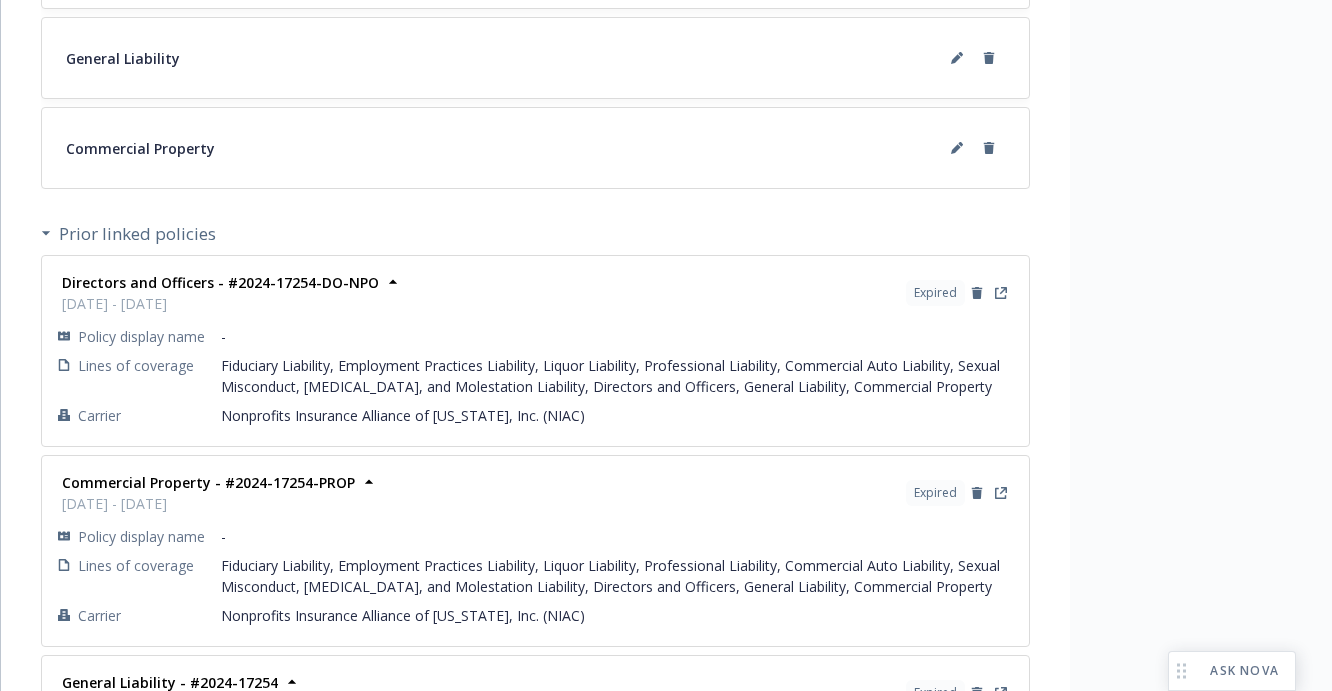 click on "Prior linked policies" at bounding box center (137, 234) 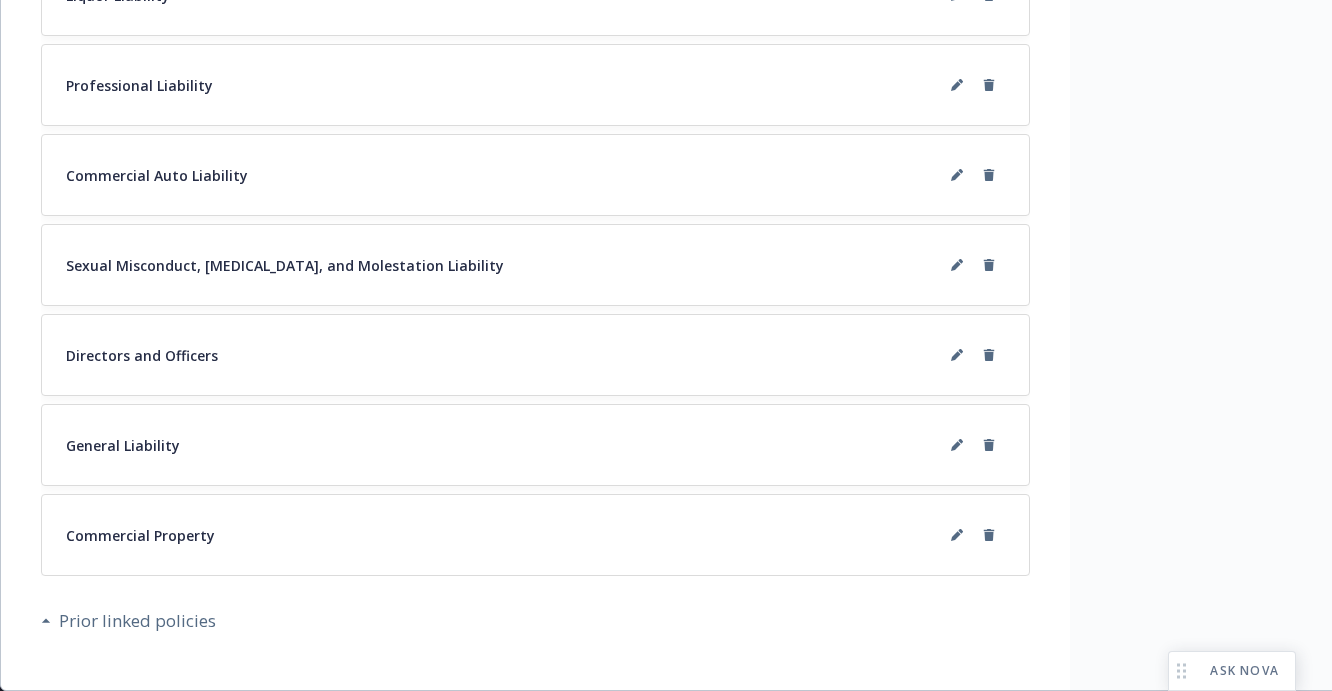 scroll, scrollTop: 2032, scrollLeft: 0, axis: vertical 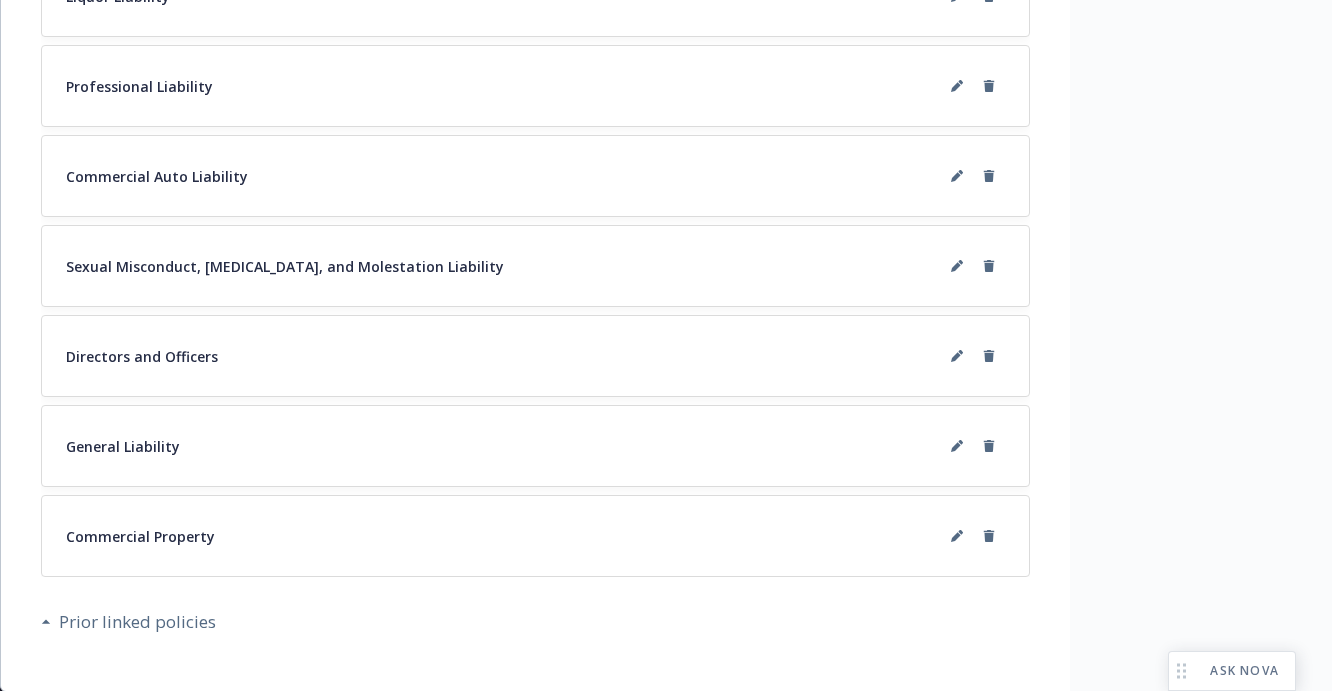 click on "Prior linked policies" at bounding box center [128, 622] 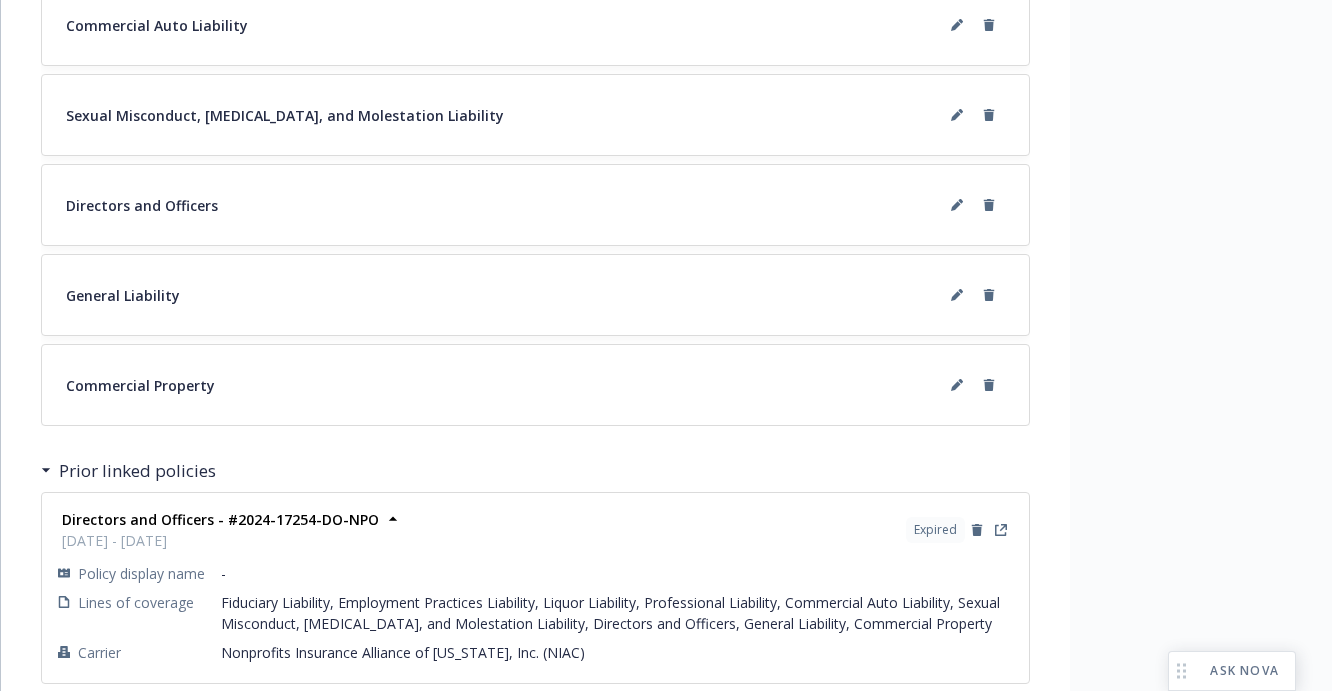 scroll, scrollTop: 2174, scrollLeft: 0, axis: vertical 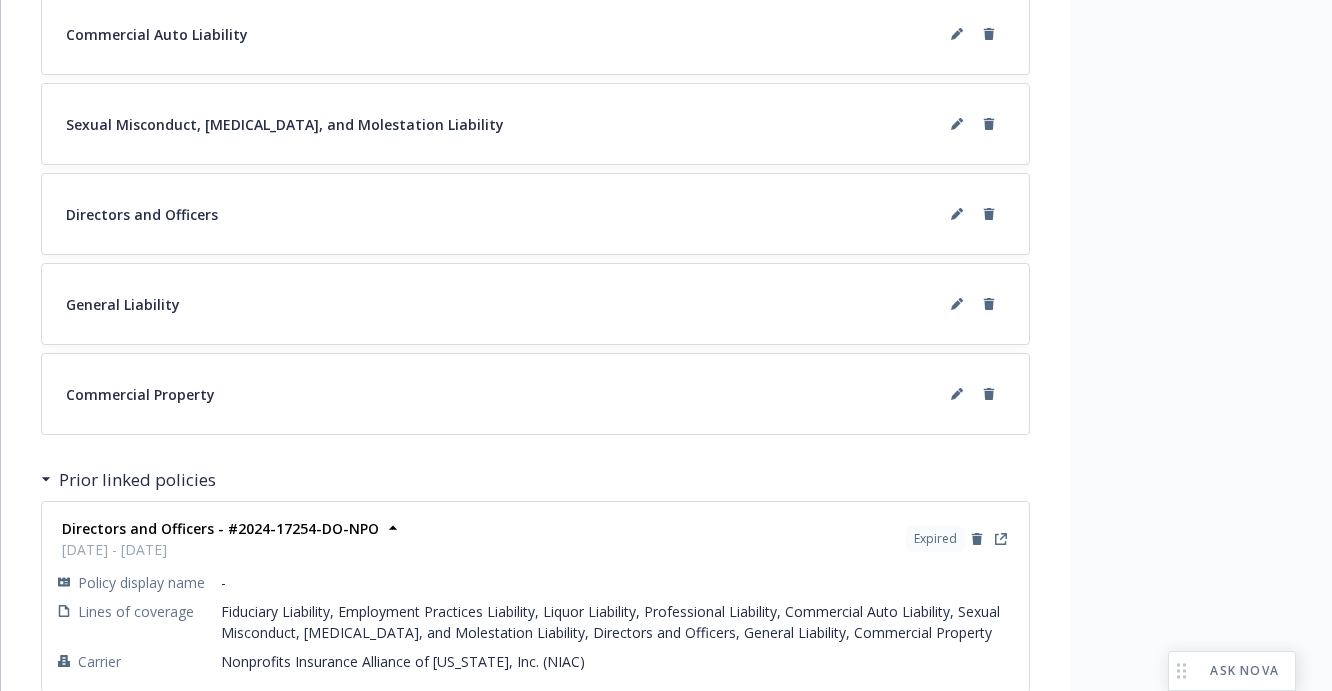 click on "Expired" at bounding box center (935, 539) 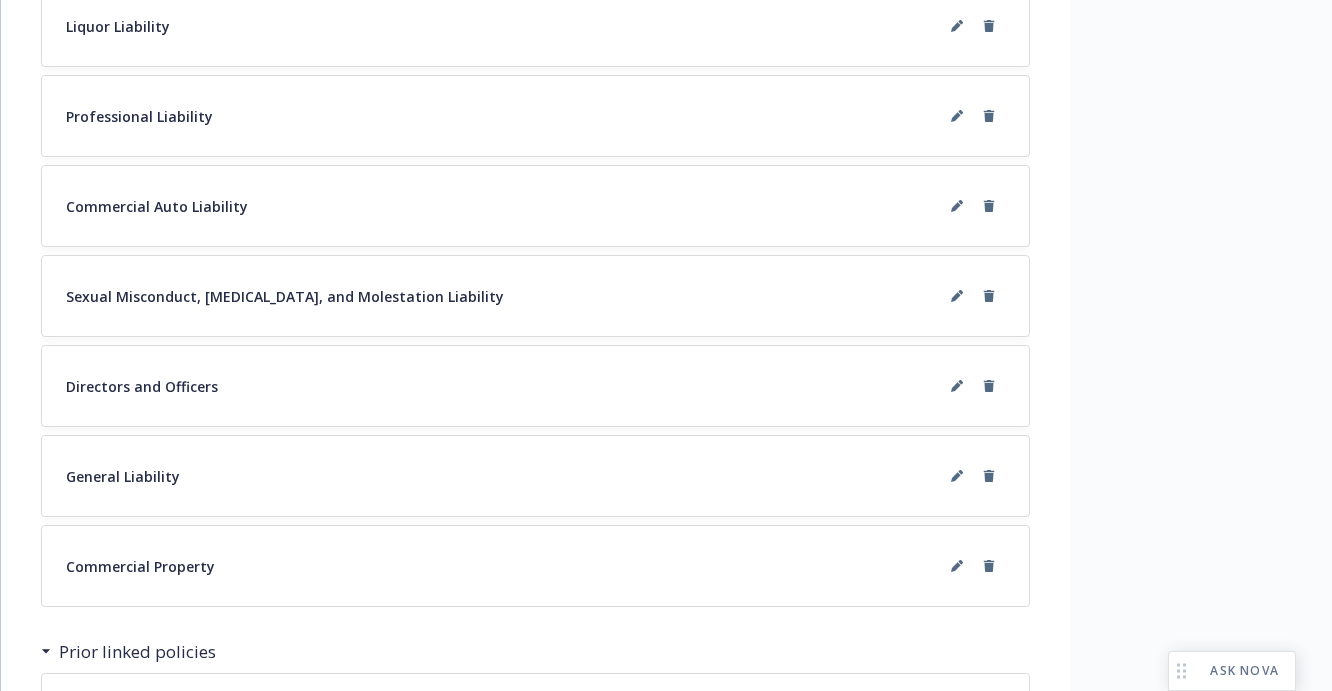 scroll, scrollTop: 2008, scrollLeft: 0, axis: vertical 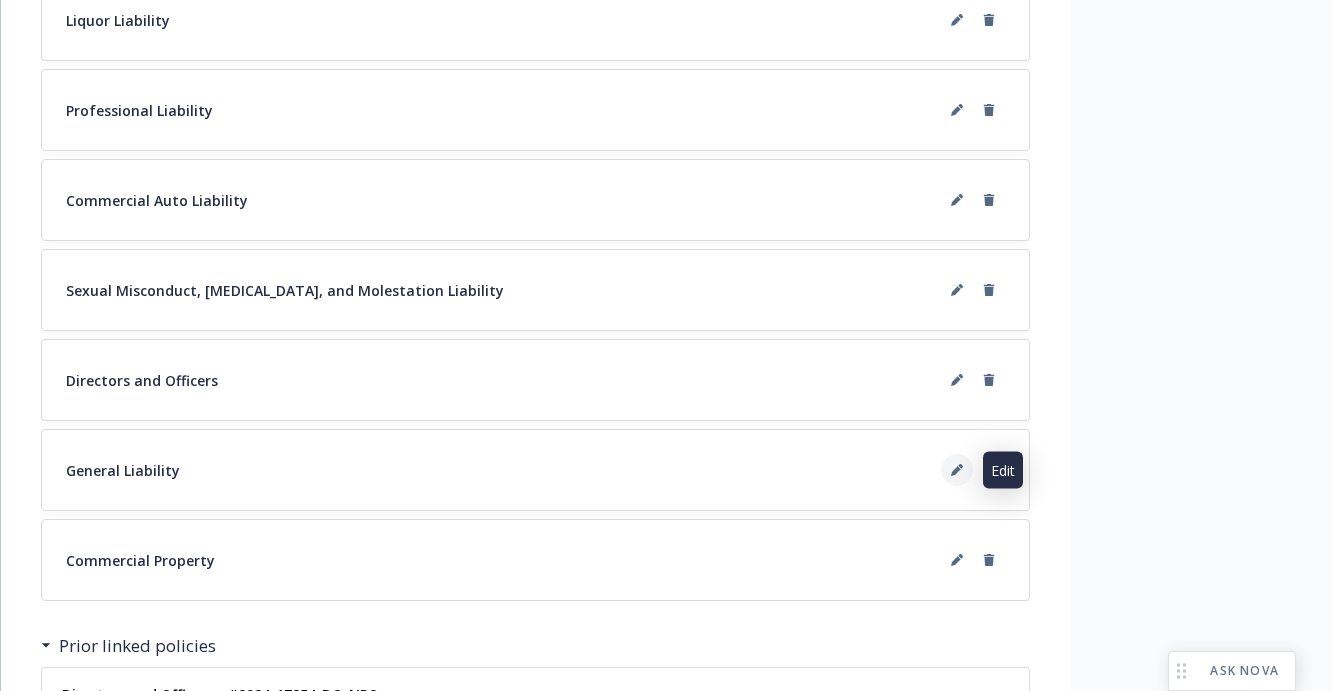 click 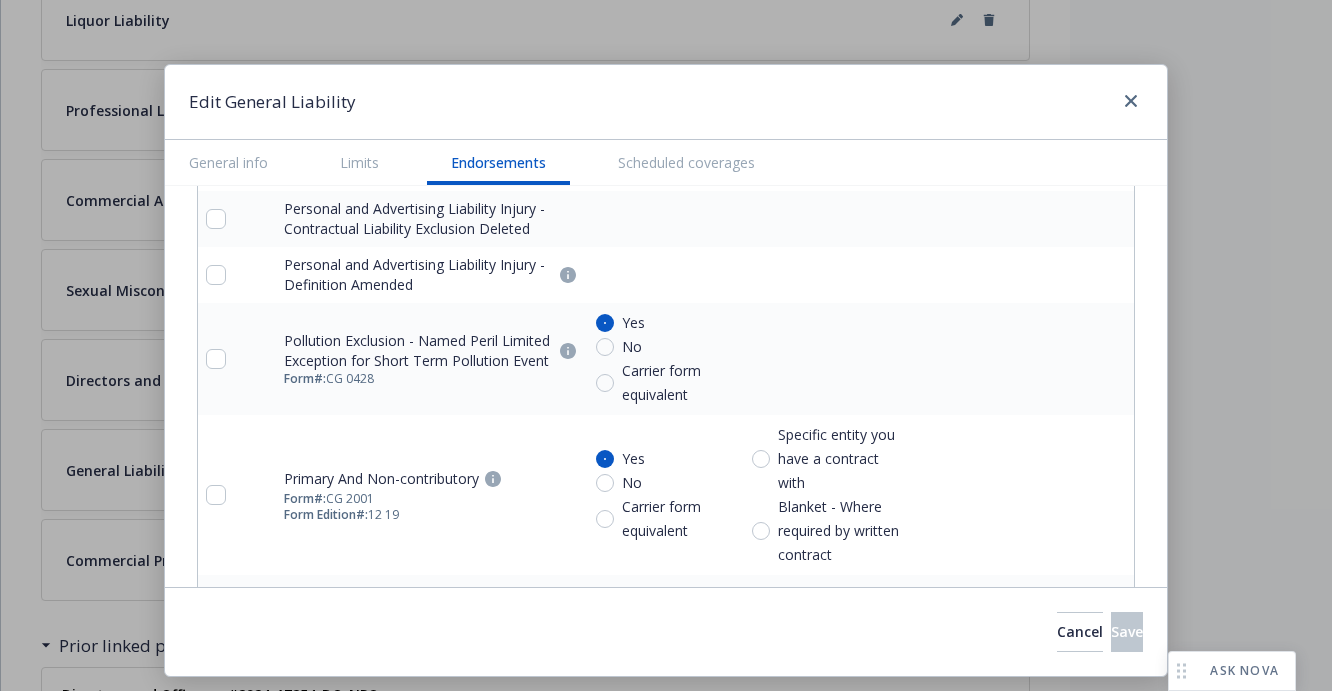 scroll, scrollTop: 4061, scrollLeft: 0, axis: vertical 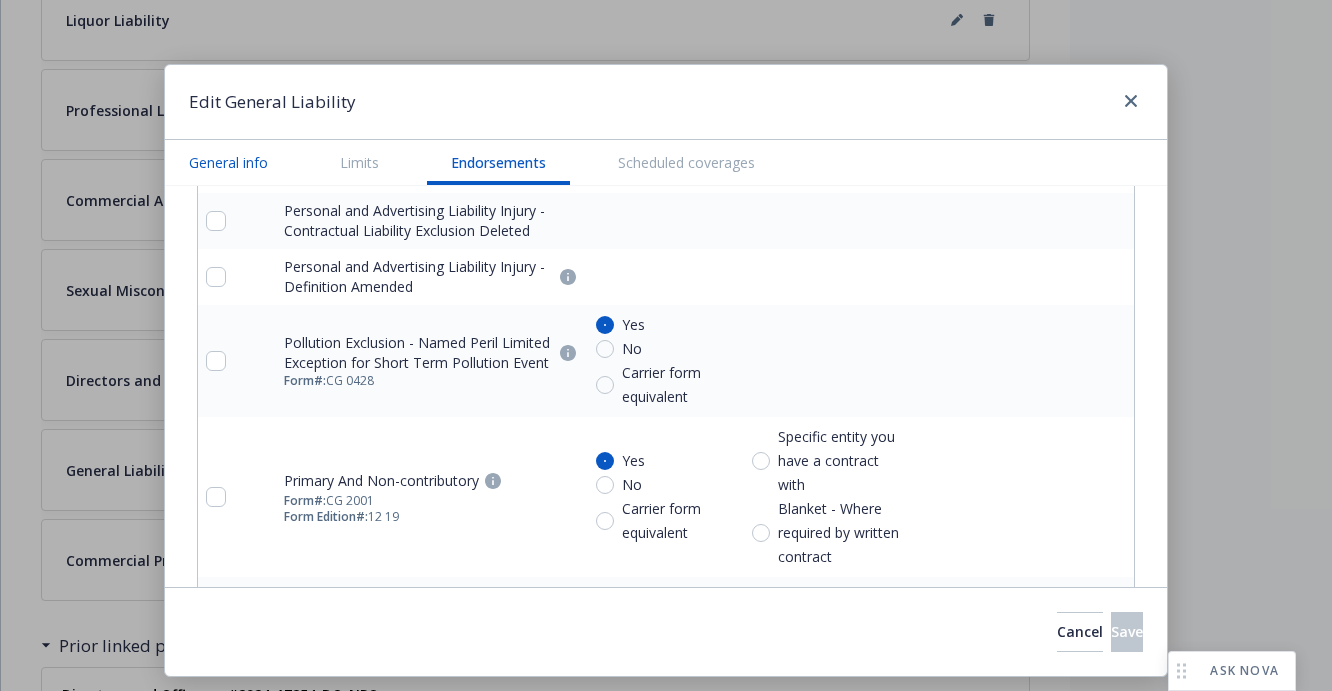 click on "General info" at bounding box center (228, 162) 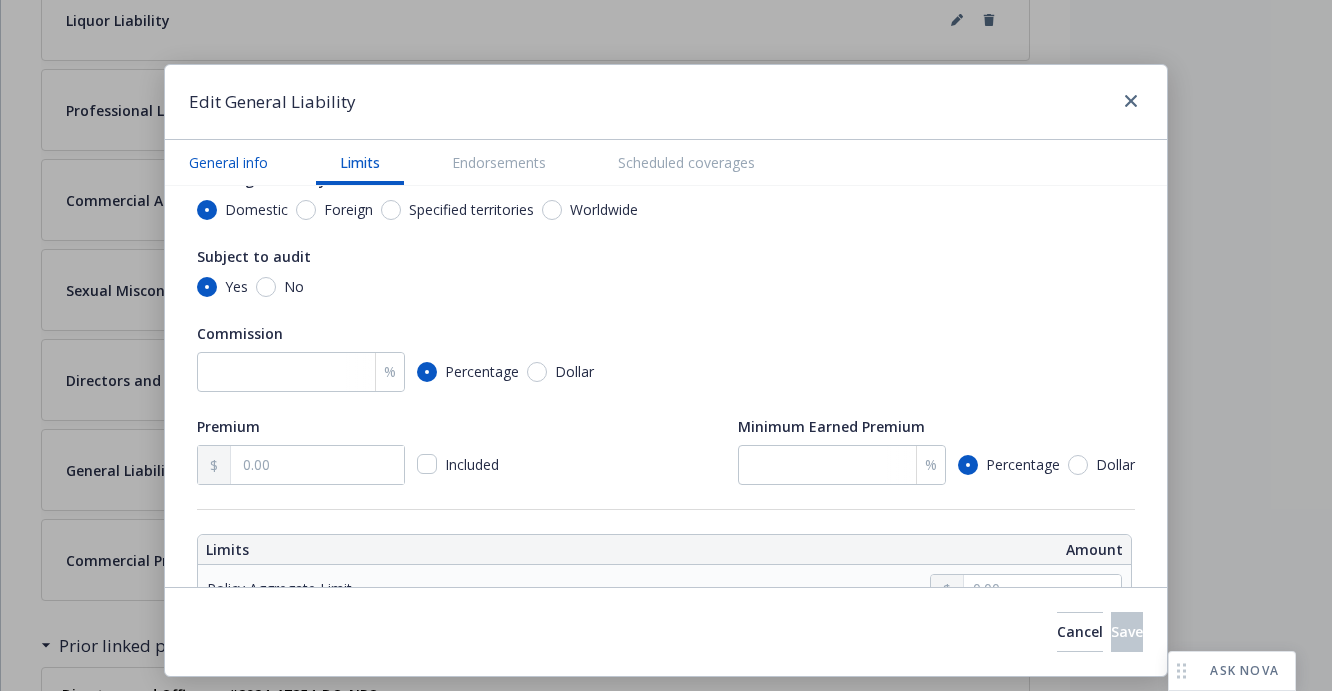 scroll, scrollTop: 149, scrollLeft: 0, axis: vertical 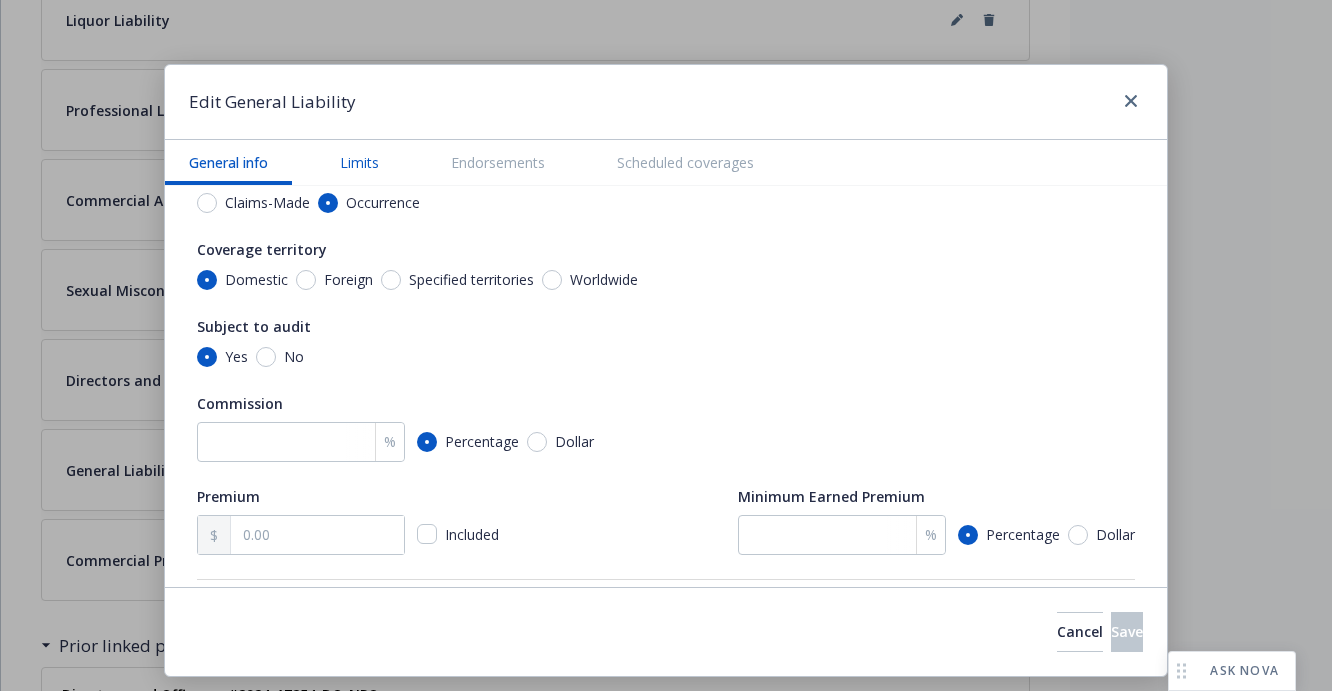 click on "Limits" at bounding box center (359, 162) 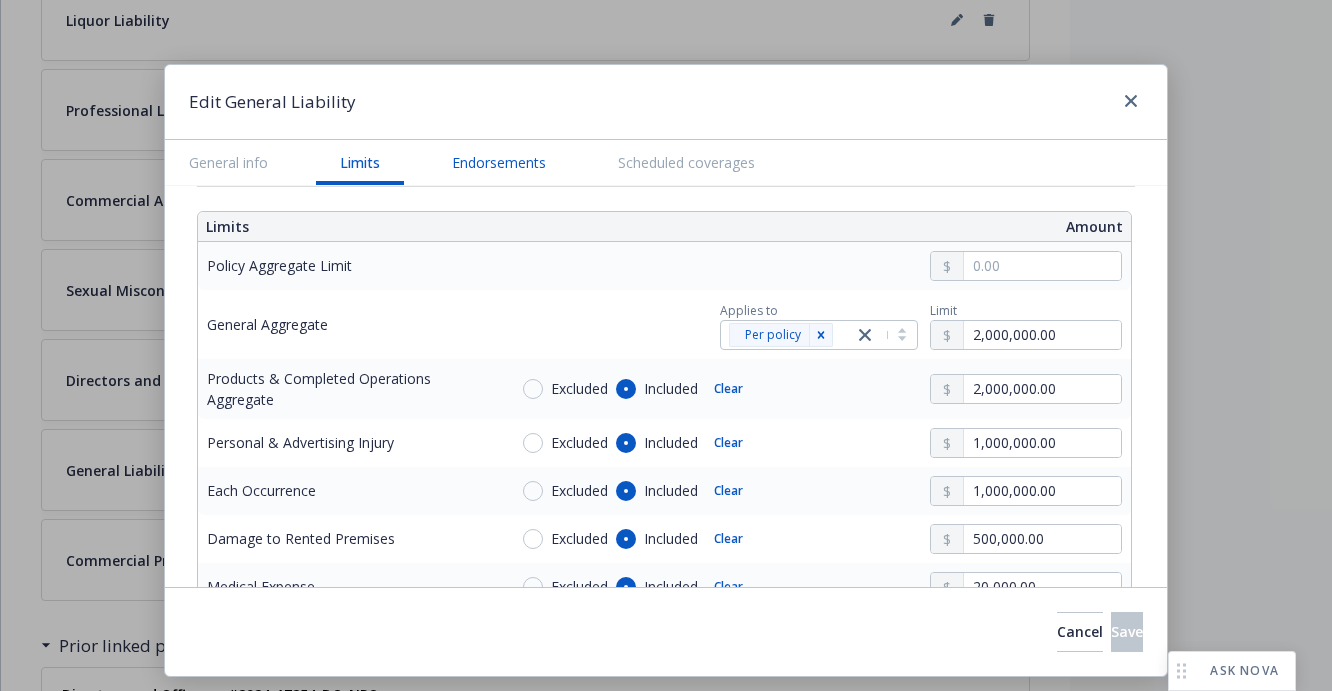 scroll, scrollTop: 567, scrollLeft: 0, axis: vertical 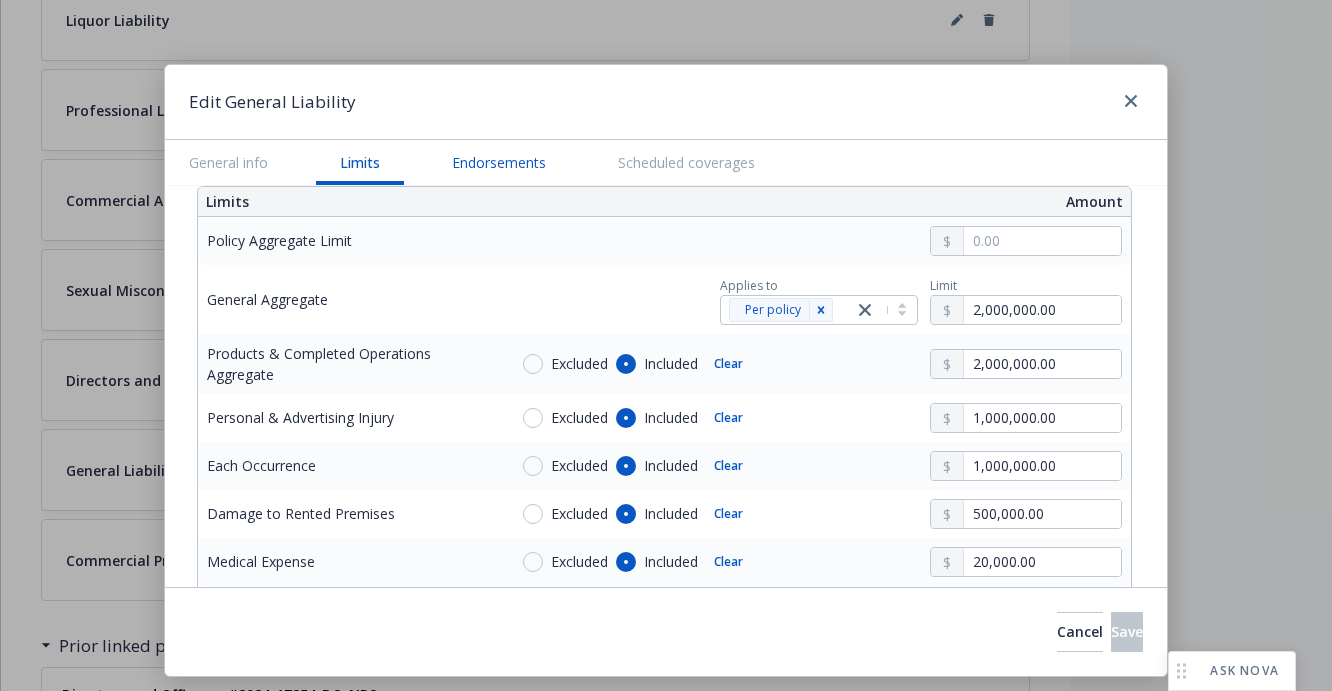 click on "Endorsements" at bounding box center (499, 162) 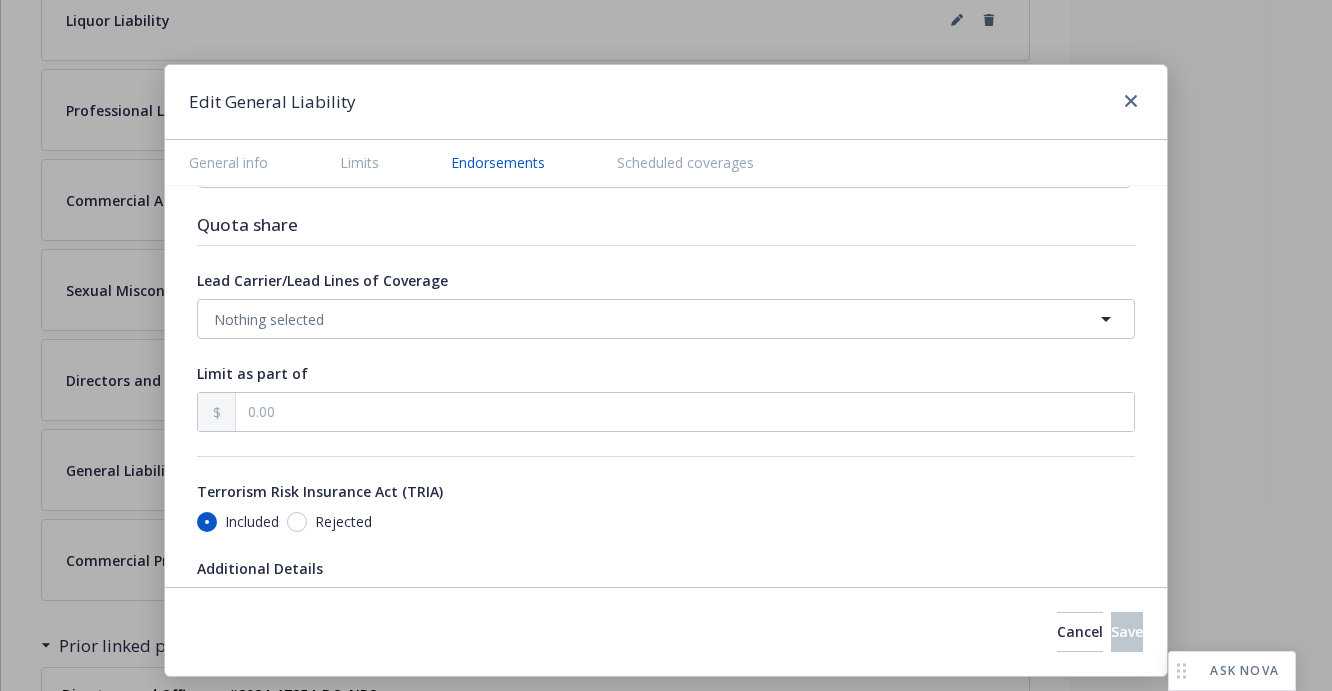 scroll, scrollTop: 2689, scrollLeft: 0, axis: vertical 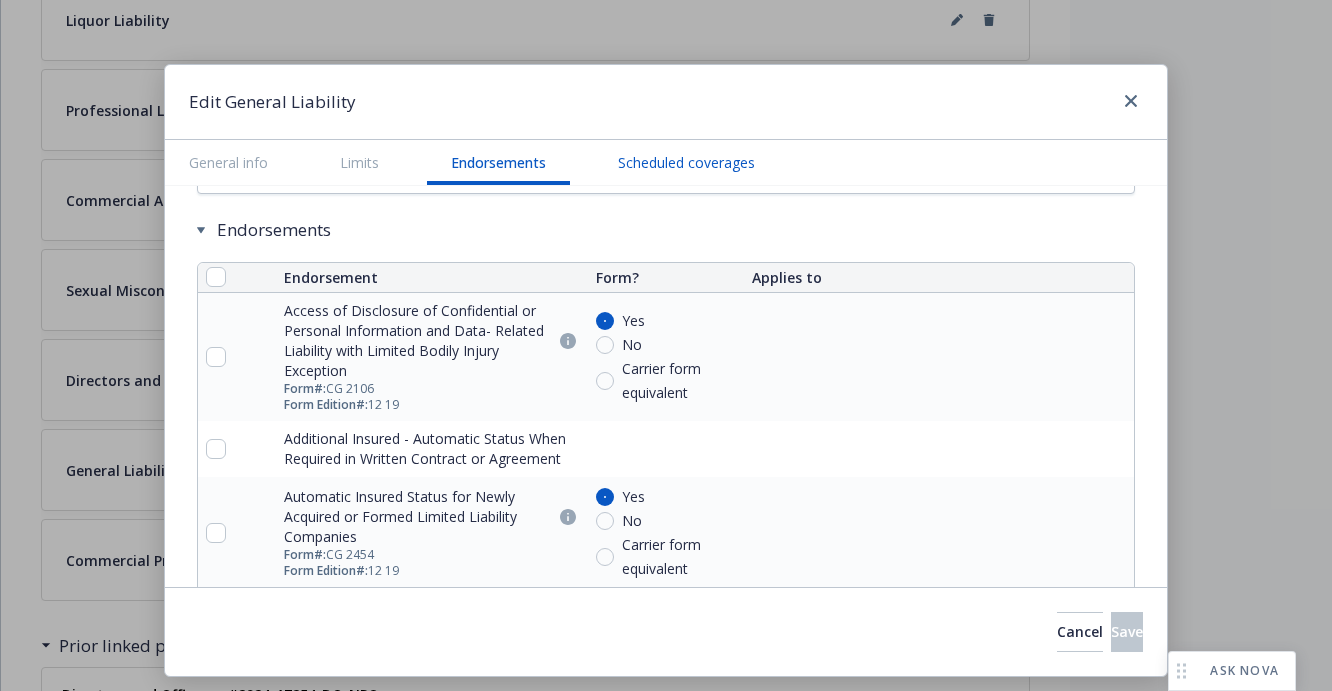 click on "Scheduled coverages" at bounding box center (686, 162) 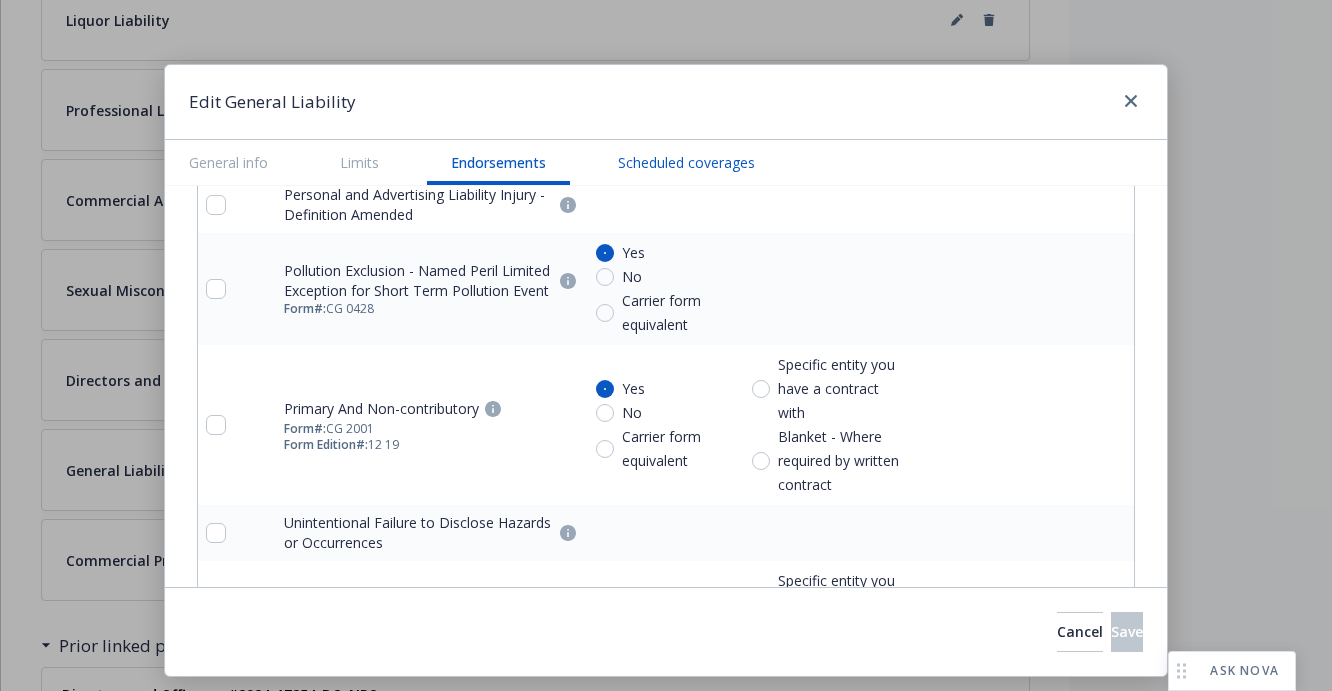 type on "x" 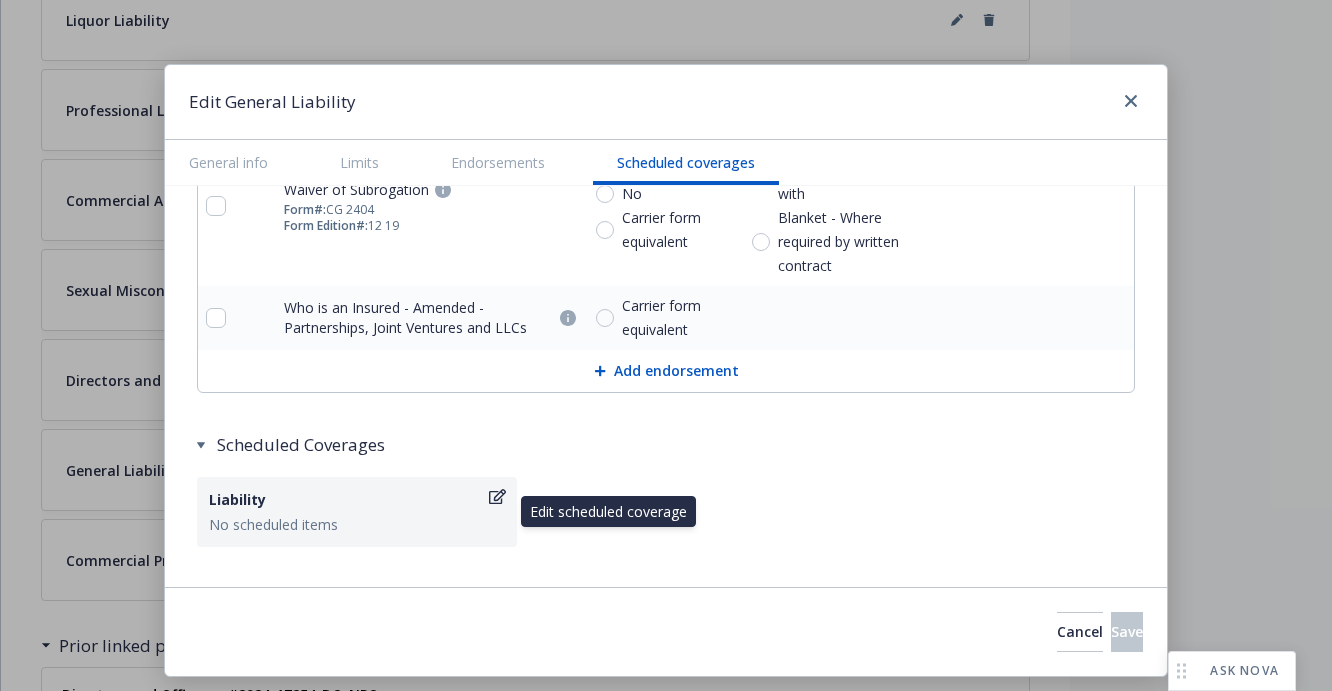 click on "Liability No scheduled items" at bounding box center [357, 512] 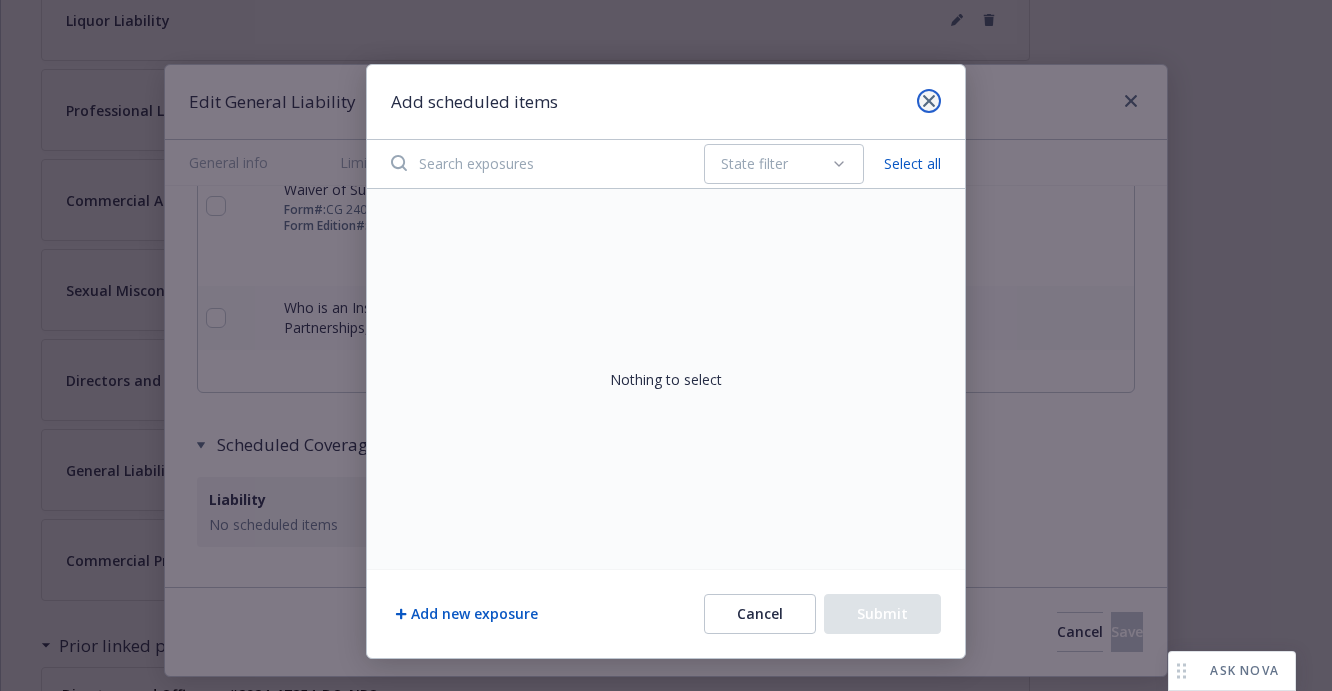 click 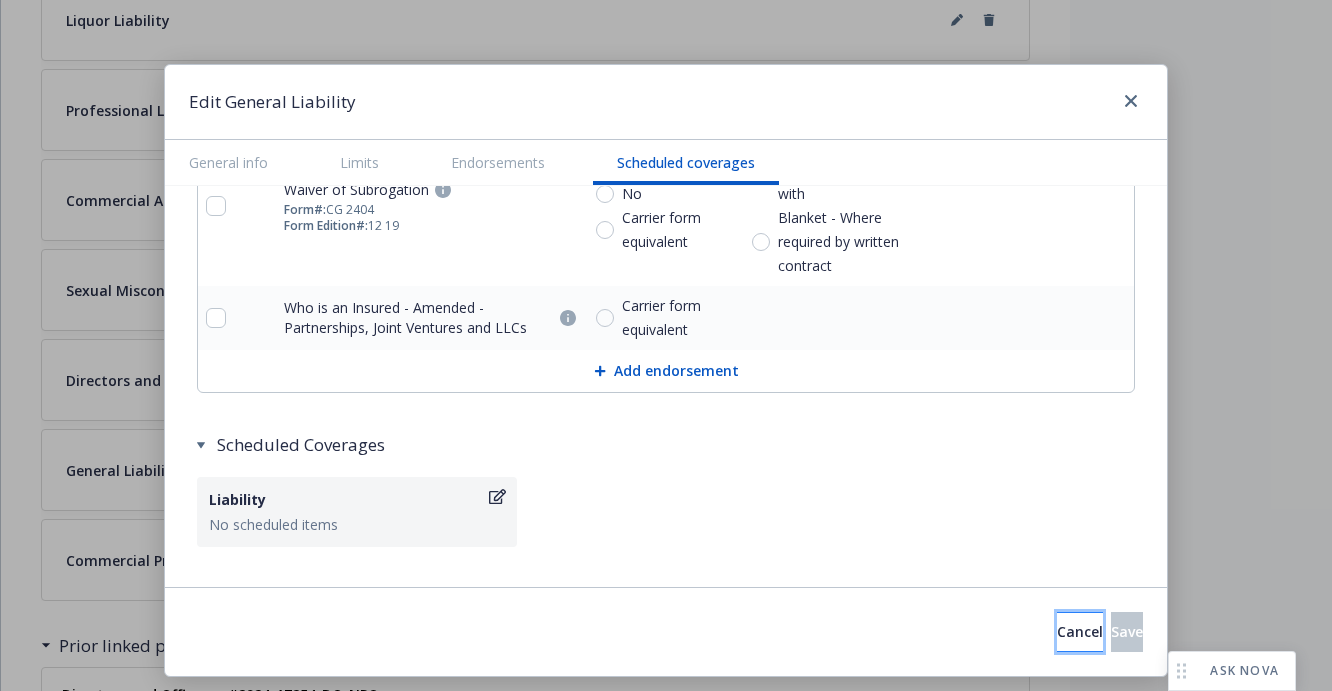 click on "Cancel" at bounding box center [1080, 632] 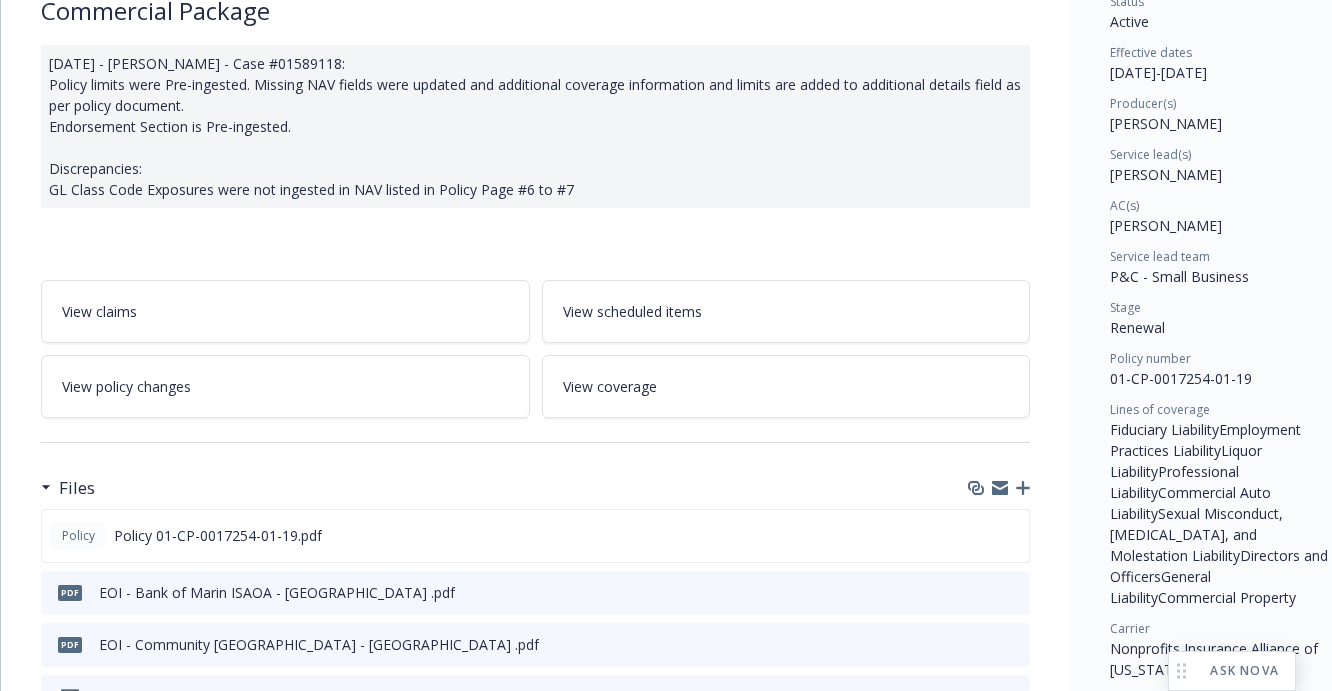 scroll, scrollTop: 0, scrollLeft: 0, axis: both 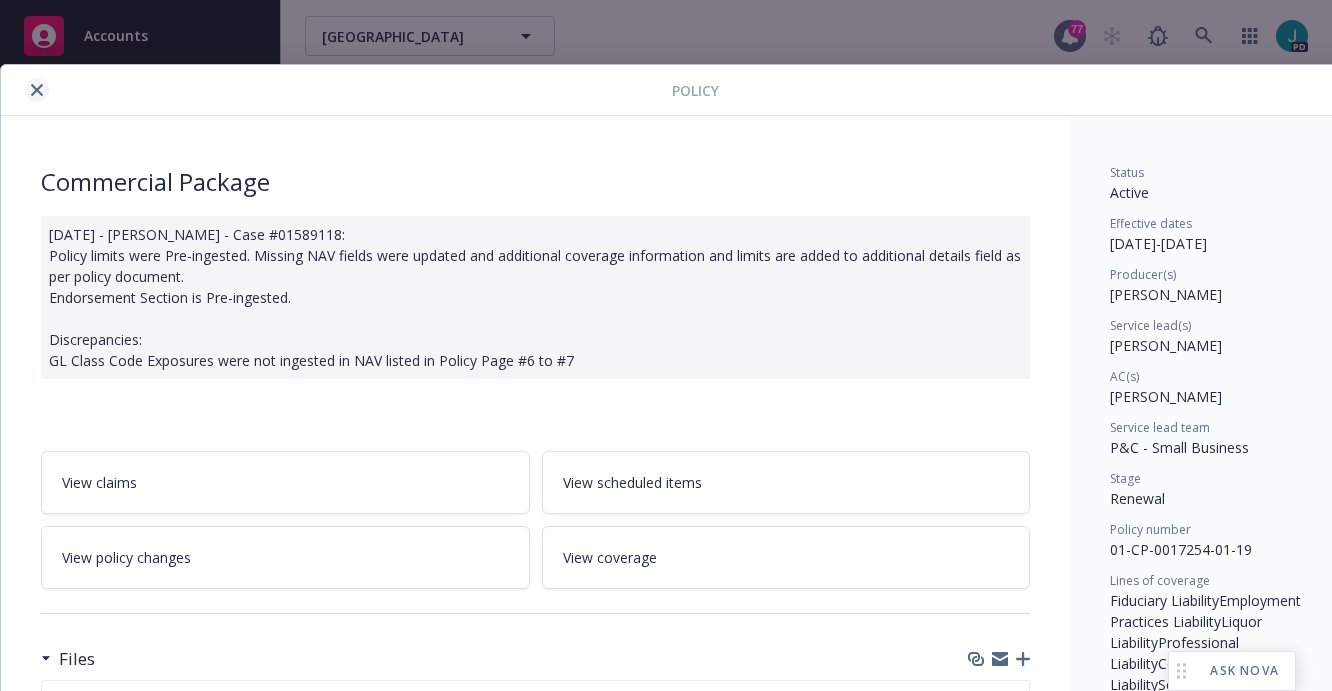 click 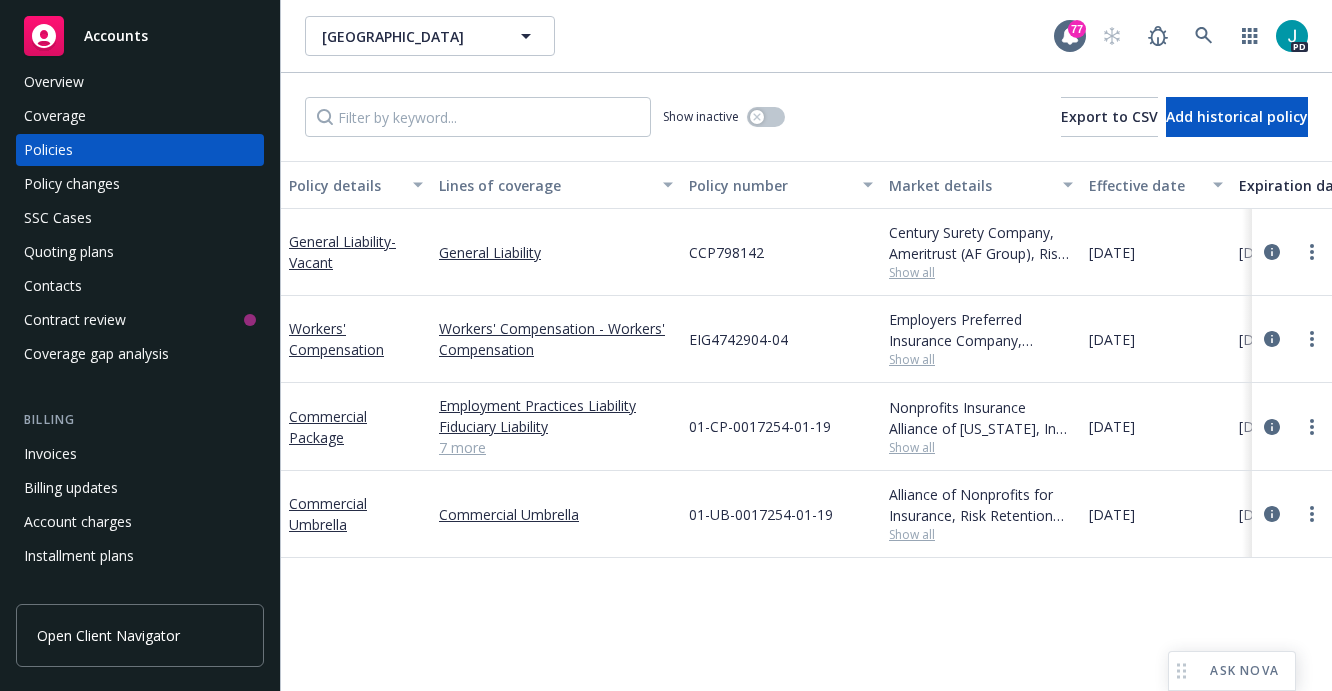 scroll, scrollTop: 0, scrollLeft: 0, axis: both 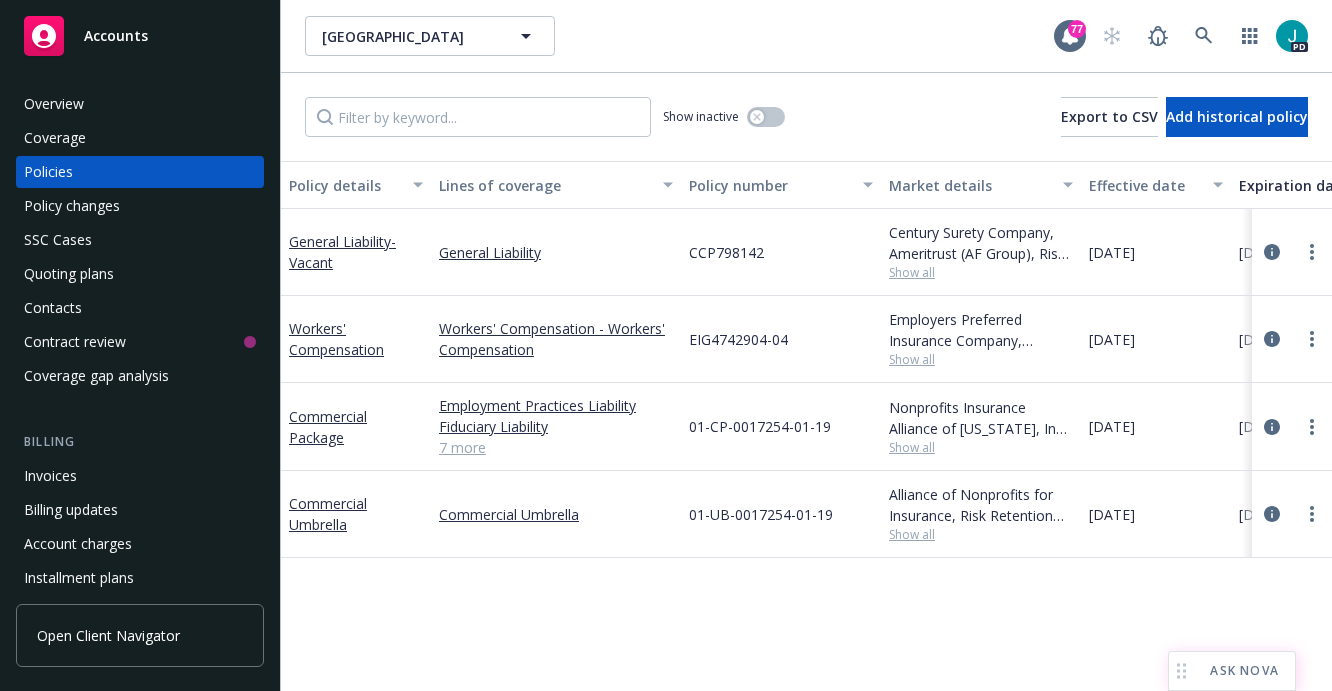 click on "ASK NOVA" at bounding box center [1232, 671] 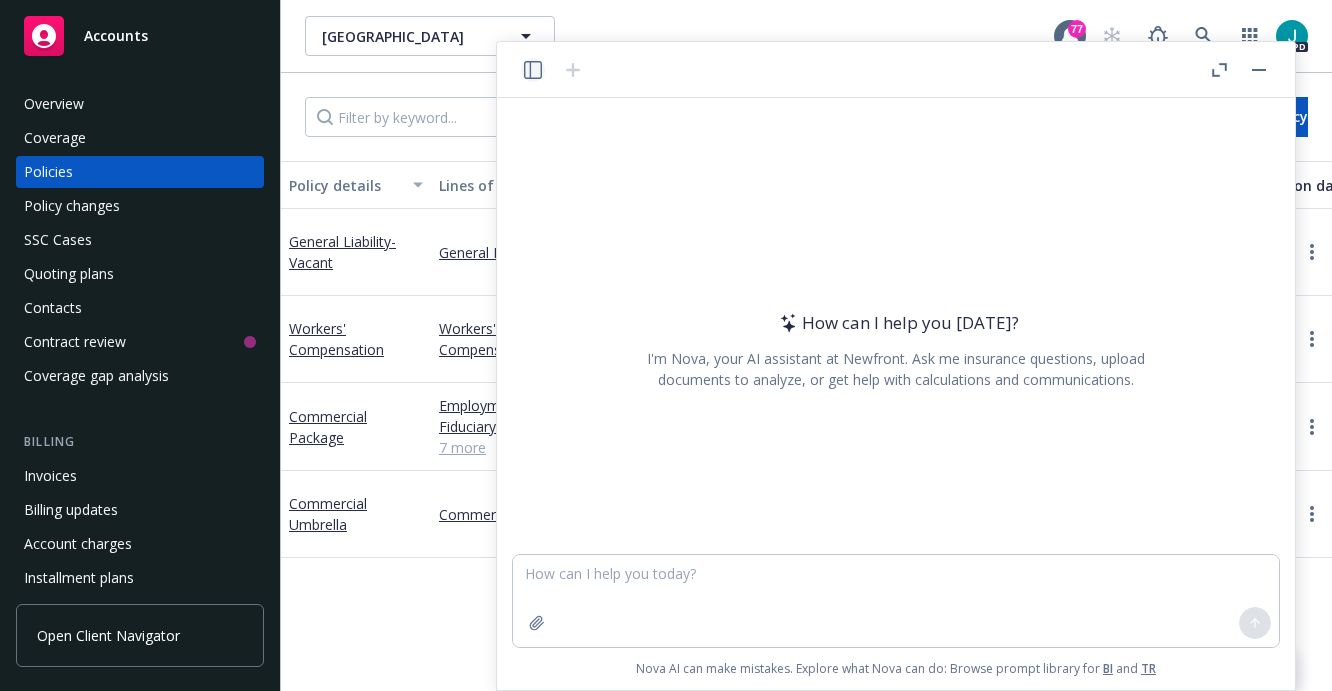 click 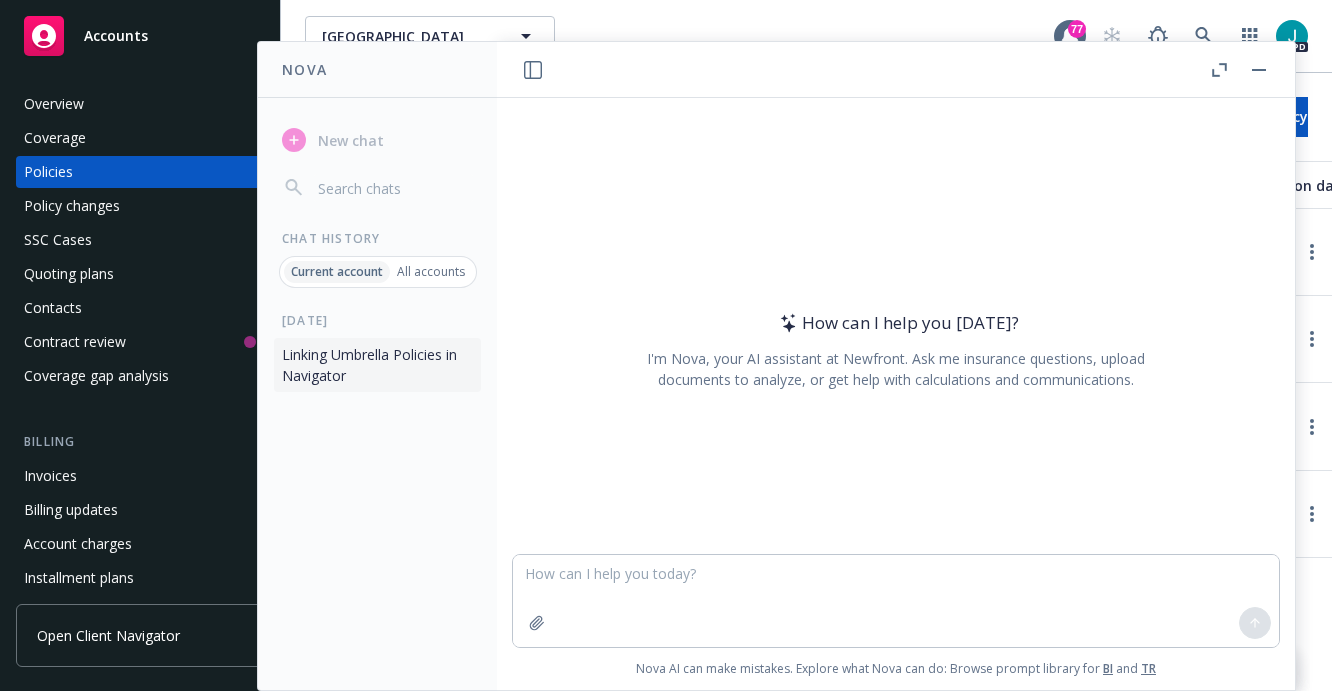 click on "Linking Umbrella Policies in Navigator" at bounding box center [377, 365] 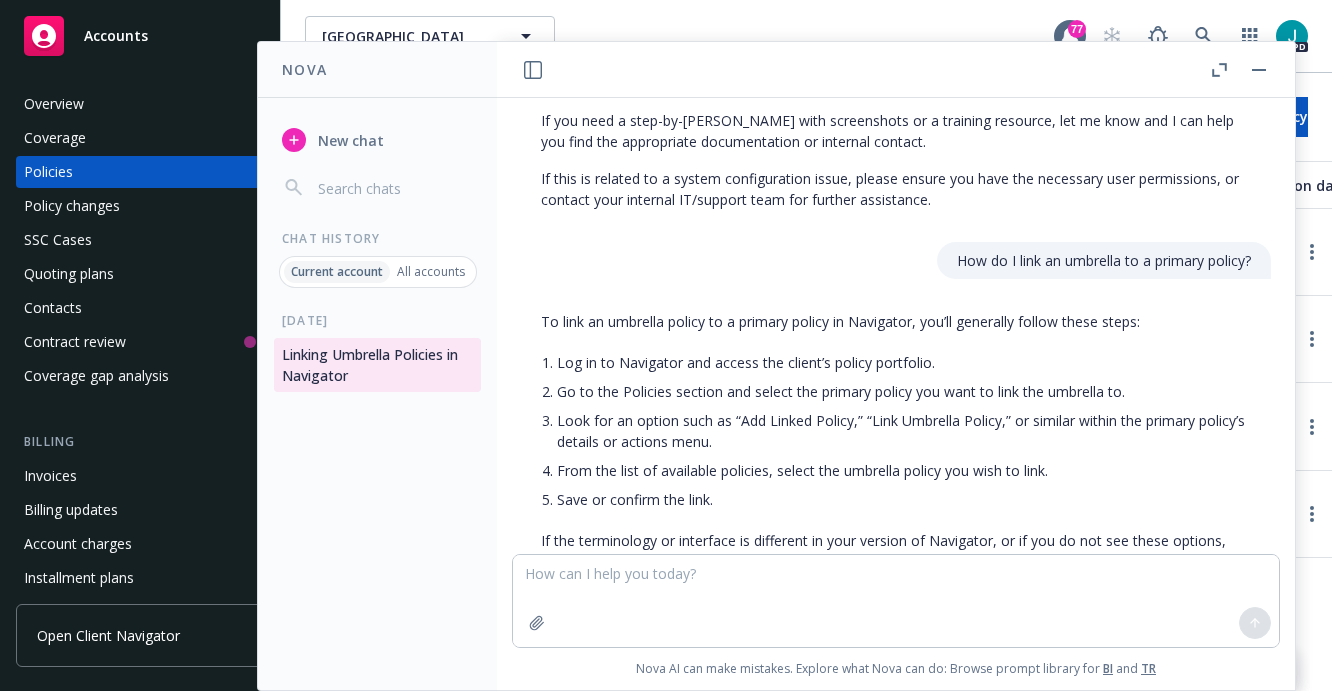 scroll, scrollTop: 401, scrollLeft: 0, axis: vertical 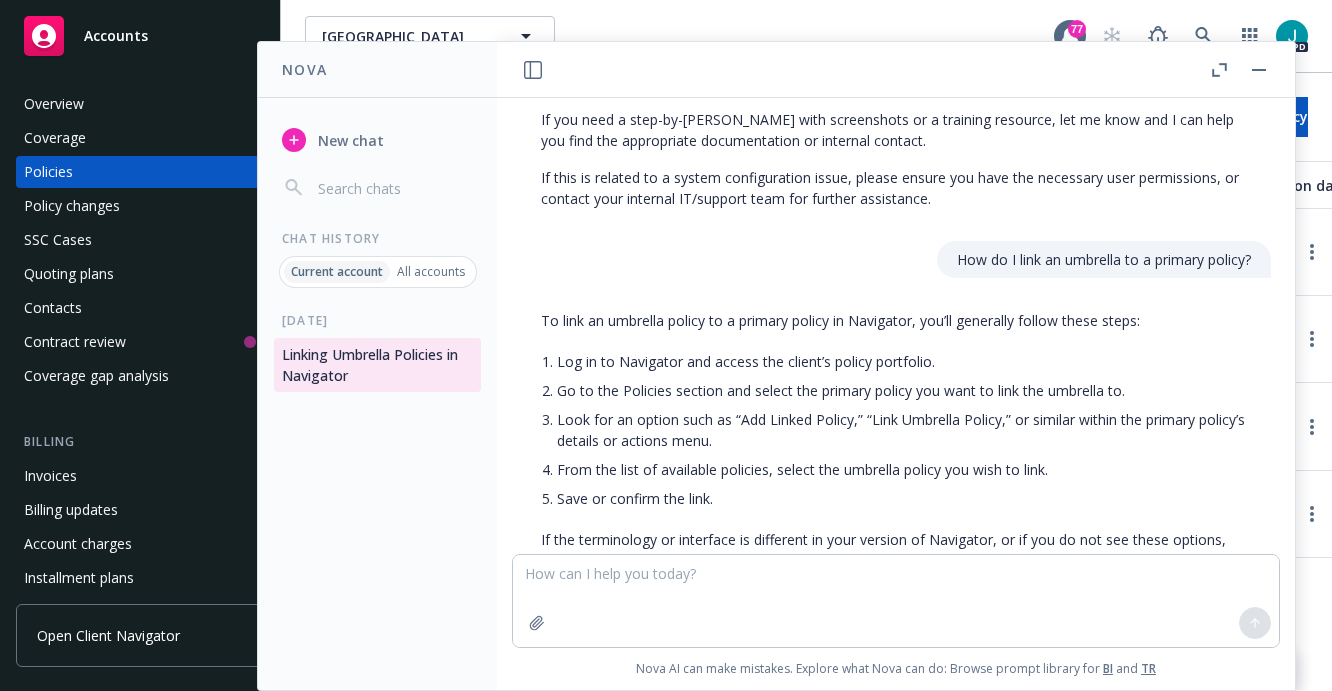 click on "Policies" at bounding box center [140, 172] 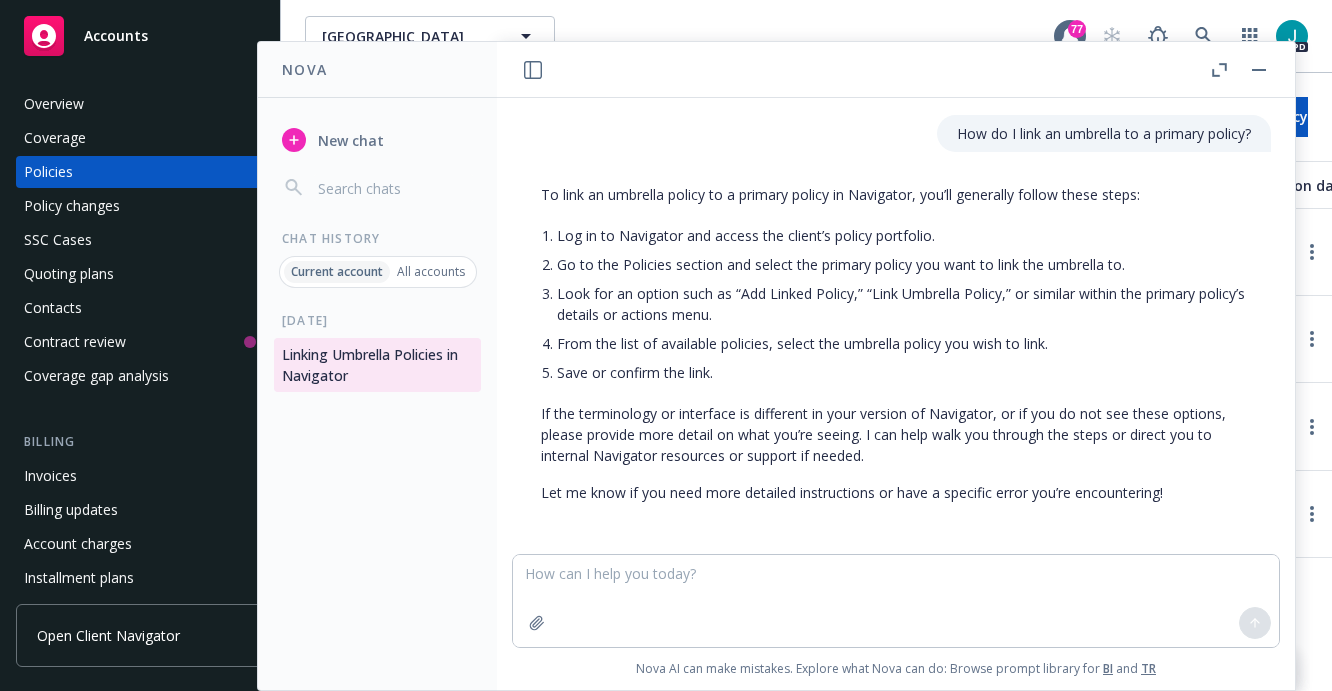 scroll, scrollTop: 532, scrollLeft: 0, axis: vertical 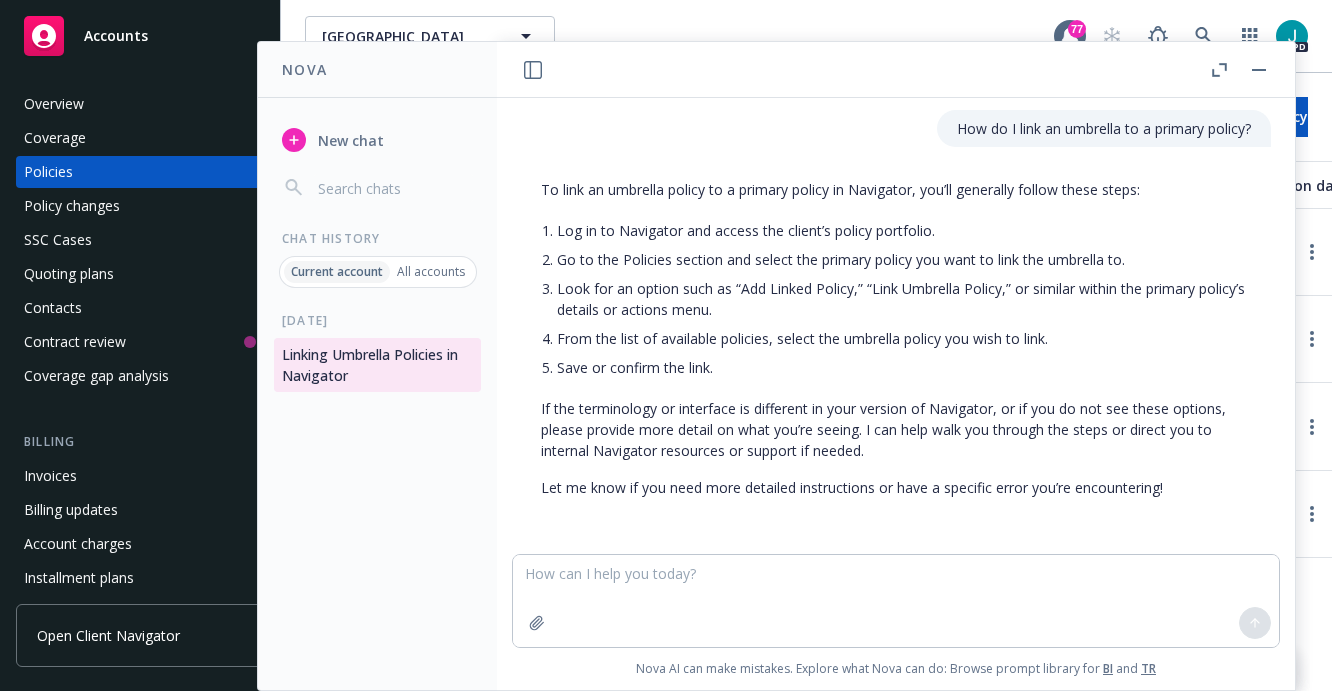click on "St. HOPE Academy St. HOPE Academy" at bounding box center [679, 36] 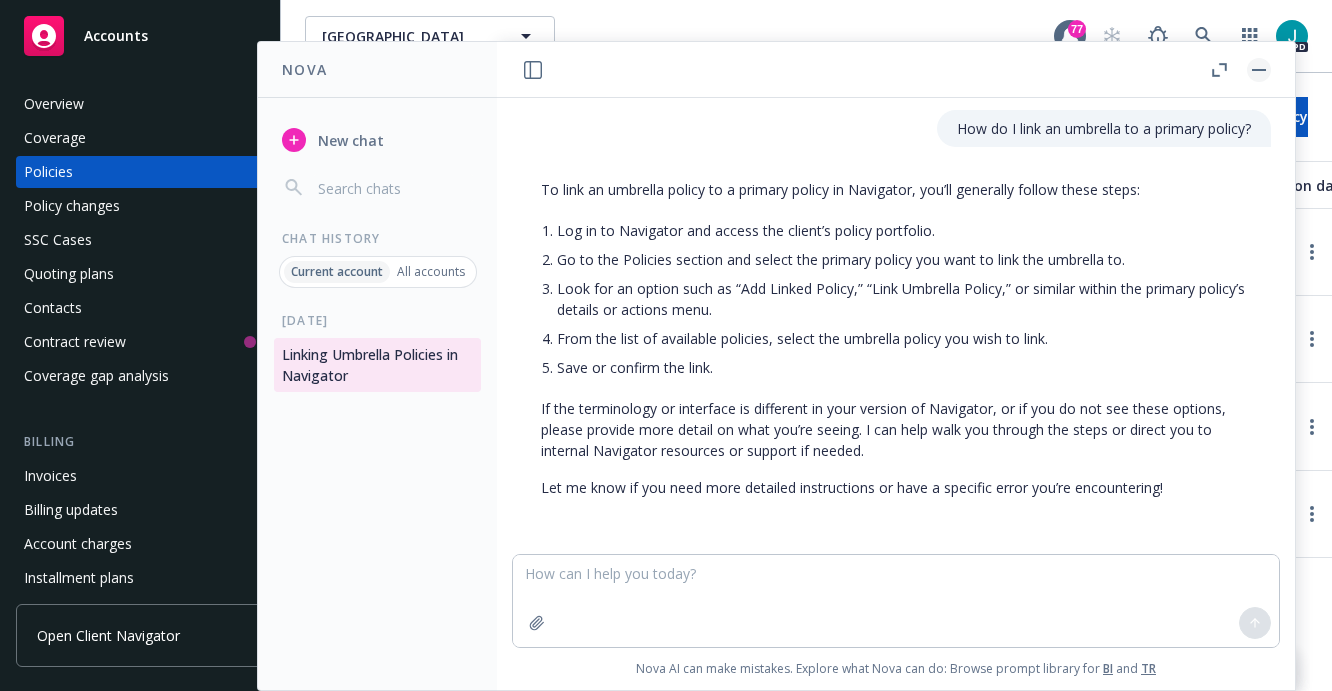 click at bounding box center (1259, 70) 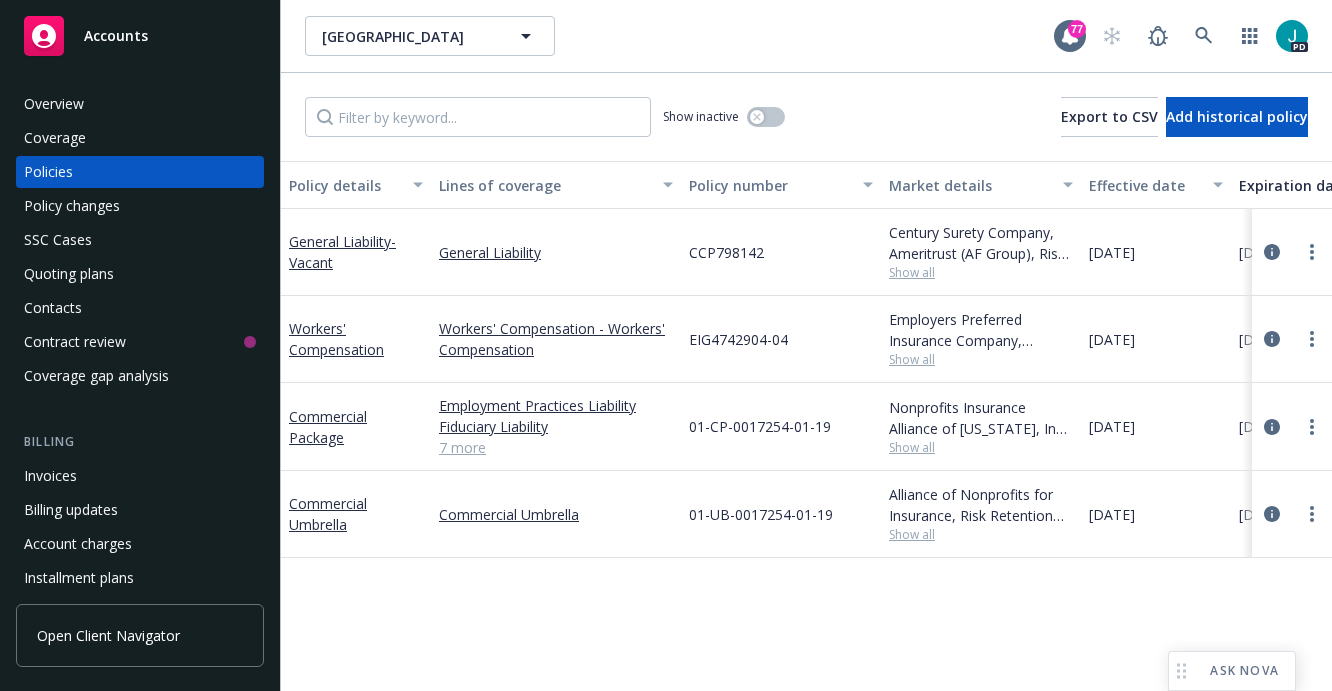 click on "Policies" at bounding box center (48, 172) 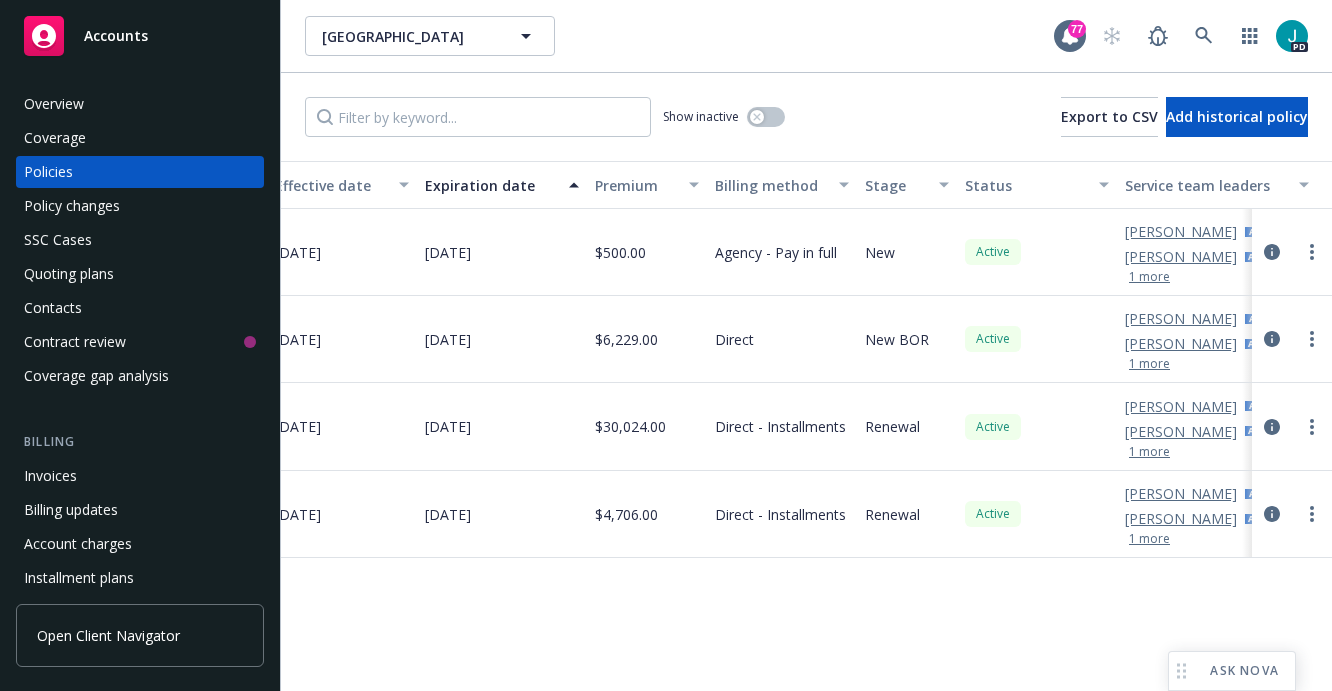 scroll, scrollTop: 0, scrollLeft: 879, axis: horizontal 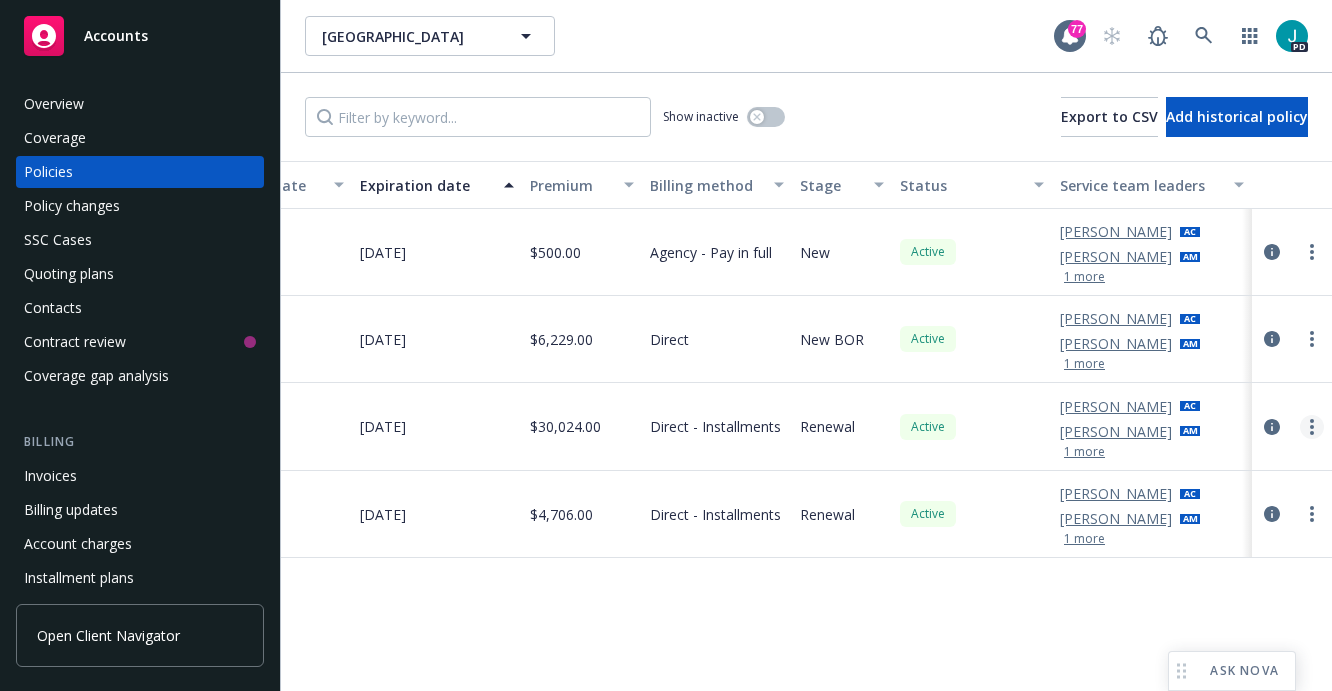 click at bounding box center [1312, 427] 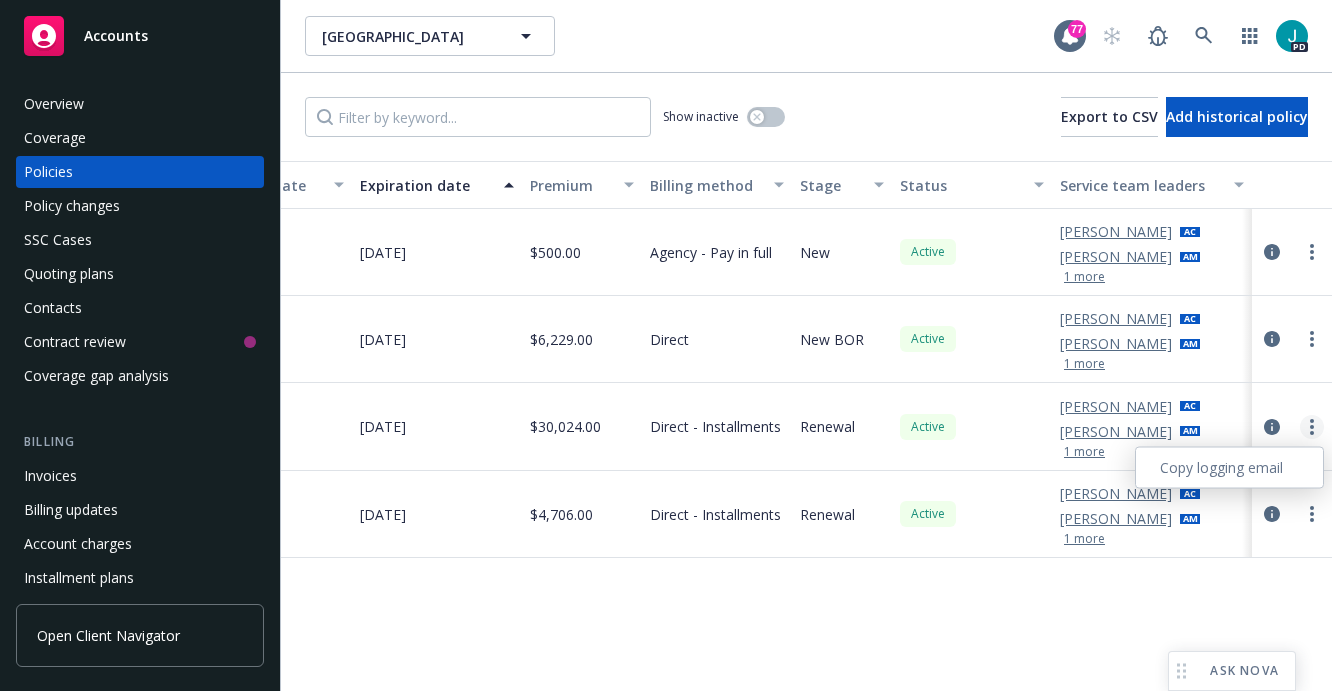 click at bounding box center (1312, 427) 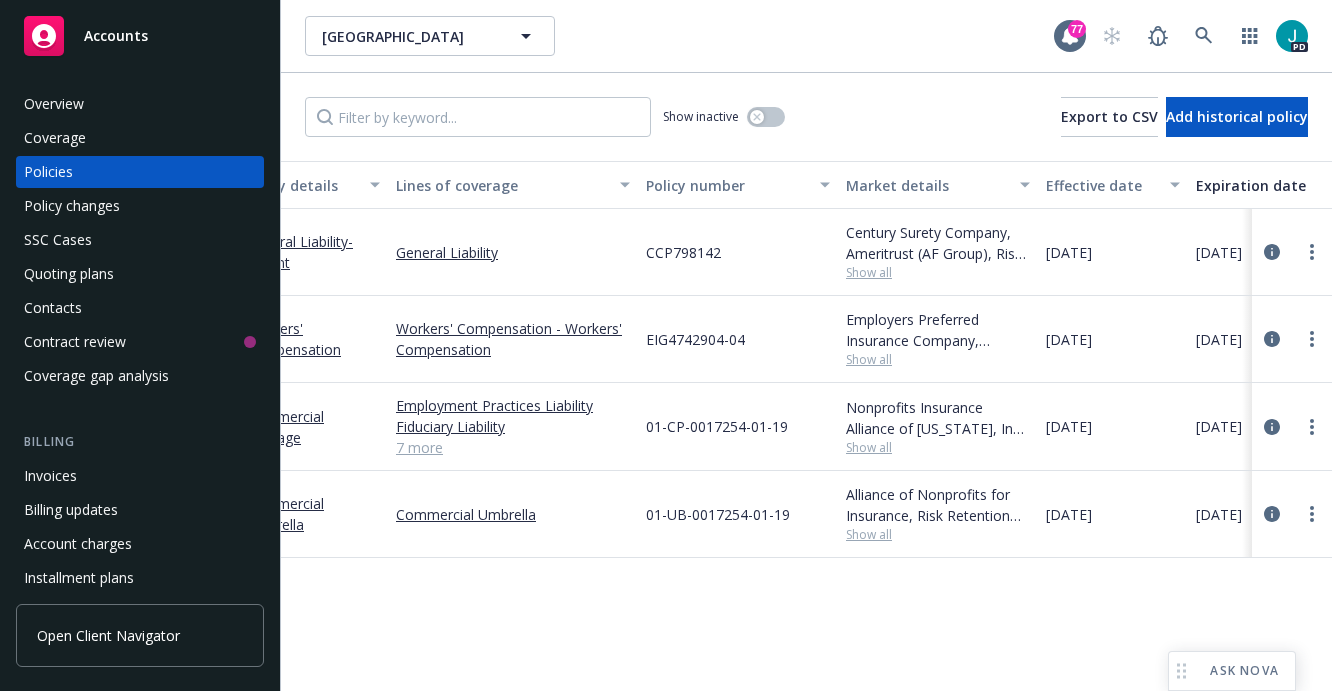 scroll, scrollTop: 0, scrollLeft: 0, axis: both 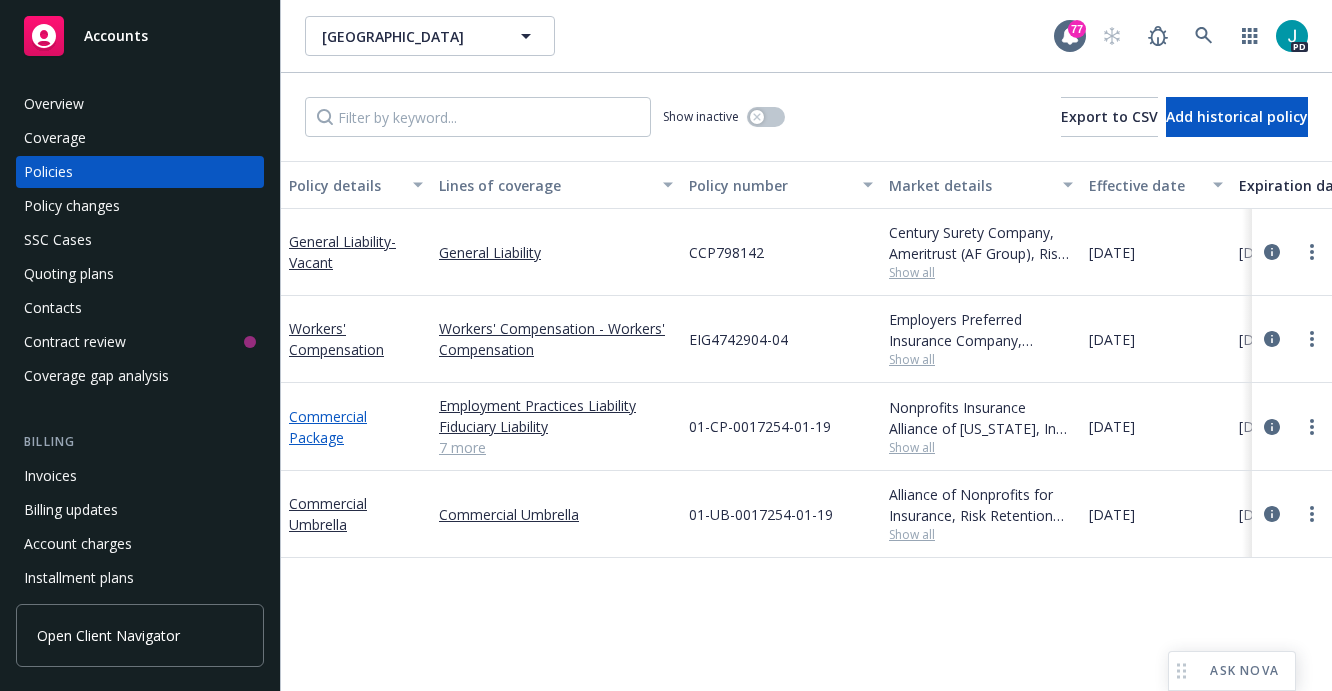 click on "Commercial Package" at bounding box center (328, 427) 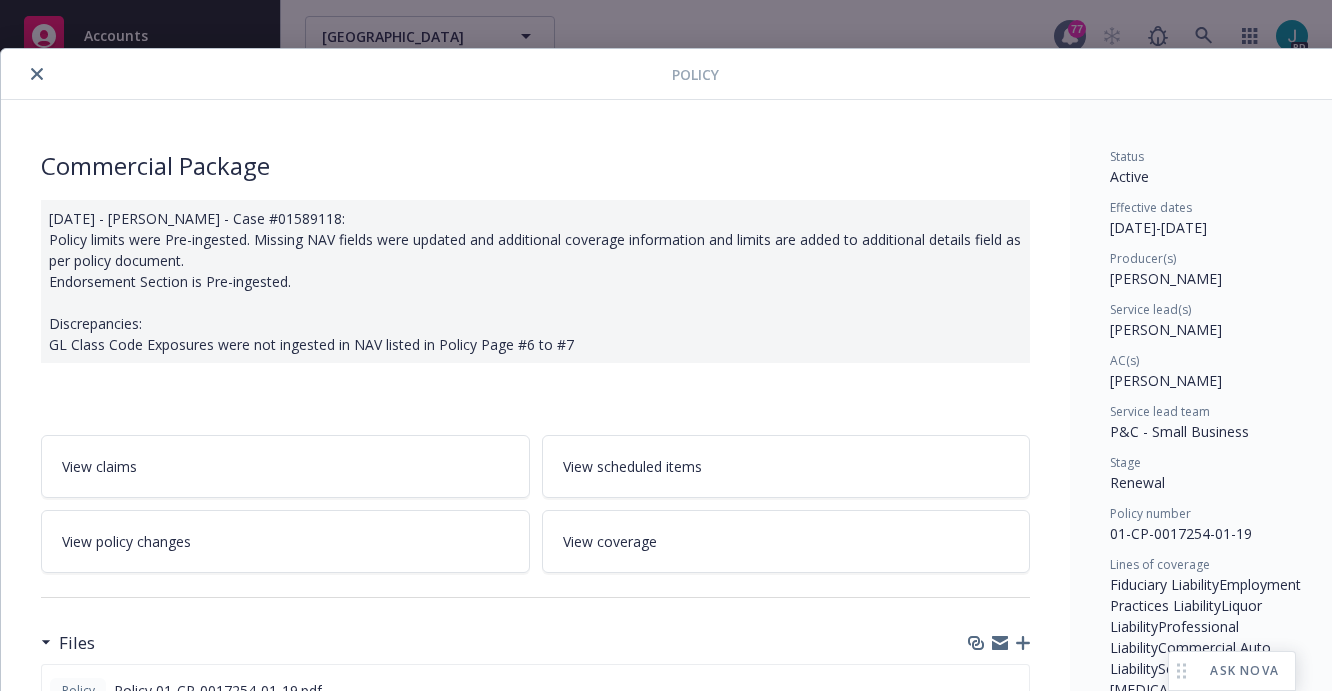 scroll, scrollTop: 0, scrollLeft: 0, axis: both 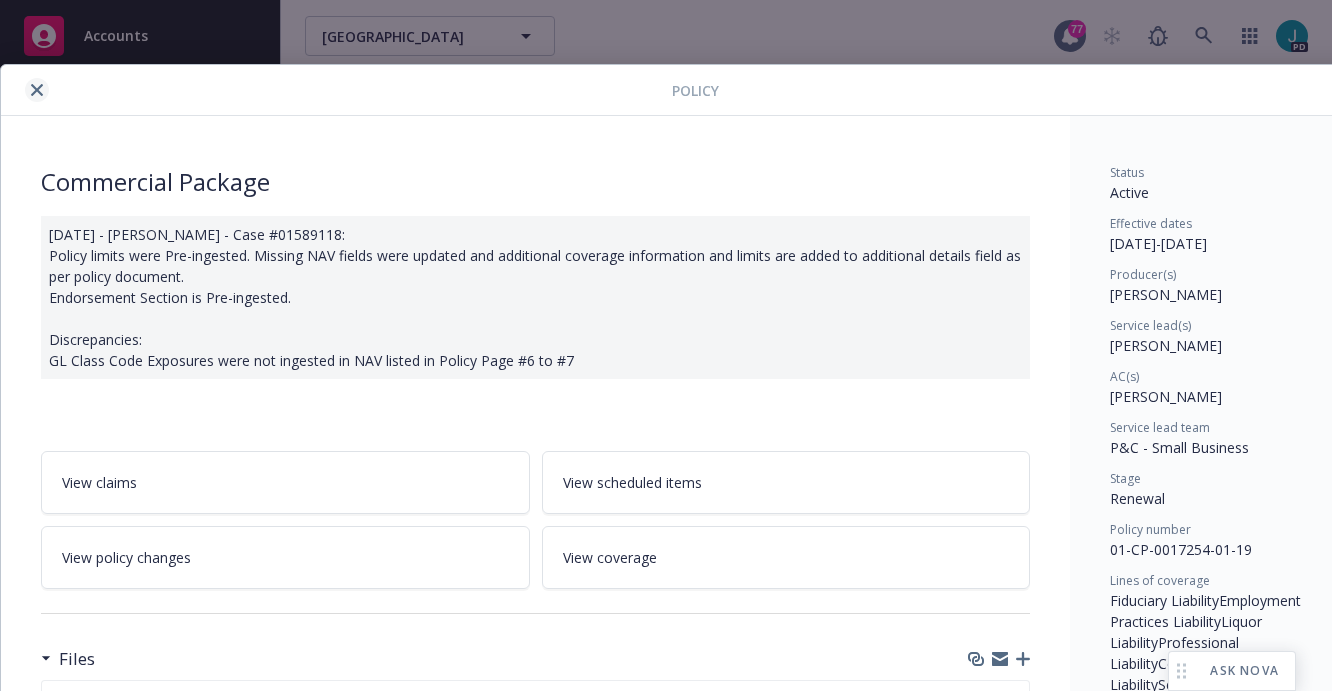 click 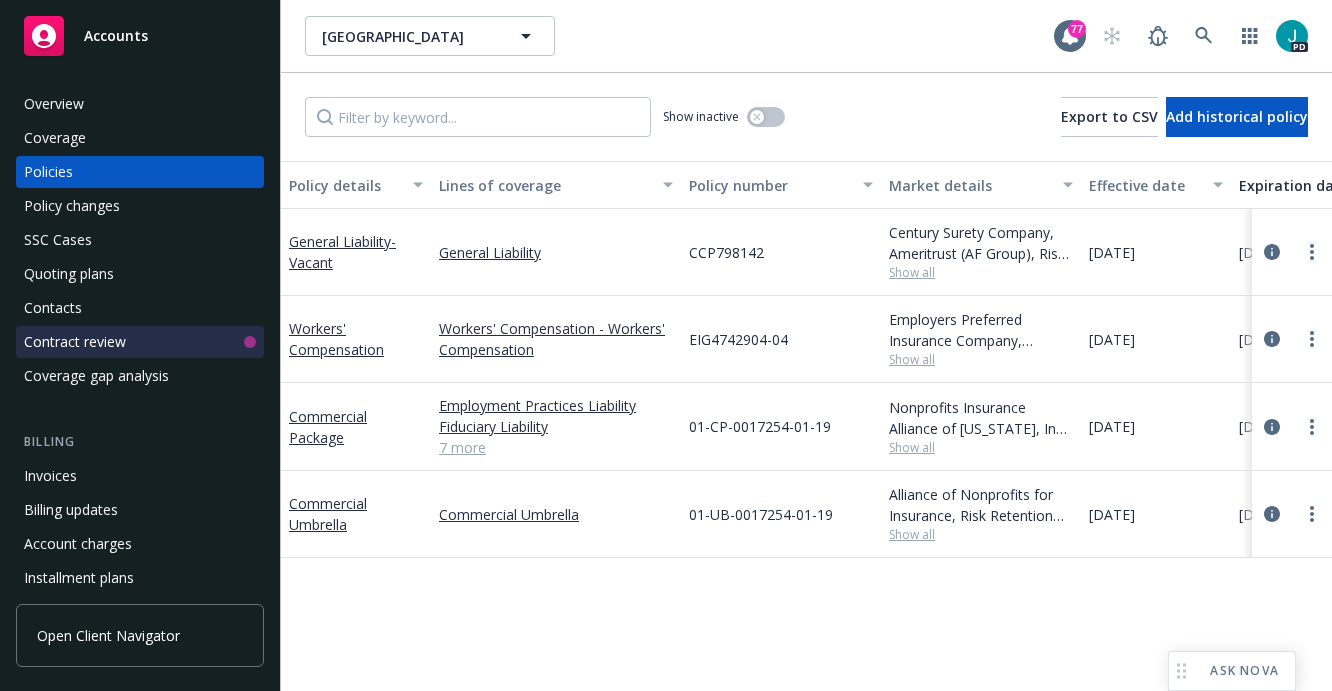 click at bounding box center (250, 342) 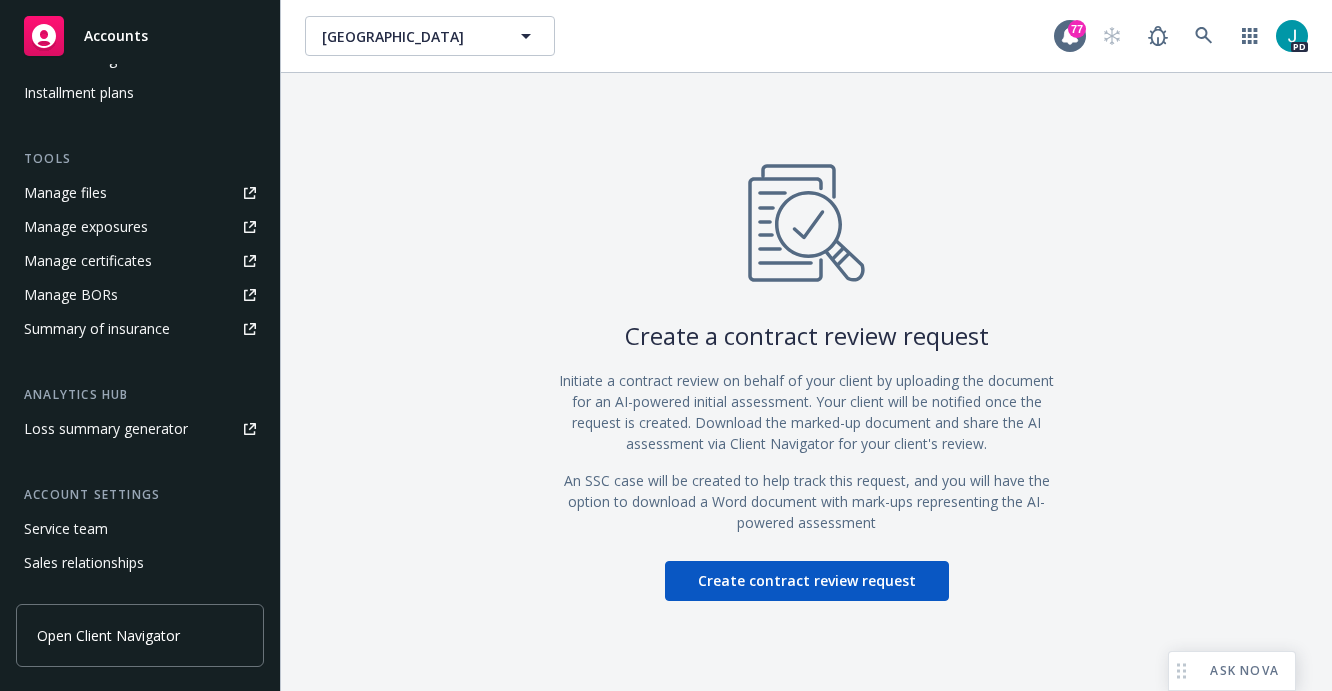 scroll, scrollTop: 435, scrollLeft: 0, axis: vertical 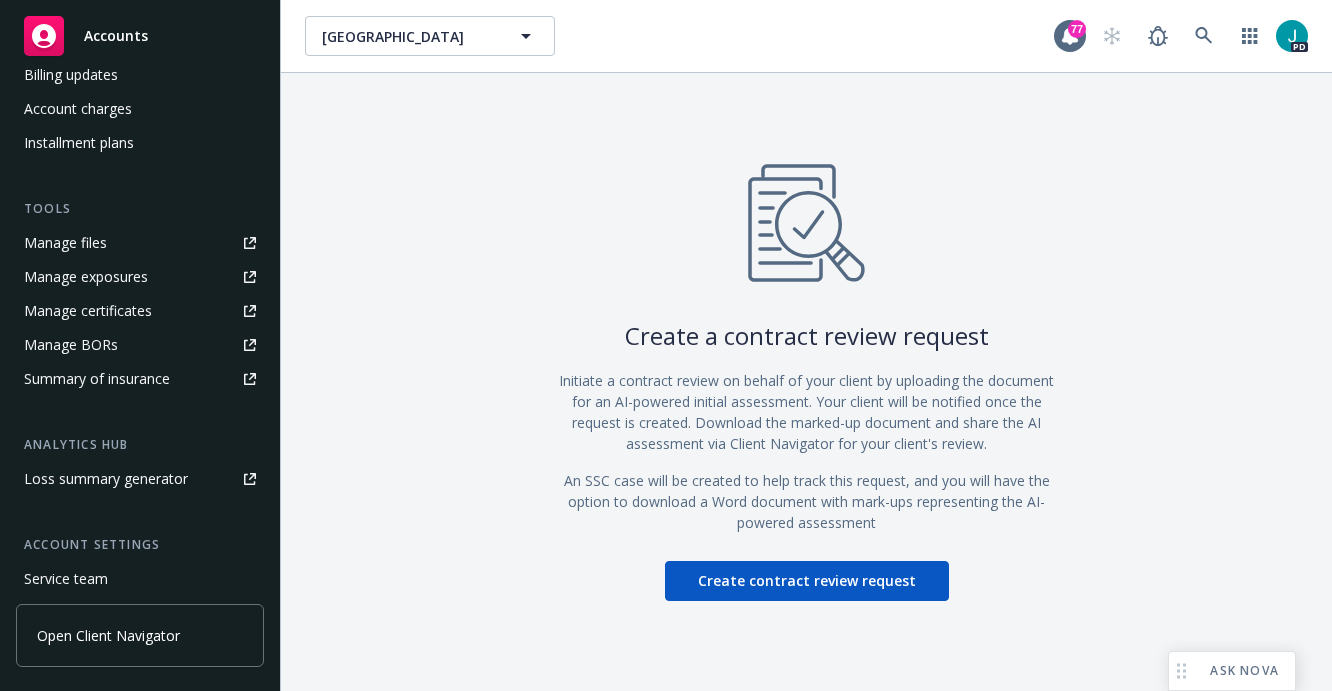 click on "Tools" at bounding box center (140, 209) 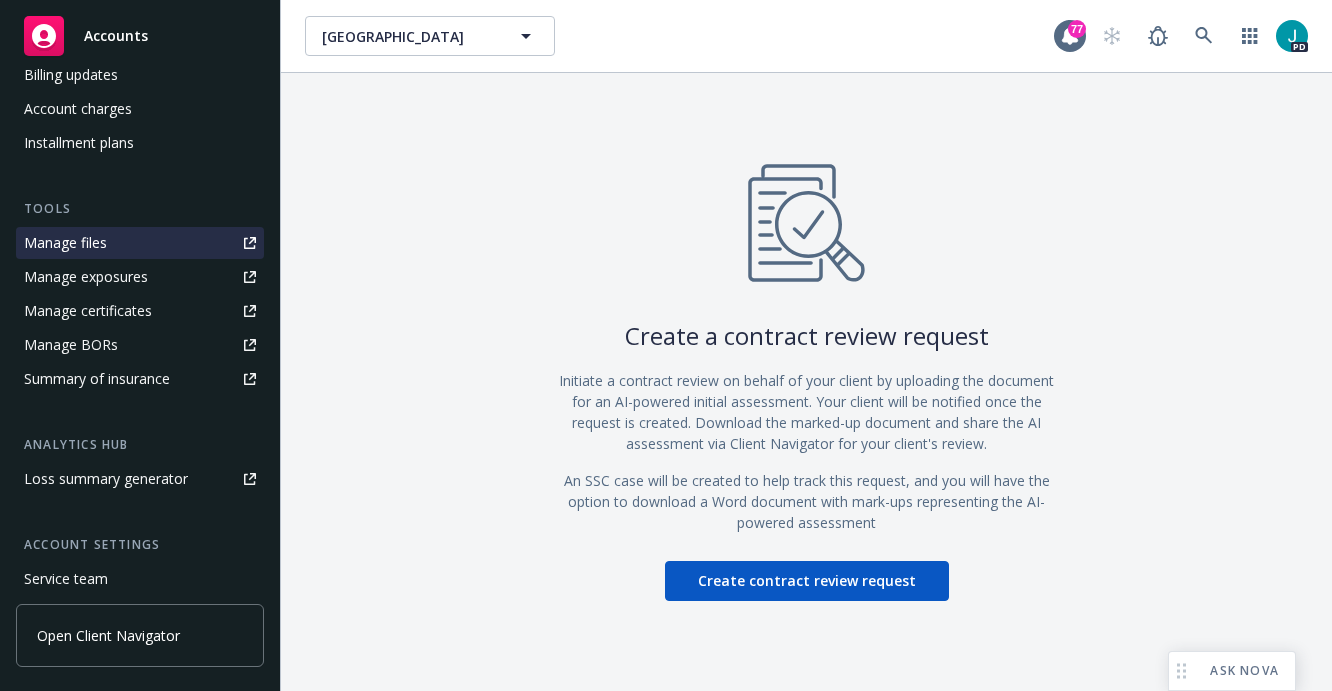 click on "Manage files" at bounding box center [65, 243] 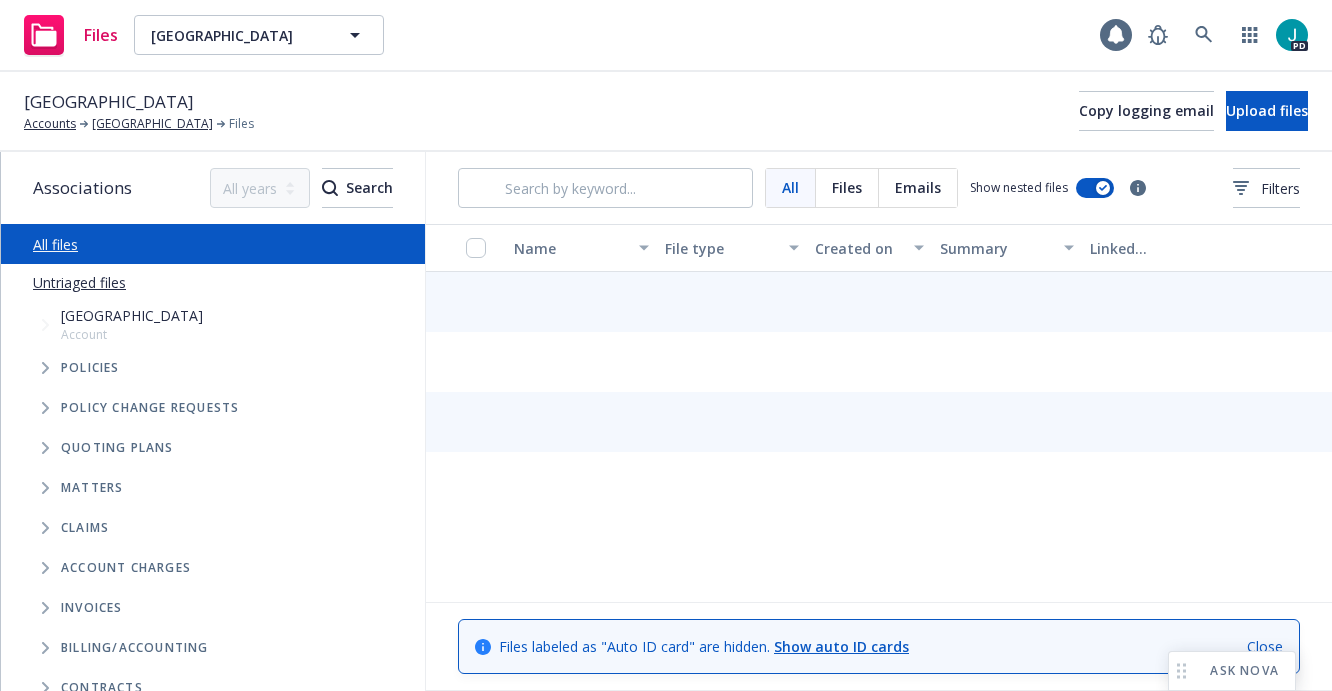 scroll, scrollTop: 0, scrollLeft: 0, axis: both 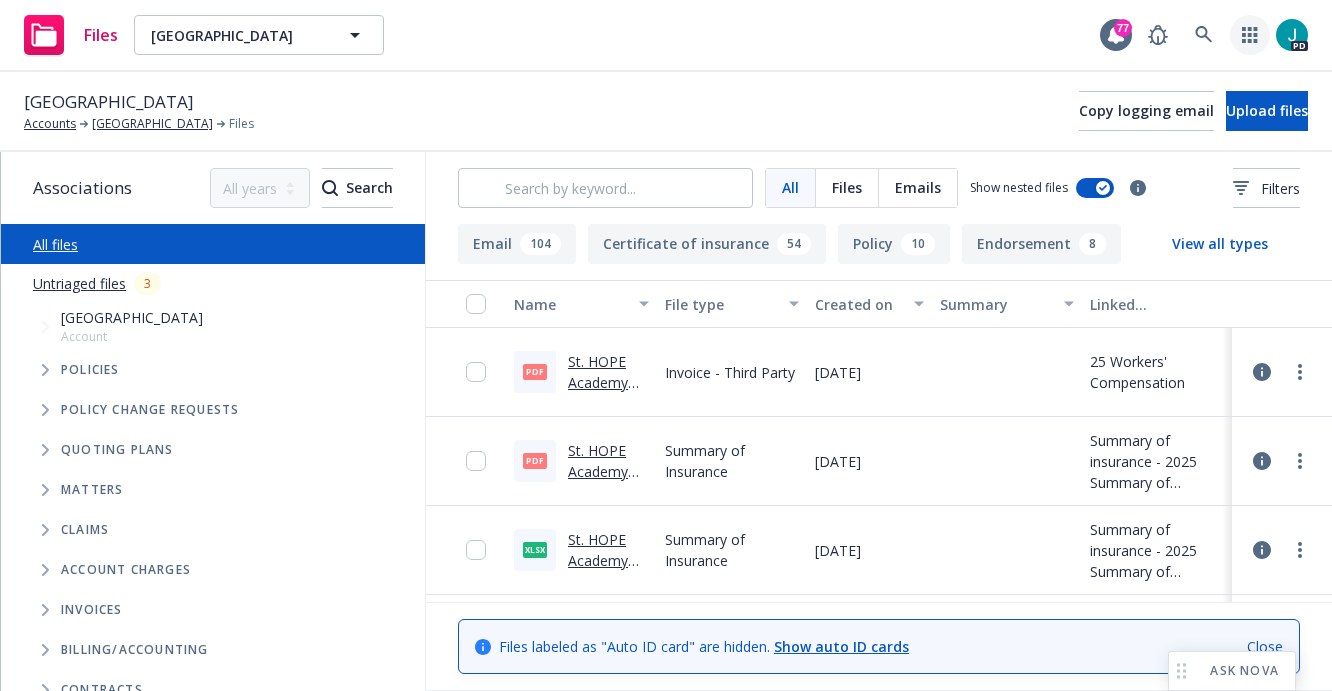 click 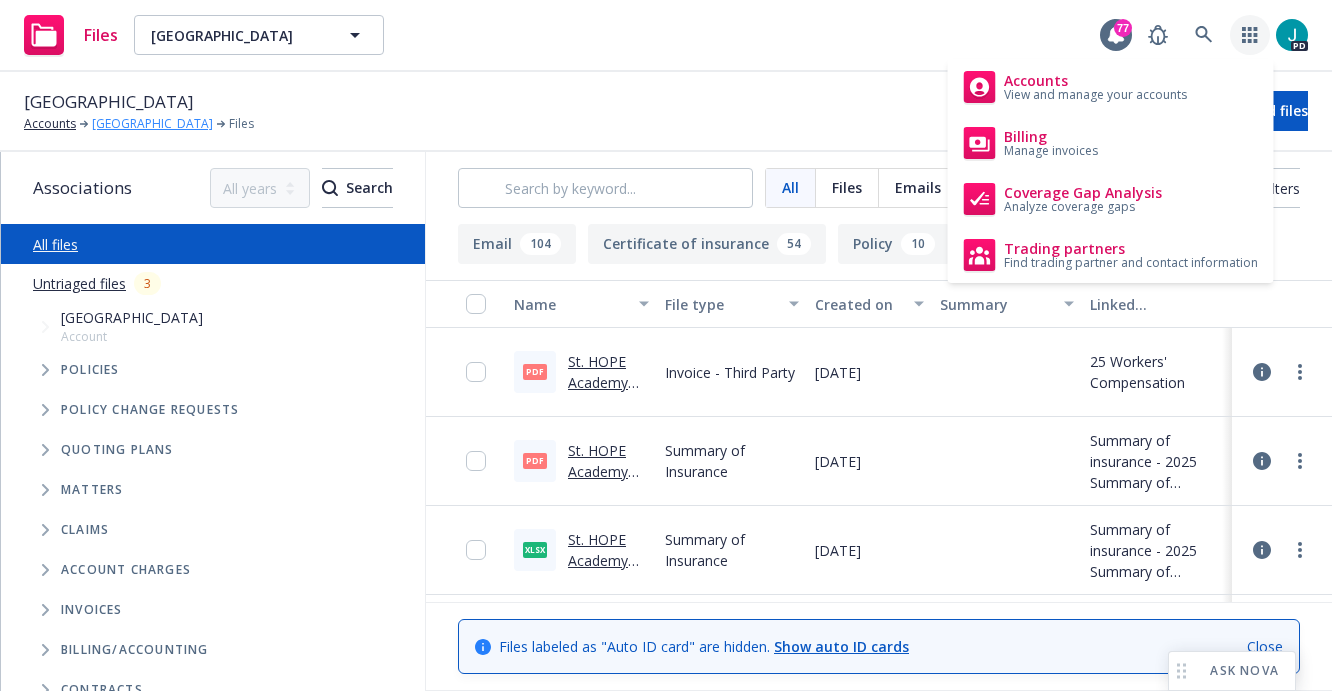 click on "[GEOGRAPHIC_DATA]" at bounding box center (152, 124) 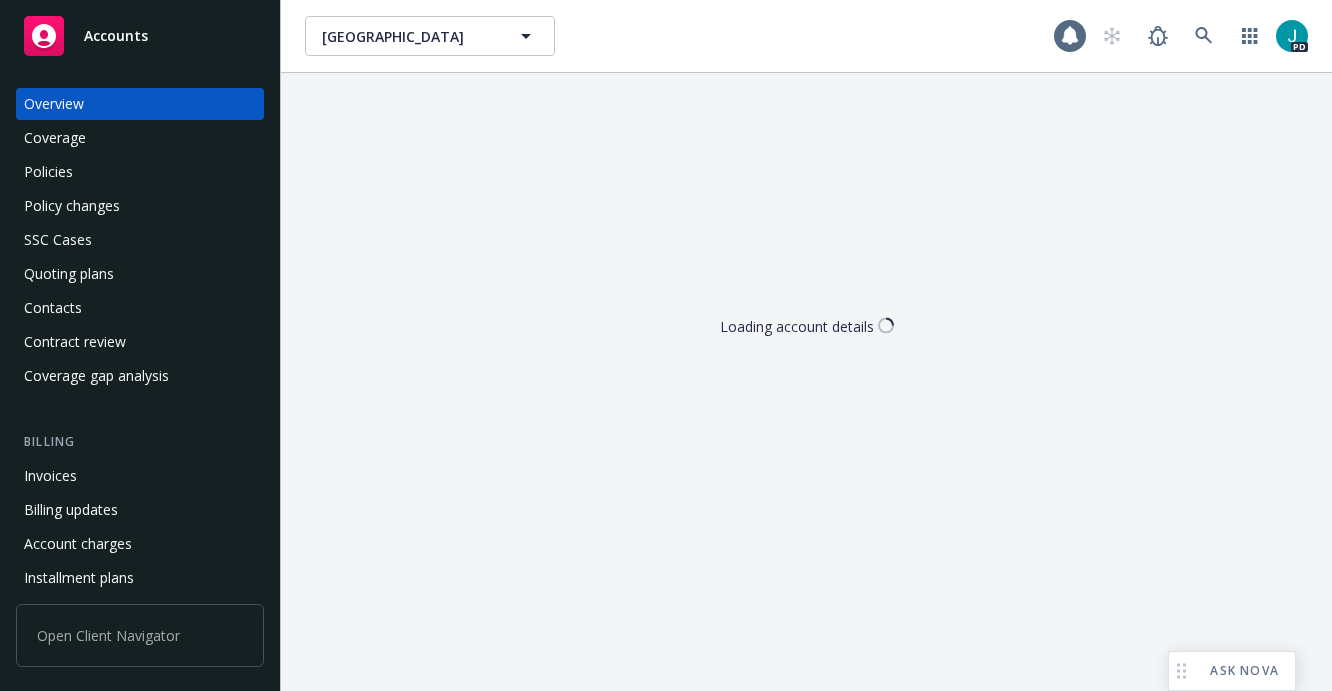 scroll, scrollTop: 0, scrollLeft: 0, axis: both 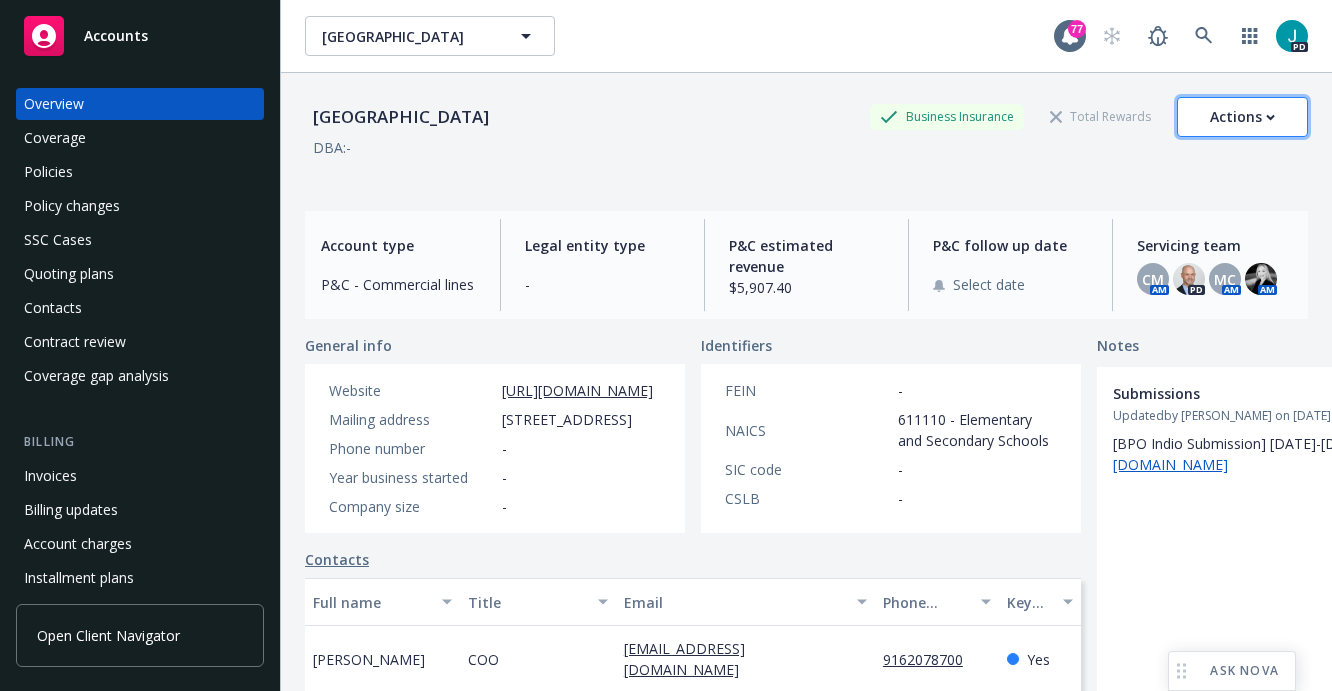 click 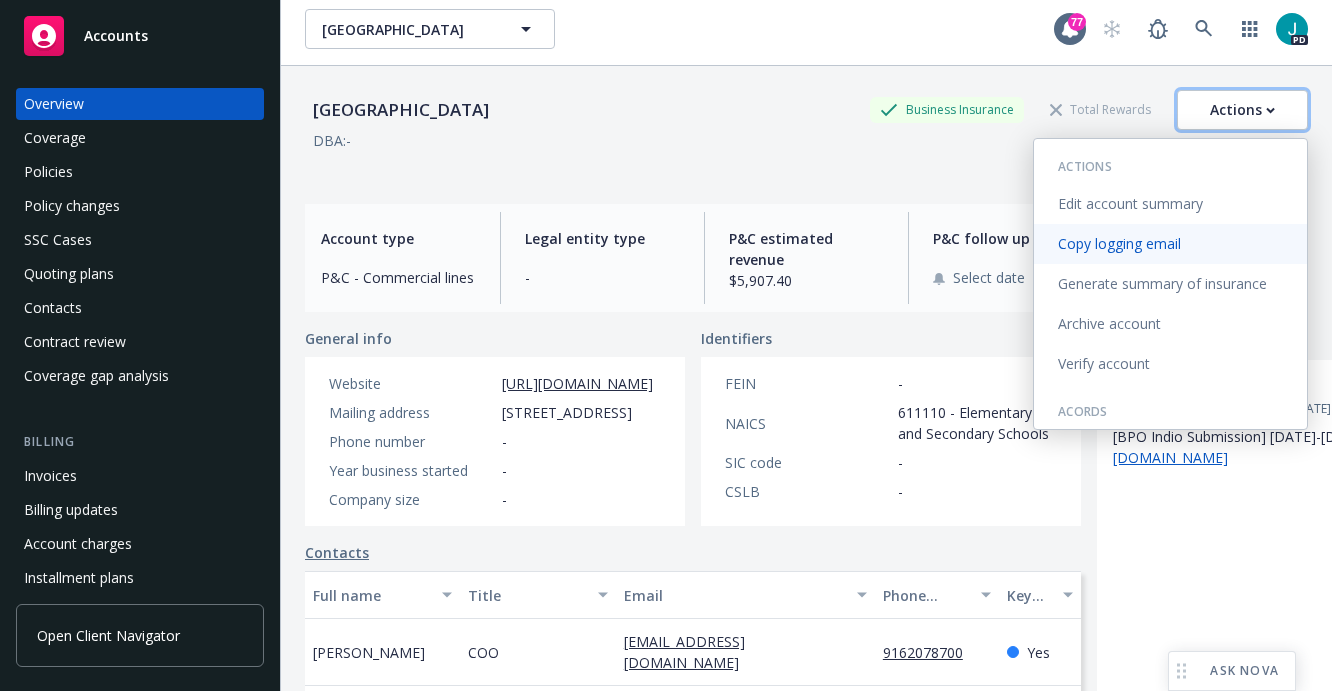 scroll, scrollTop: 3, scrollLeft: 0, axis: vertical 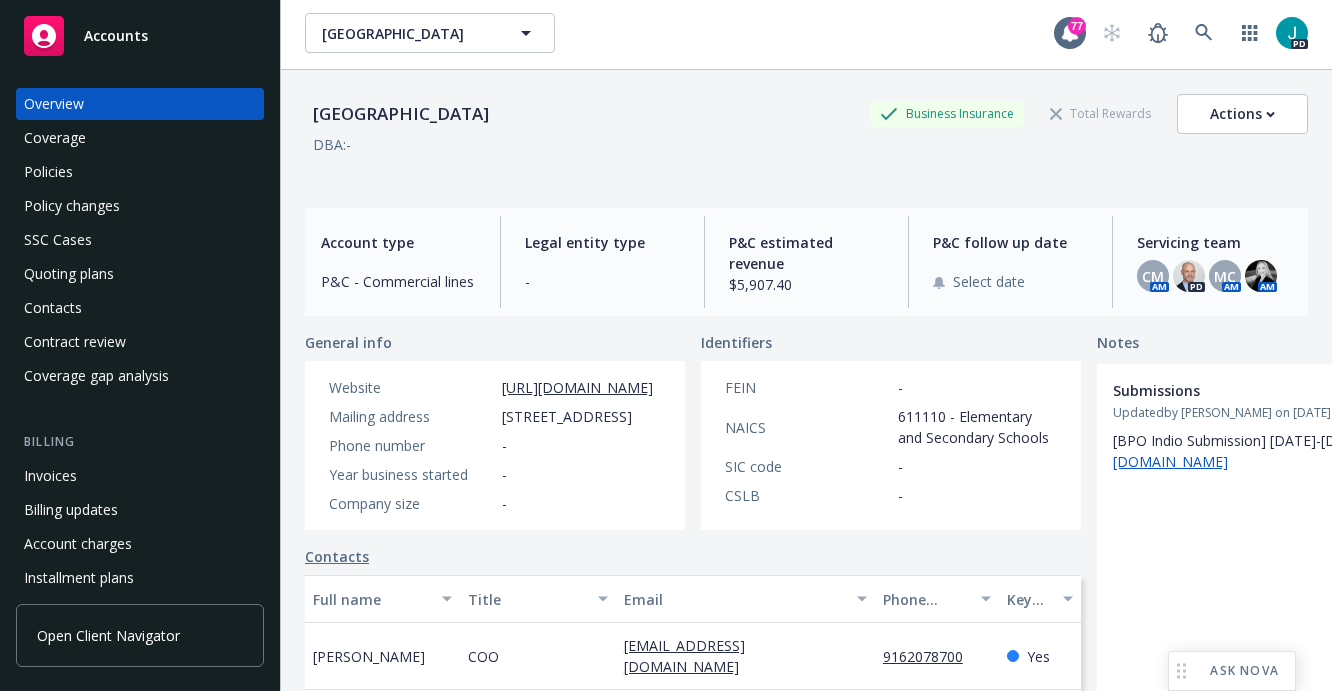 click on "St. HOPE Academy   Business Insurance   Total Rewards Actions Actions Edit account summary Copy logging email Generate summary of insurance Archive account Verify account Acords DBA:  -" at bounding box center (806, 135) 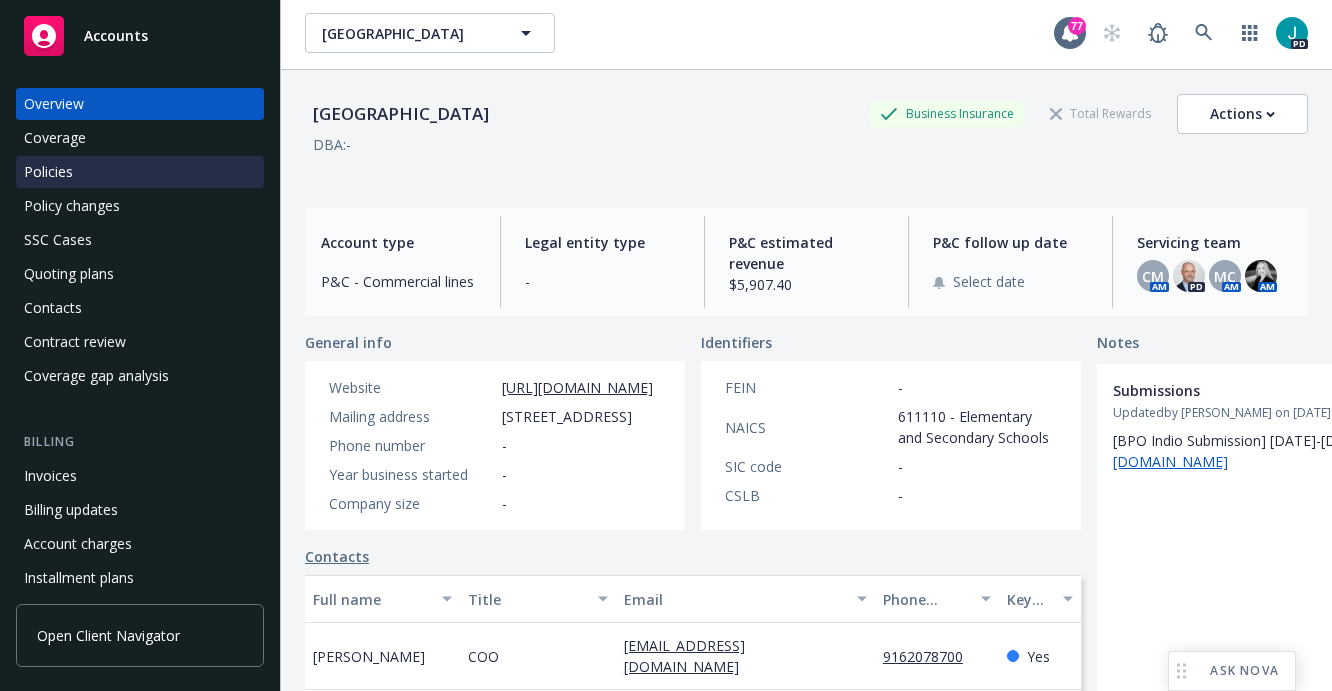 click on "Policies" at bounding box center [48, 172] 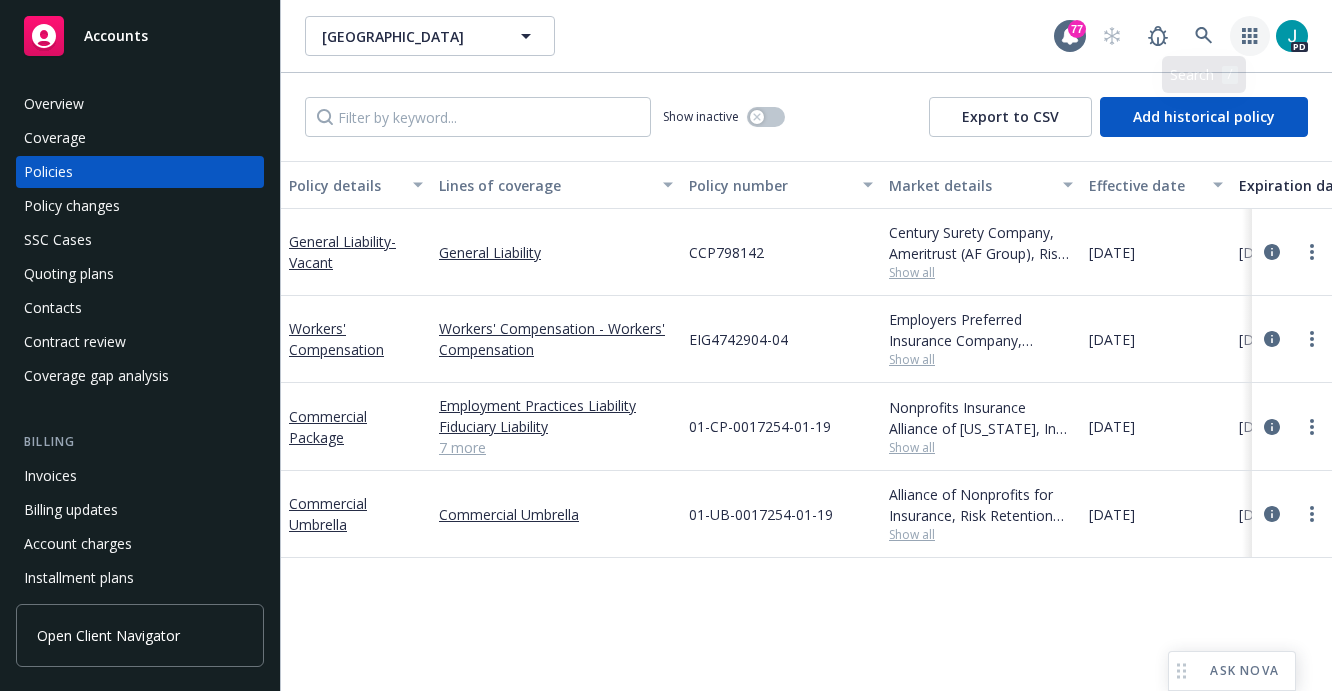 click 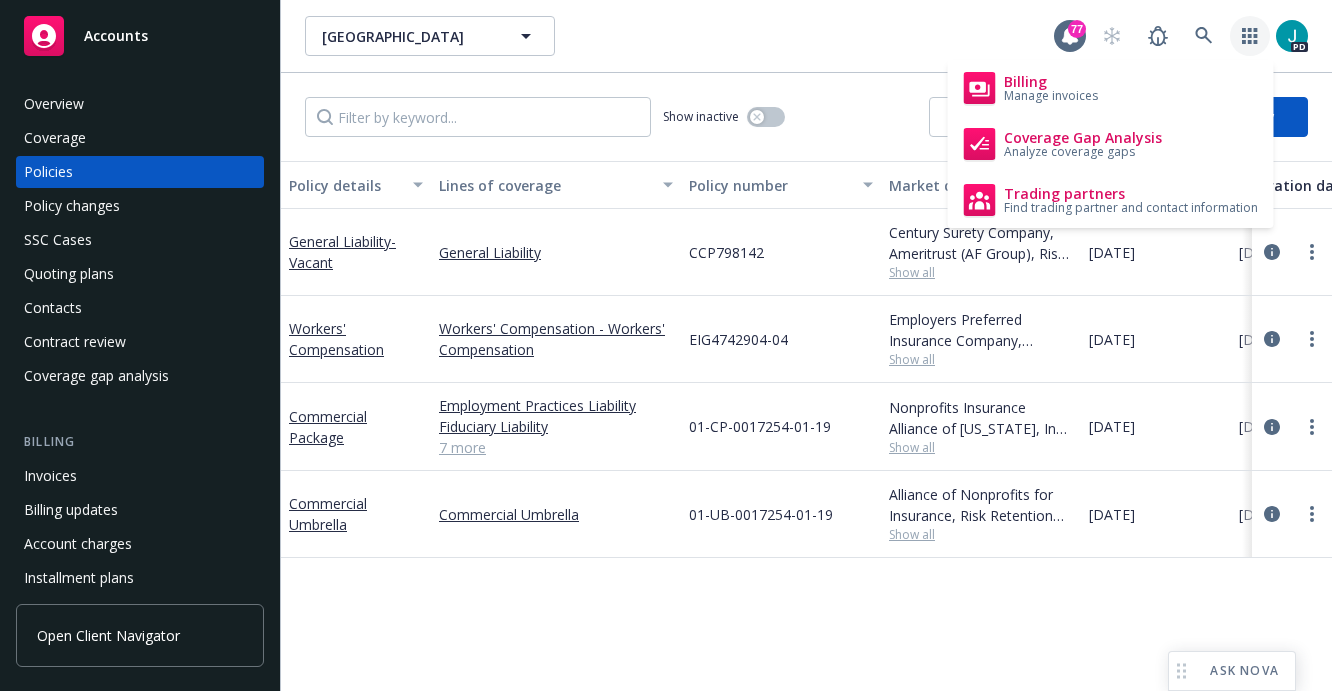 click 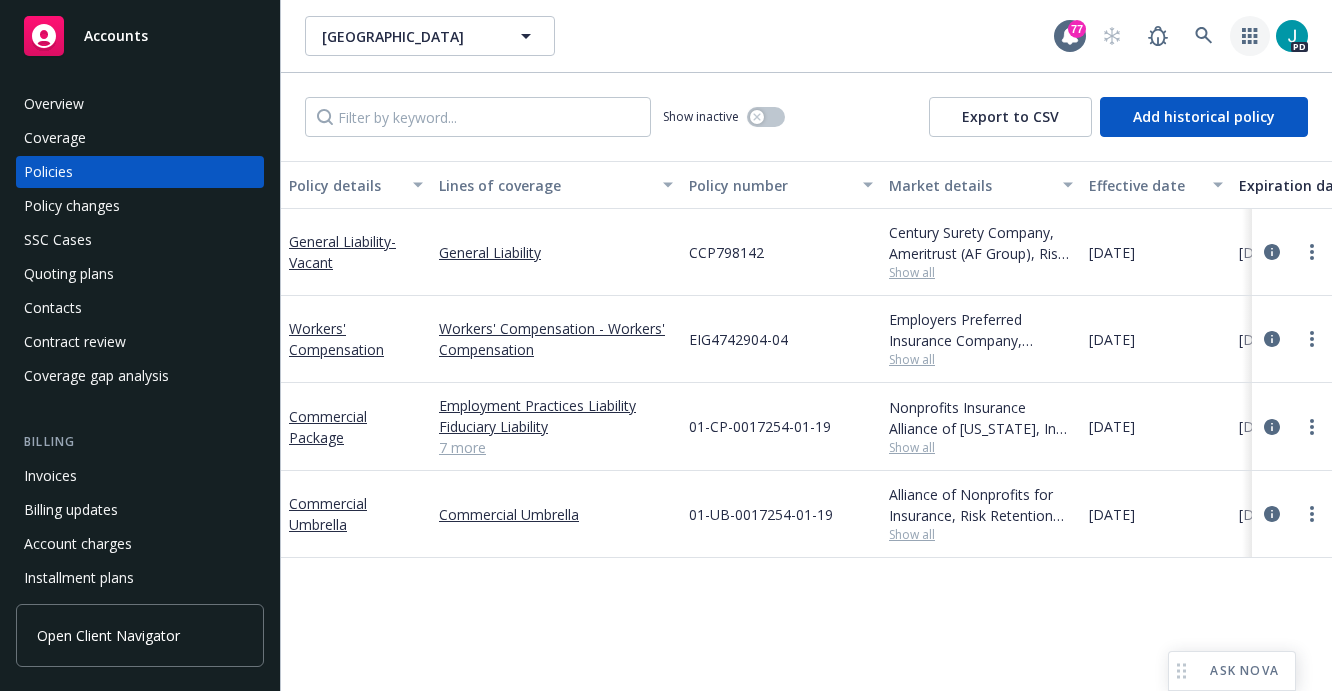 click 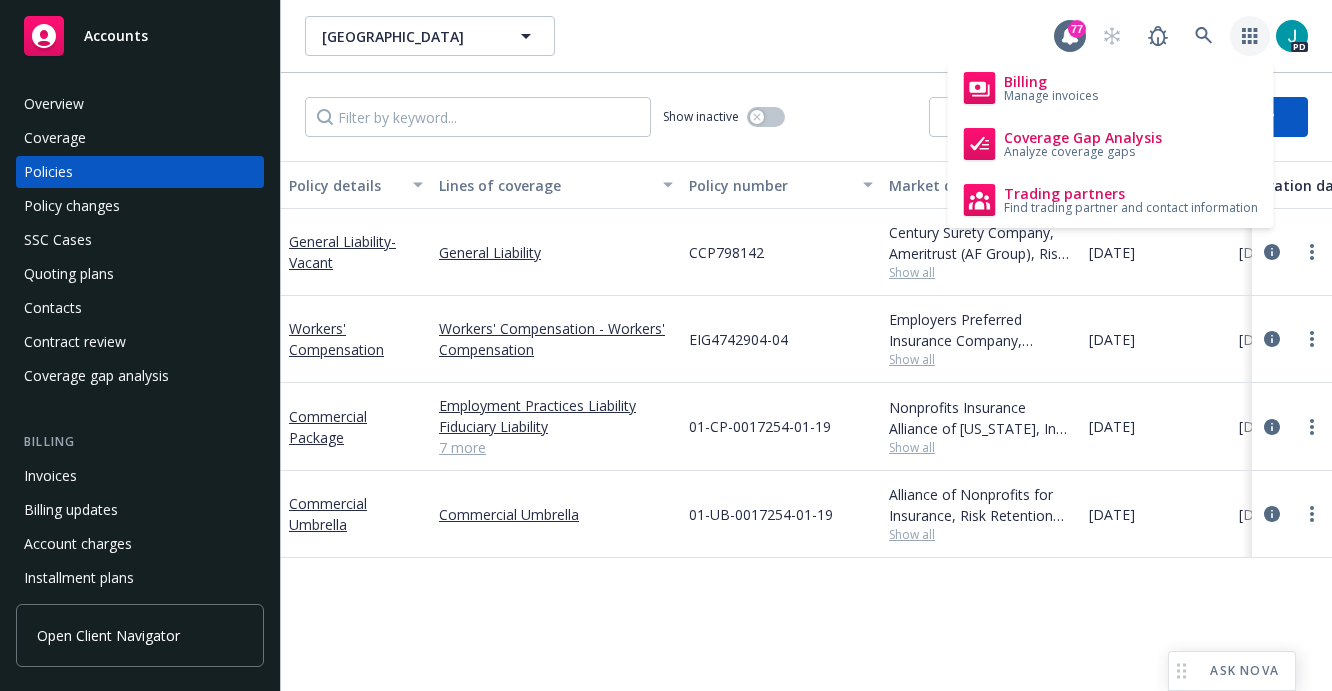 click 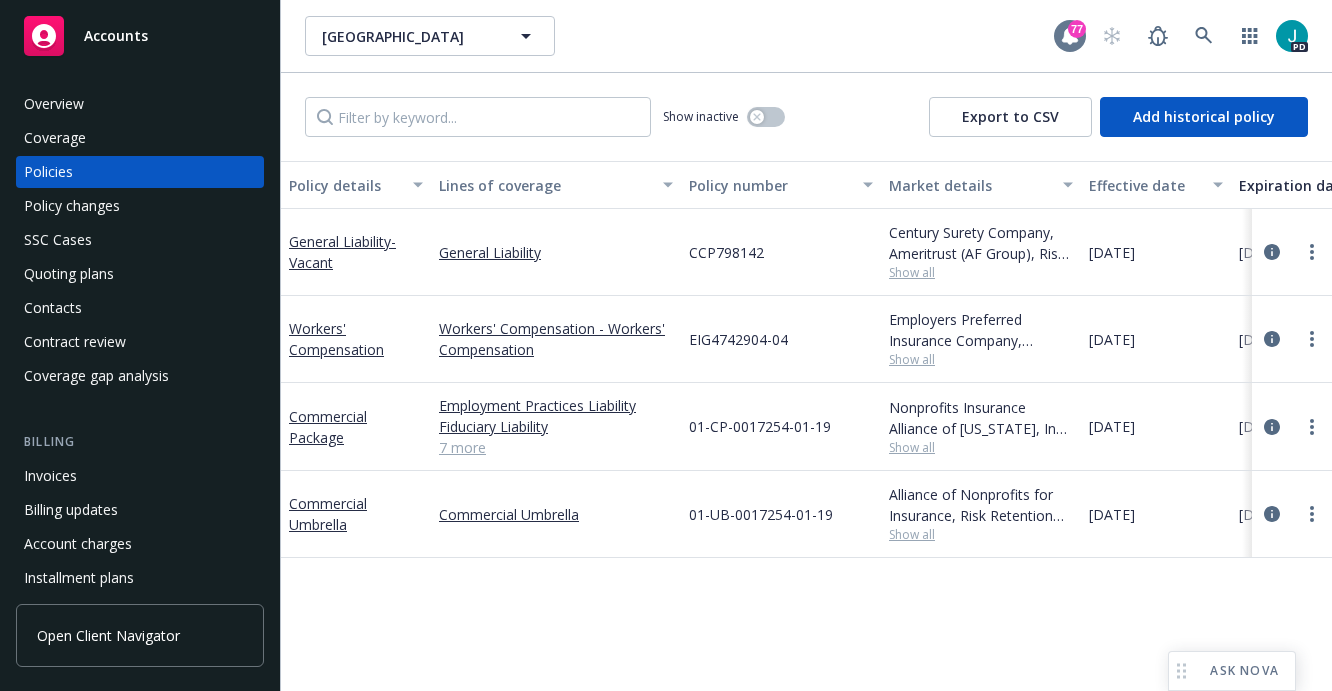click 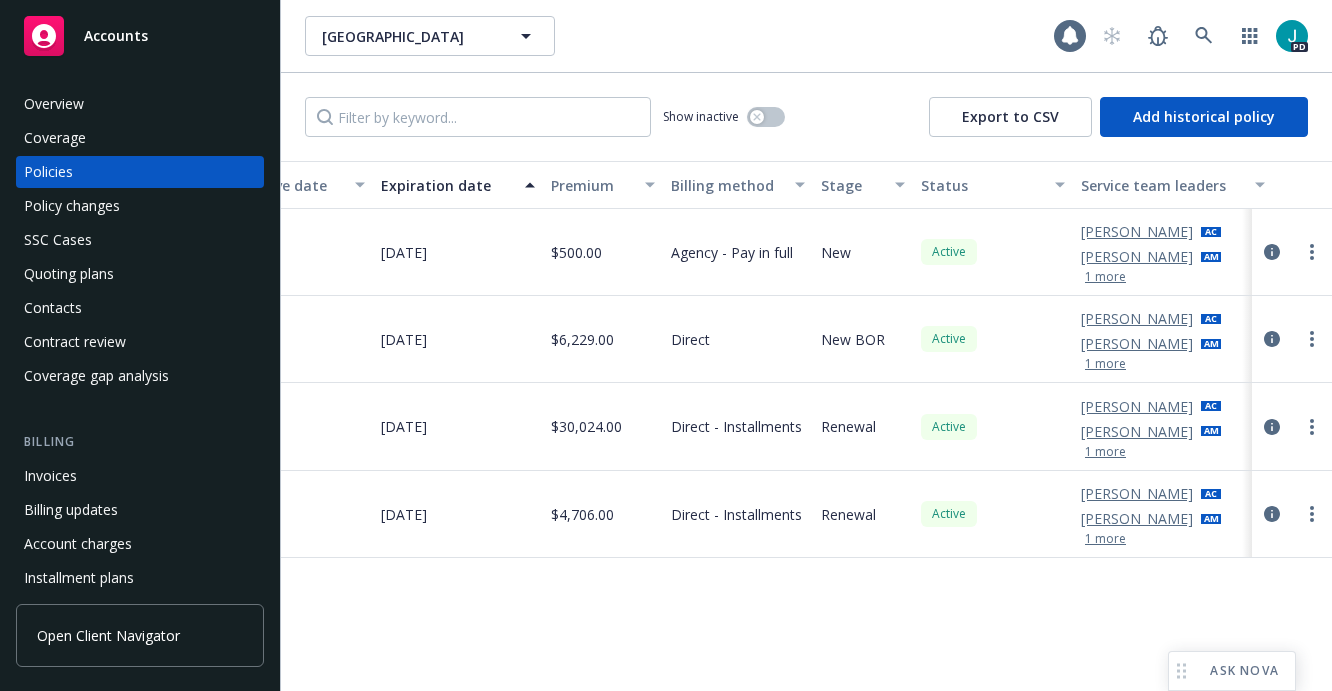 scroll, scrollTop: 0, scrollLeft: 879, axis: horizontal 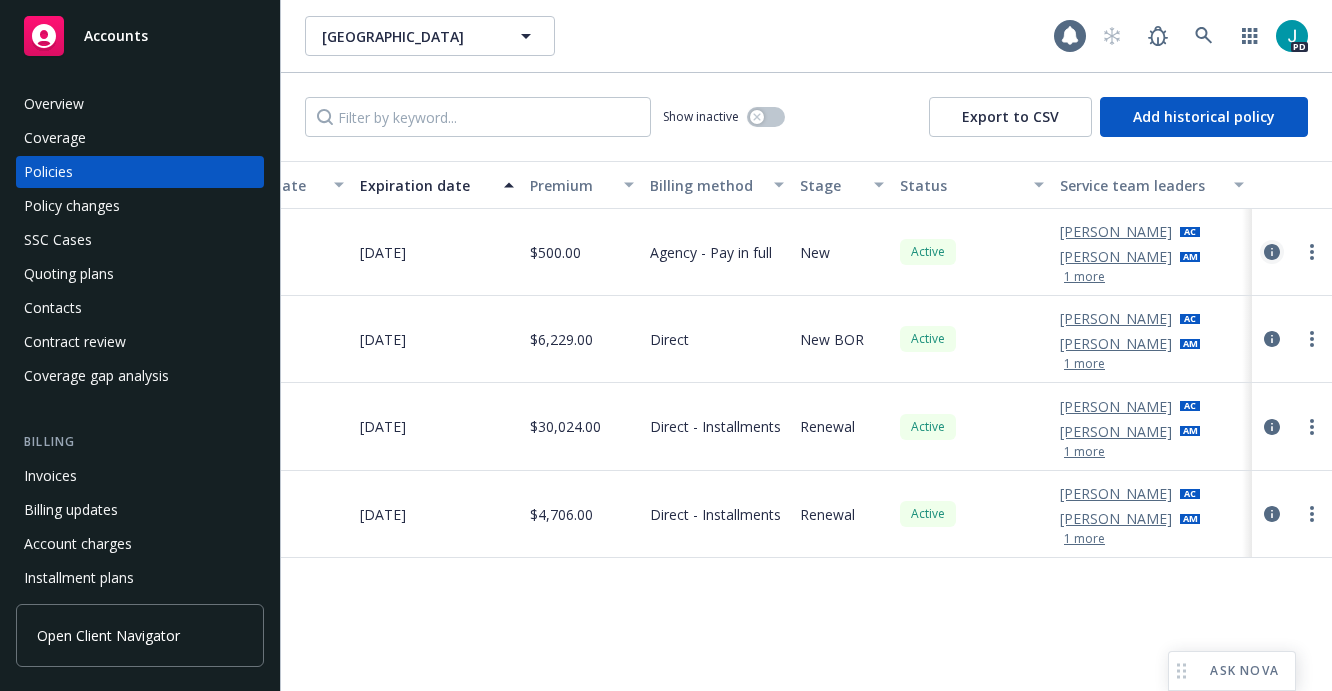 click 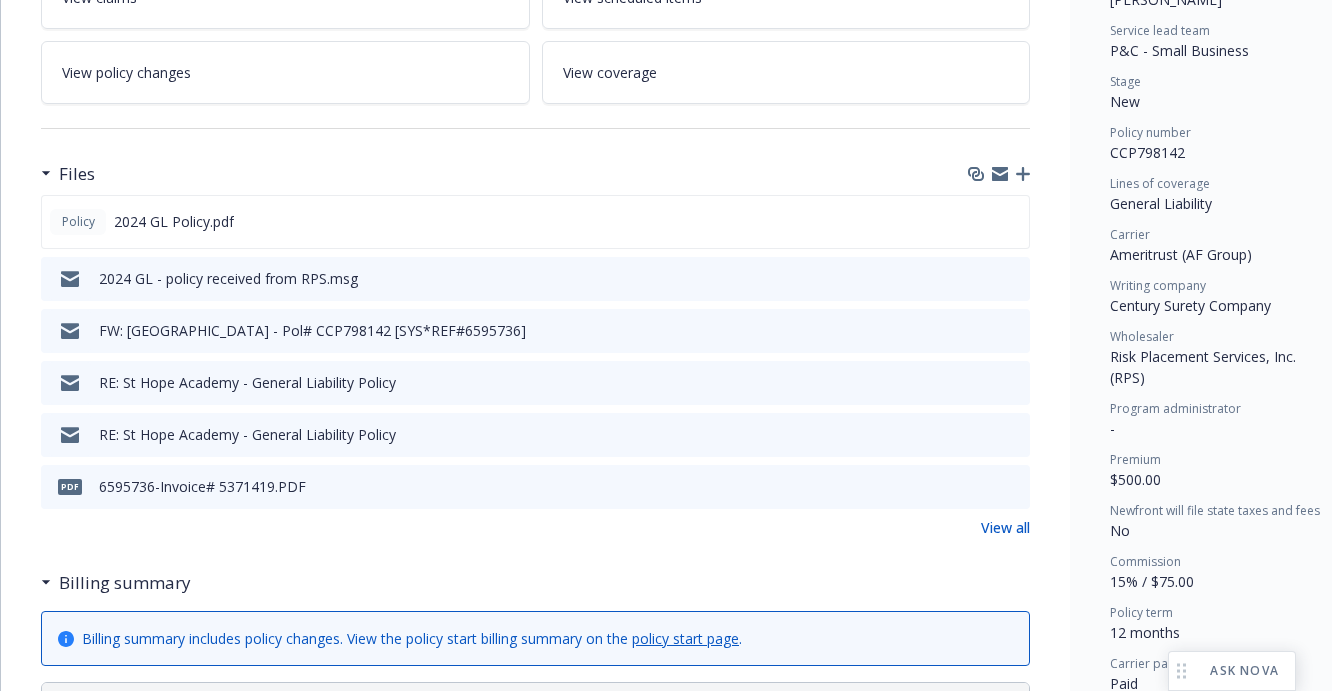 scroll, scrollTop: 0, scrollLeft: 0, axis: both 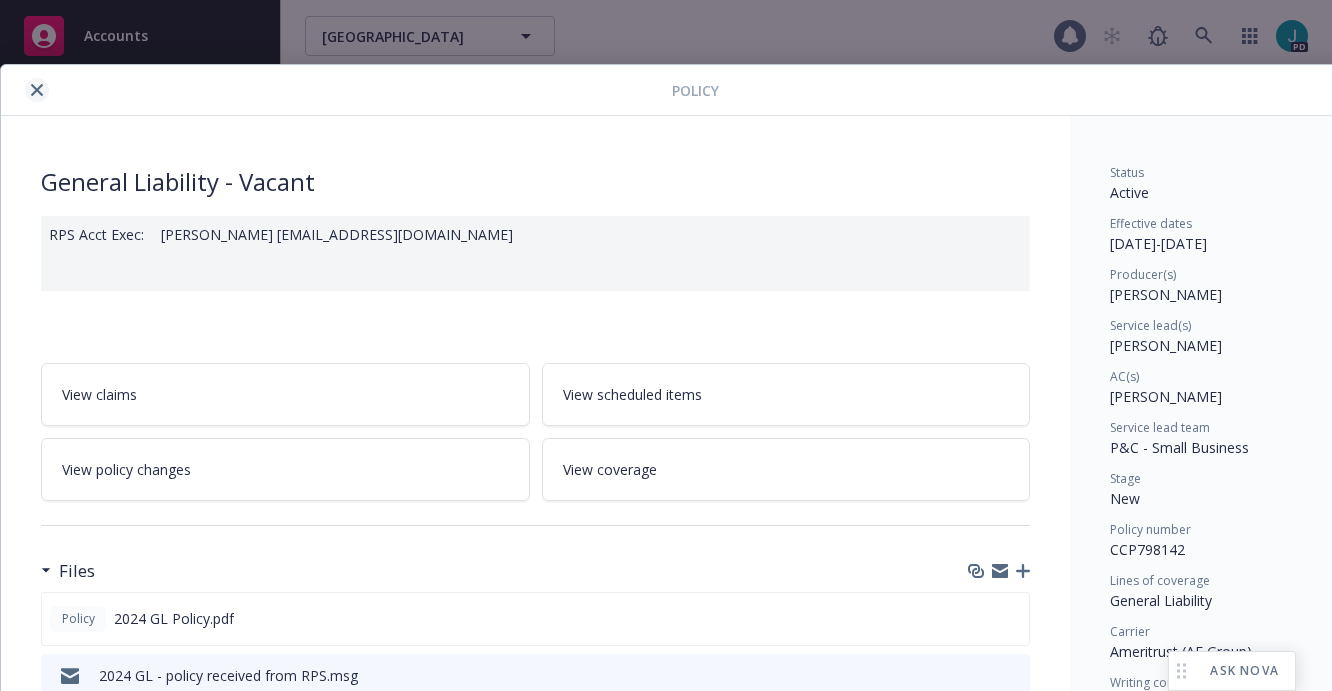 click at bounding box center (37, 90) 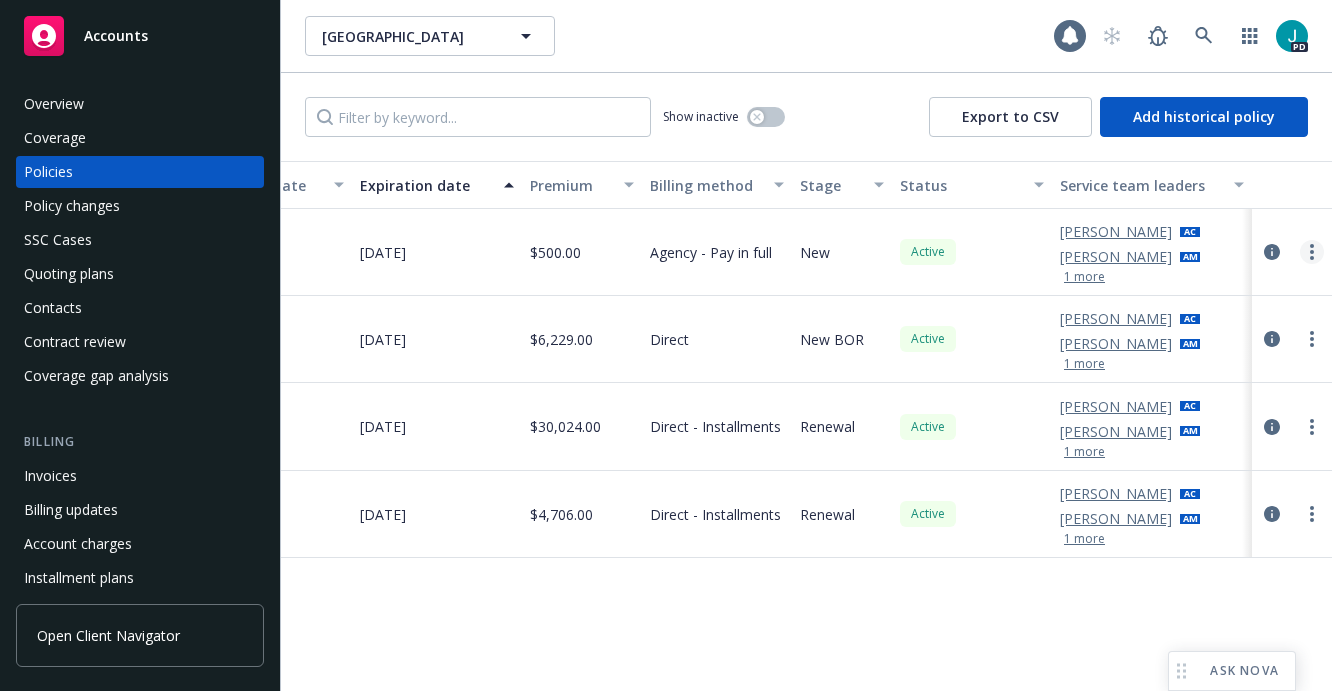 click at bounding box center [1312, 252] 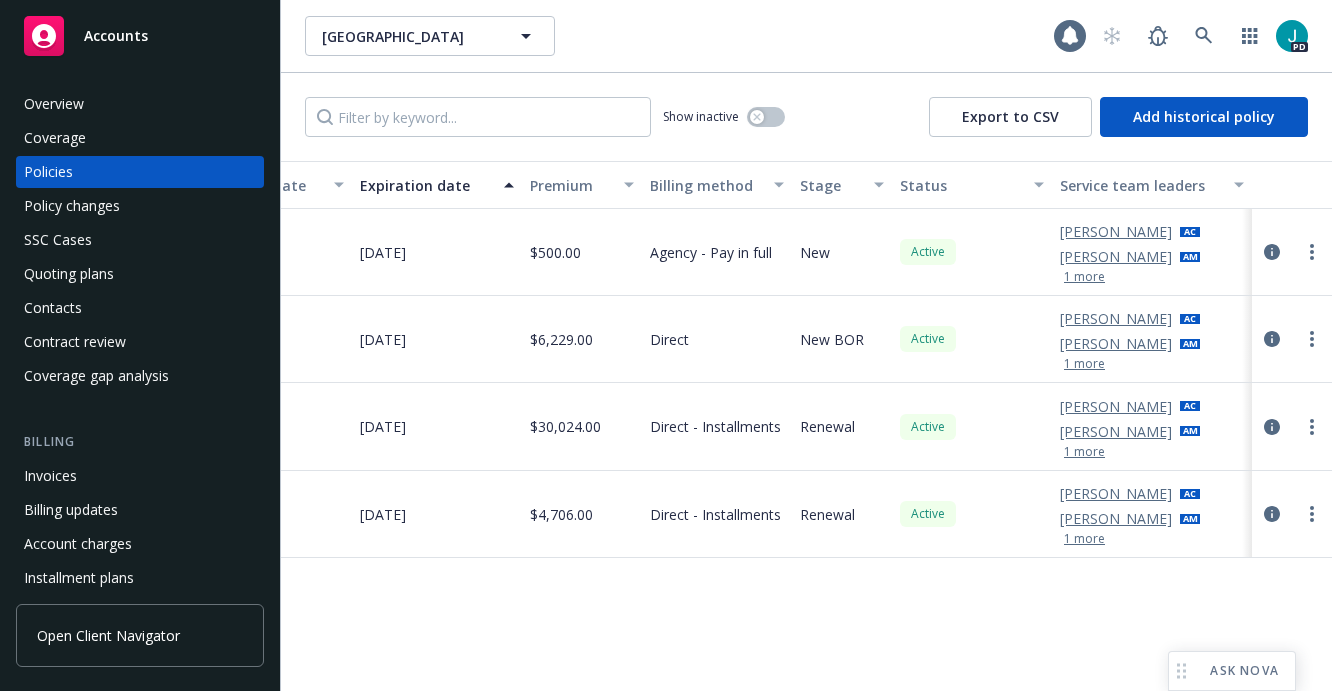 click on "Policy details Lines of coverage Policy number Market details Effective date Expiration date Premium Billing method Stage Status Service team leaders General Liability  -  Vacant General Liability CCP798142 Century Surety Company, Ameritrust (AF Group), Risk Placement Services, Inc. (RPS) Show all [DATE] [DATE] $500.00 Agency - Pay in full New Active [PERSON_NAME] AC [PERSON_NAME] AM 1 more Workers' Compensation Workers' Compensation - Workers' Compensation EIG4742904-04 Employers Preferred Insurance Company, Employers Insurance Group Show all [DATE] [DATE] $6,229.00 Direct New BOR Active [PERSON_NAME] AC [PERSON_NAME] AM 1 more Commercial Package Employment Practices Liability Fiduciary Liability Liquor Liability Professional Liability Commercial Auto Liability Sexual Misconduct, [MEDICAL_DATA], and Molestation Liability Directors and Officers General Liability Commercial Property 7 more 01-CP-0017254-01-19 Show all [DATE] [DATE] $30,024.00 Direct - Installments Renewal Active AC AM" at bounding box center (806, 426) 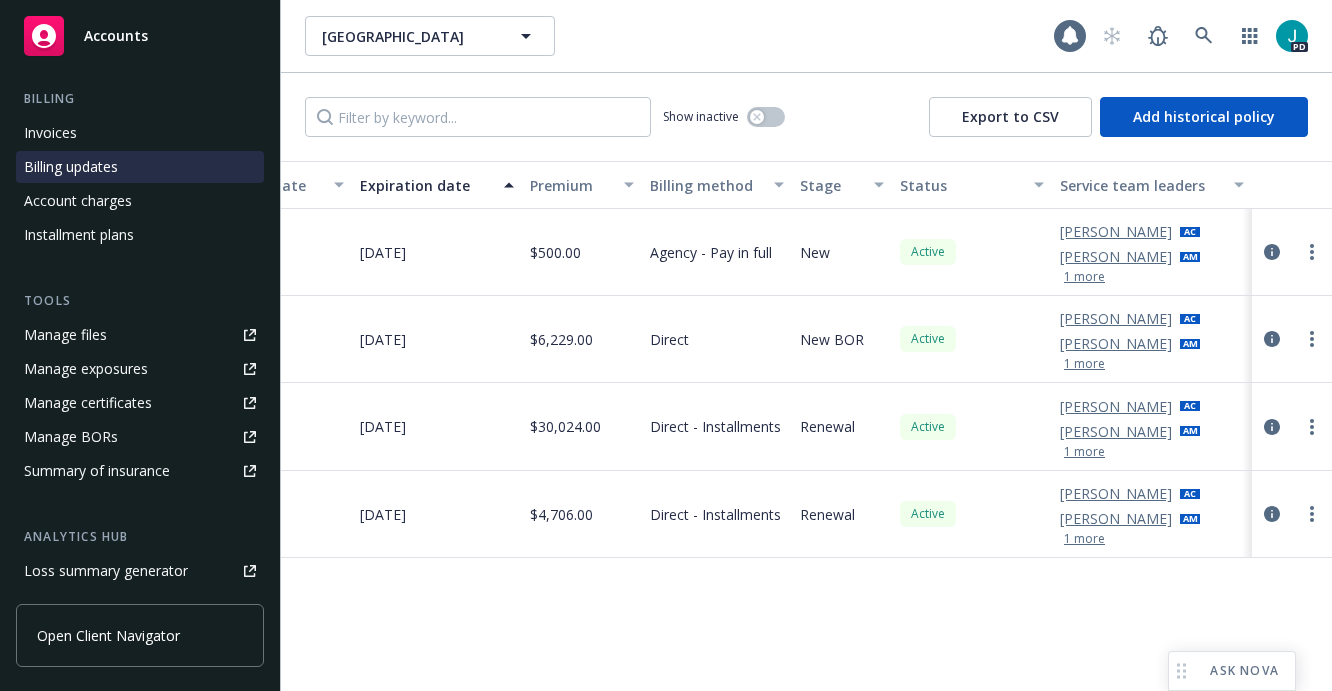 scroll, scrollTop: 347, scrollLeft: 0, axis: vertical 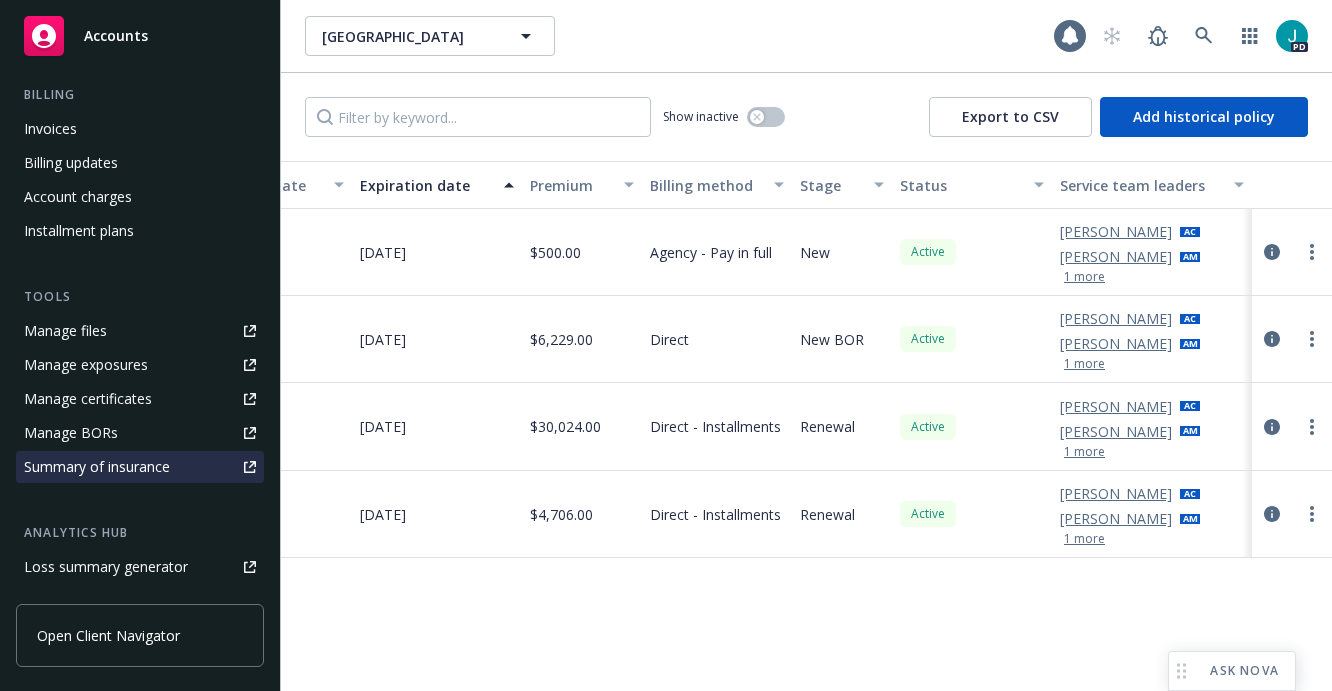 click on "Summary of insurance" at bounding box center (97, 467) 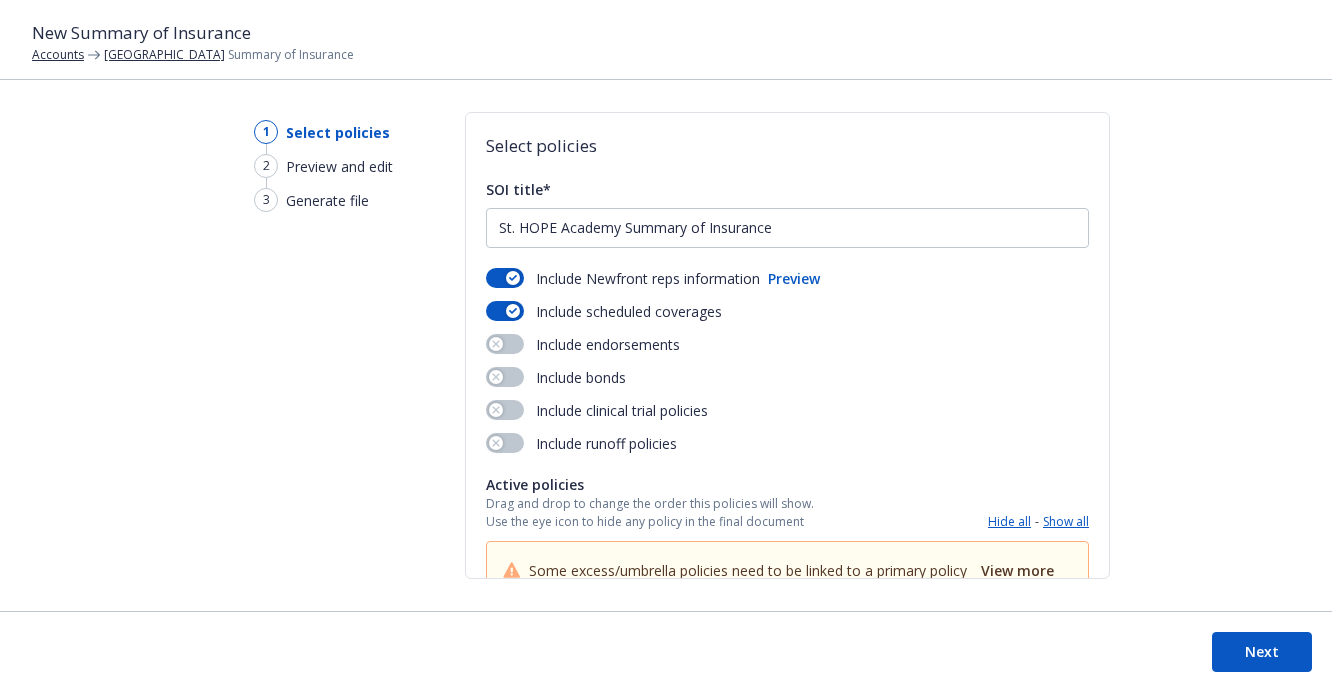 scroll, scrollTop: 0, scrollLeft: 0, axis: both 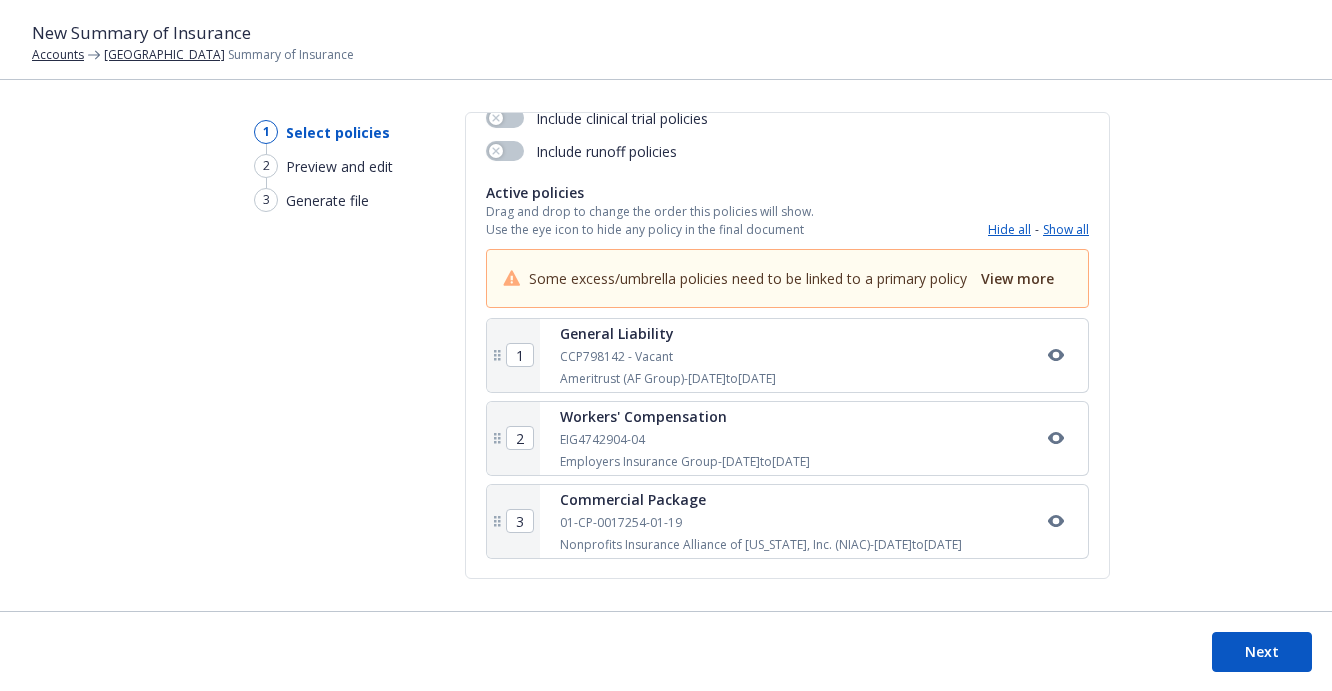 click on "Some excess/umbrella policies need to be linked to a primary policy" at bounding box center (748, 278) 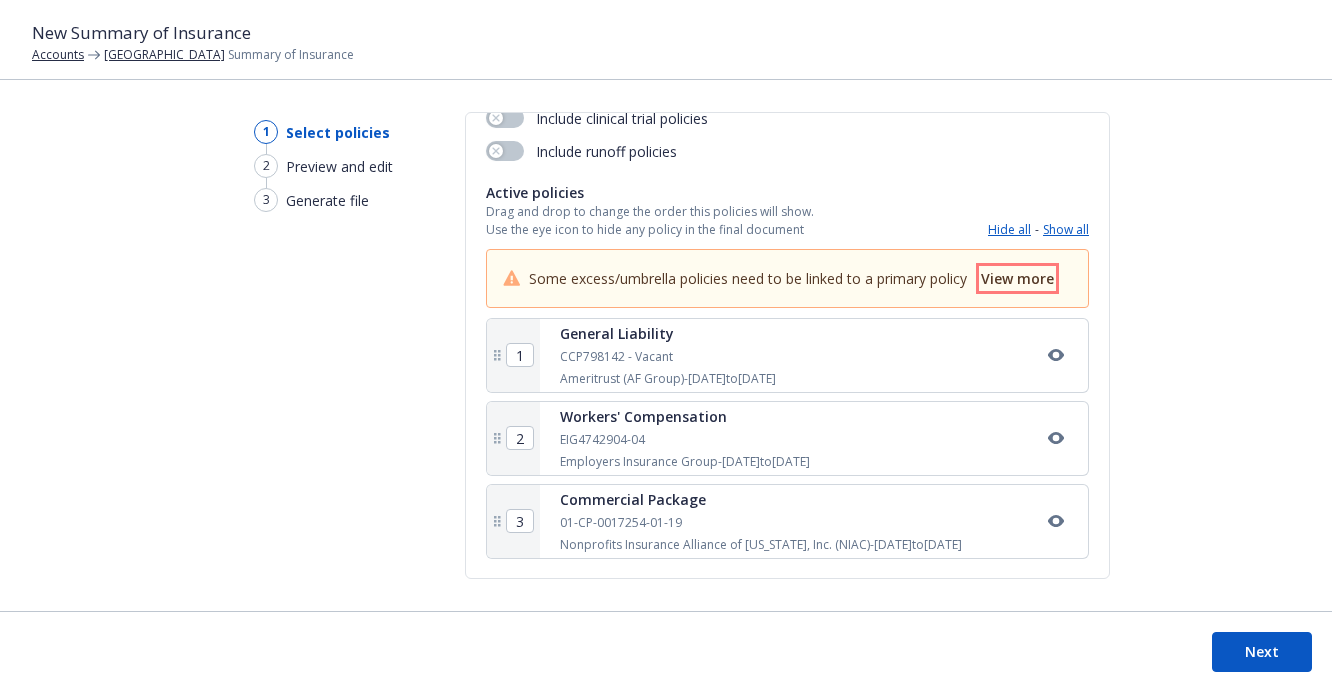 click on "View more" at bounding box center [1017, 278] 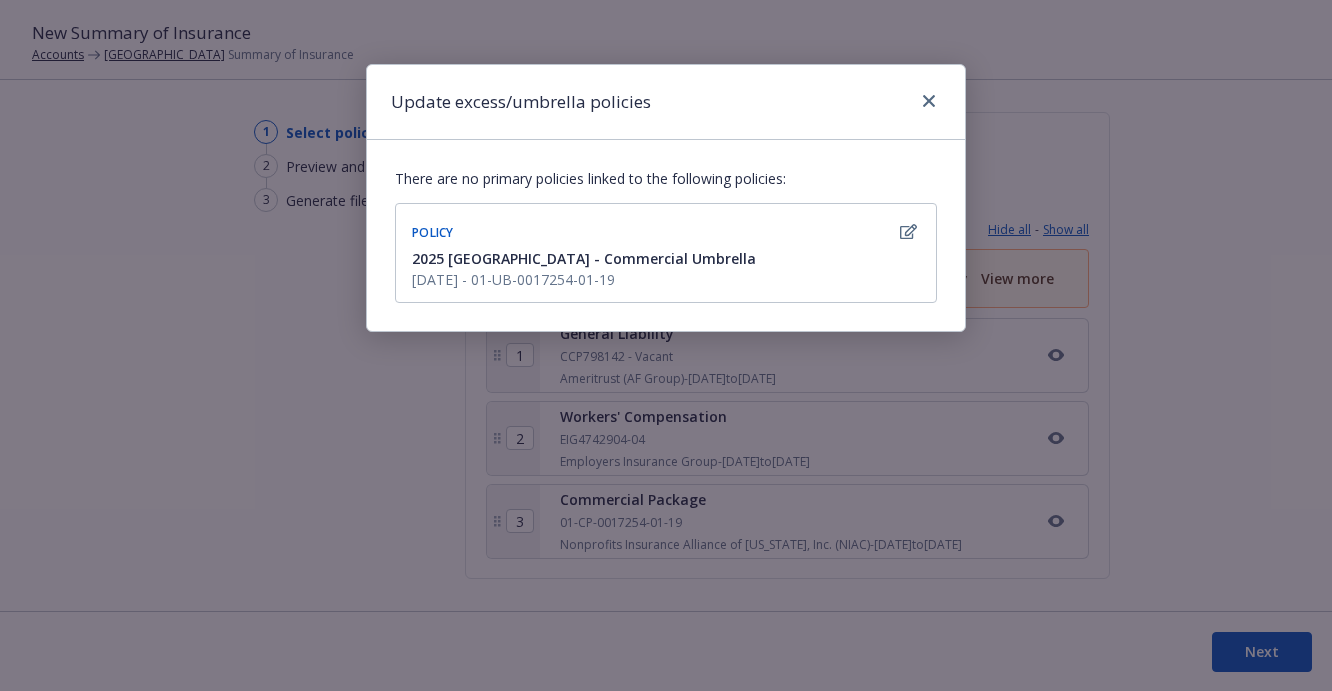 click on "2025 [GEOGRAPHIC_DATA] - Commercial Umbrella" at bounding box center [584, 258] 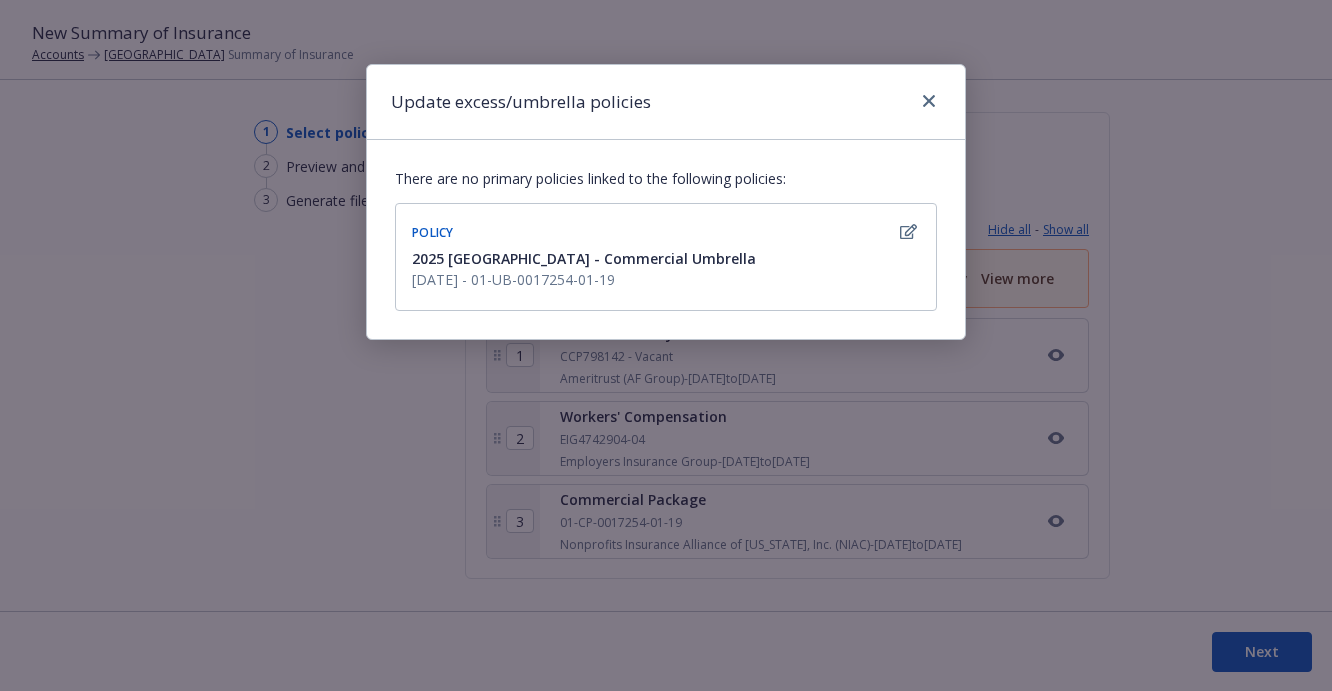 click on "2025 [GEOGRAPHIC_DATA] - Commercial Umbrella" at bounding box center (584, 258) 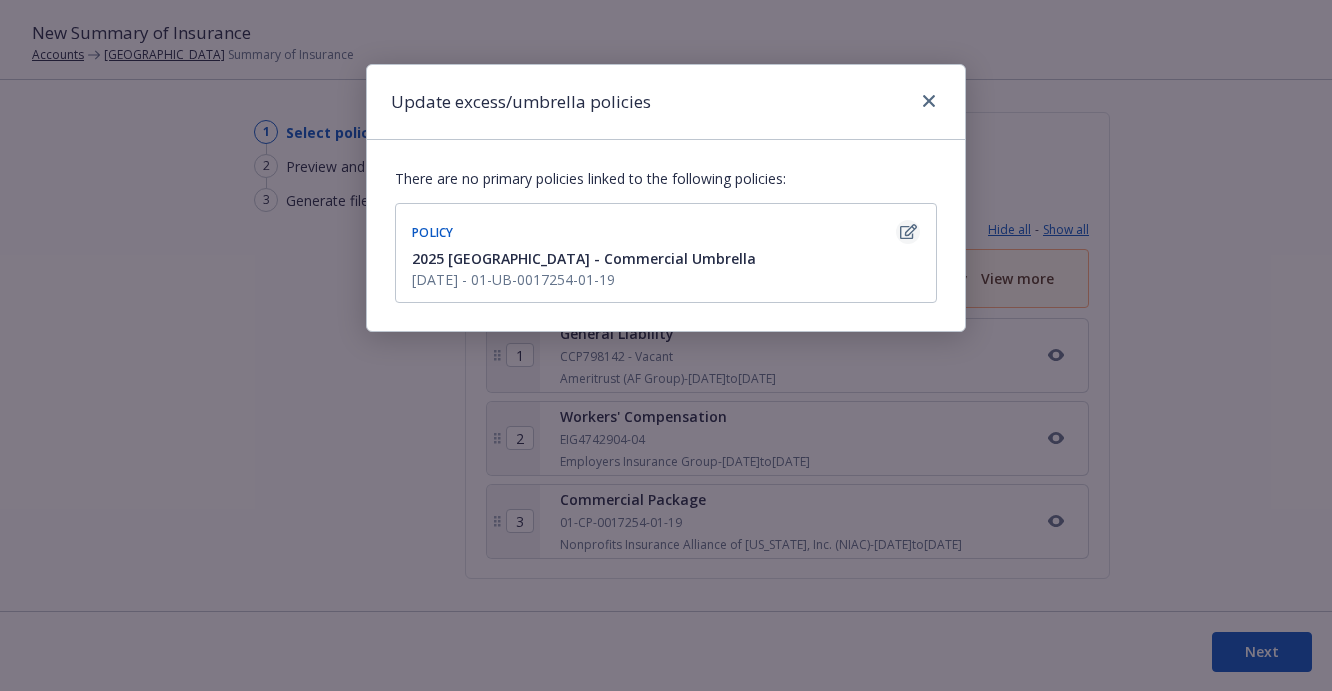 click 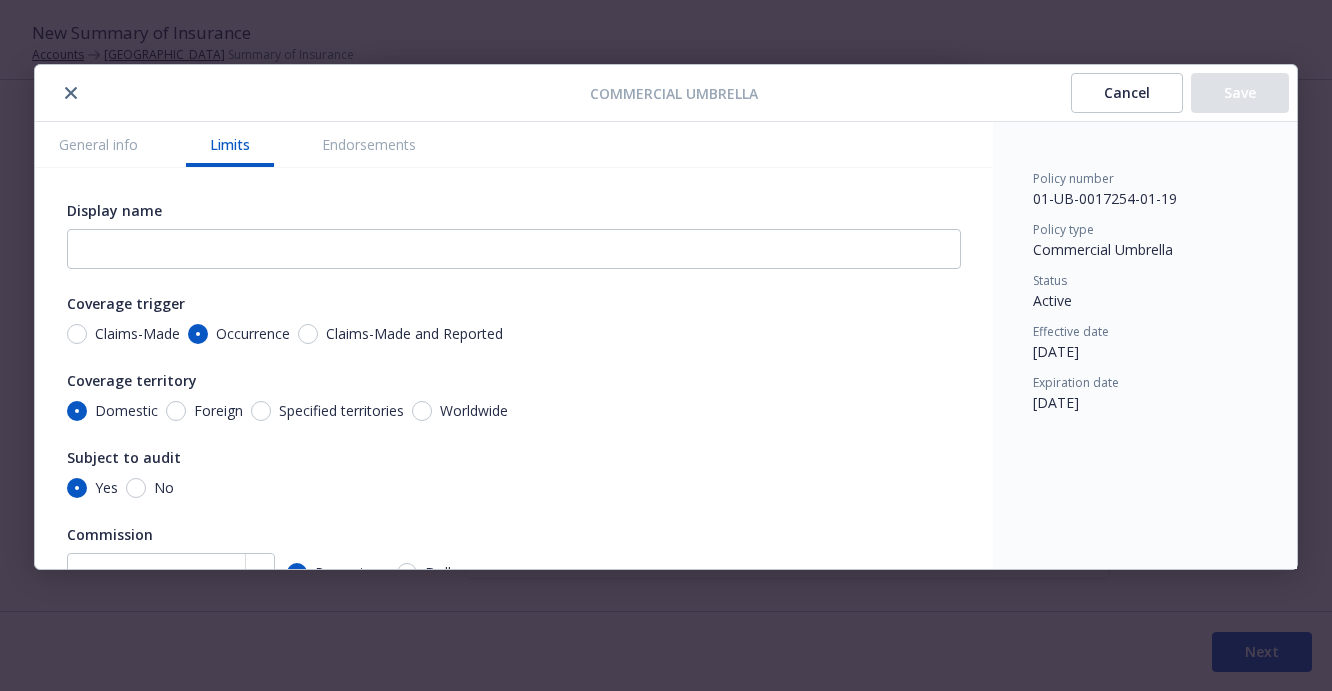 scroll, scrollTop: 64, scrollLeft: 0, axis: vertical 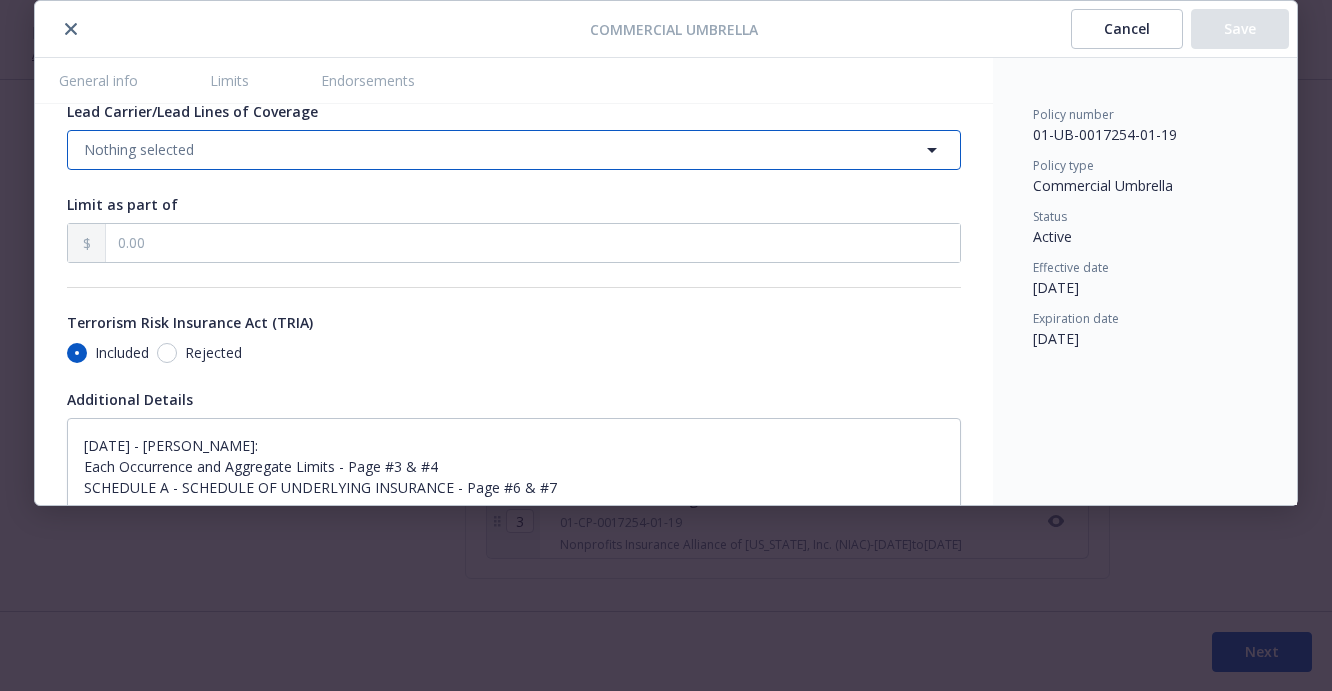 click 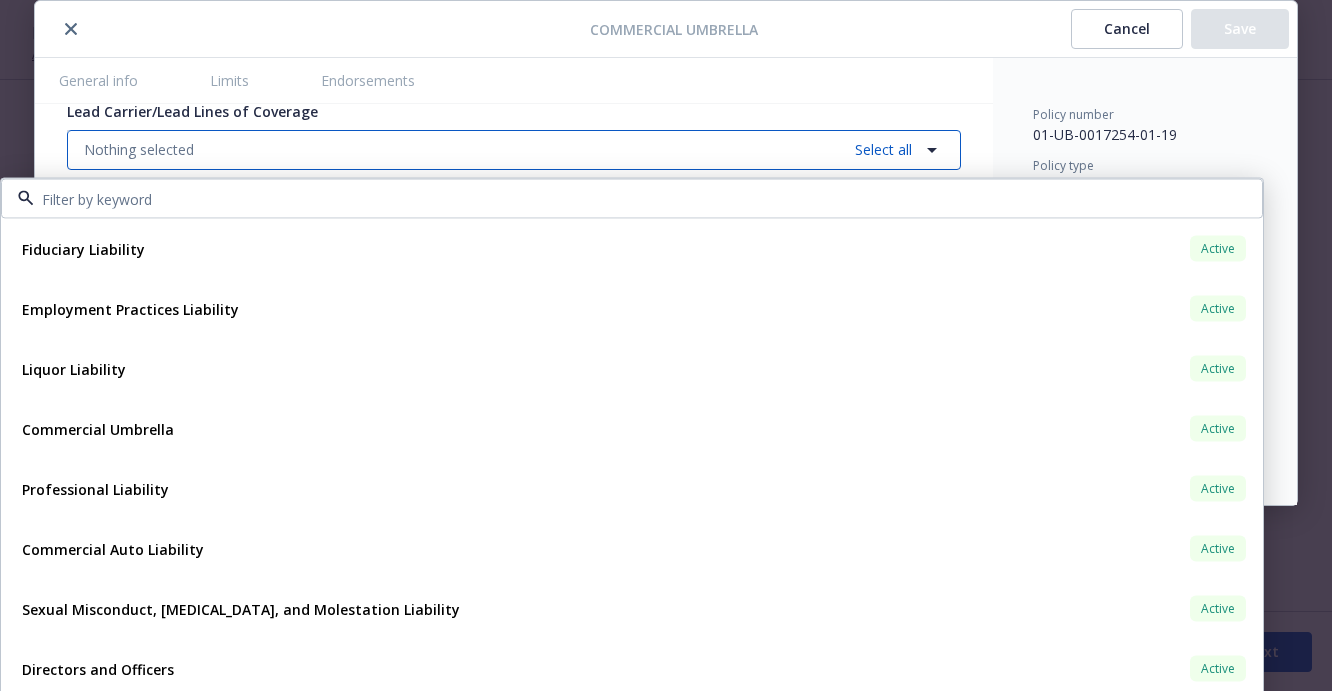 click 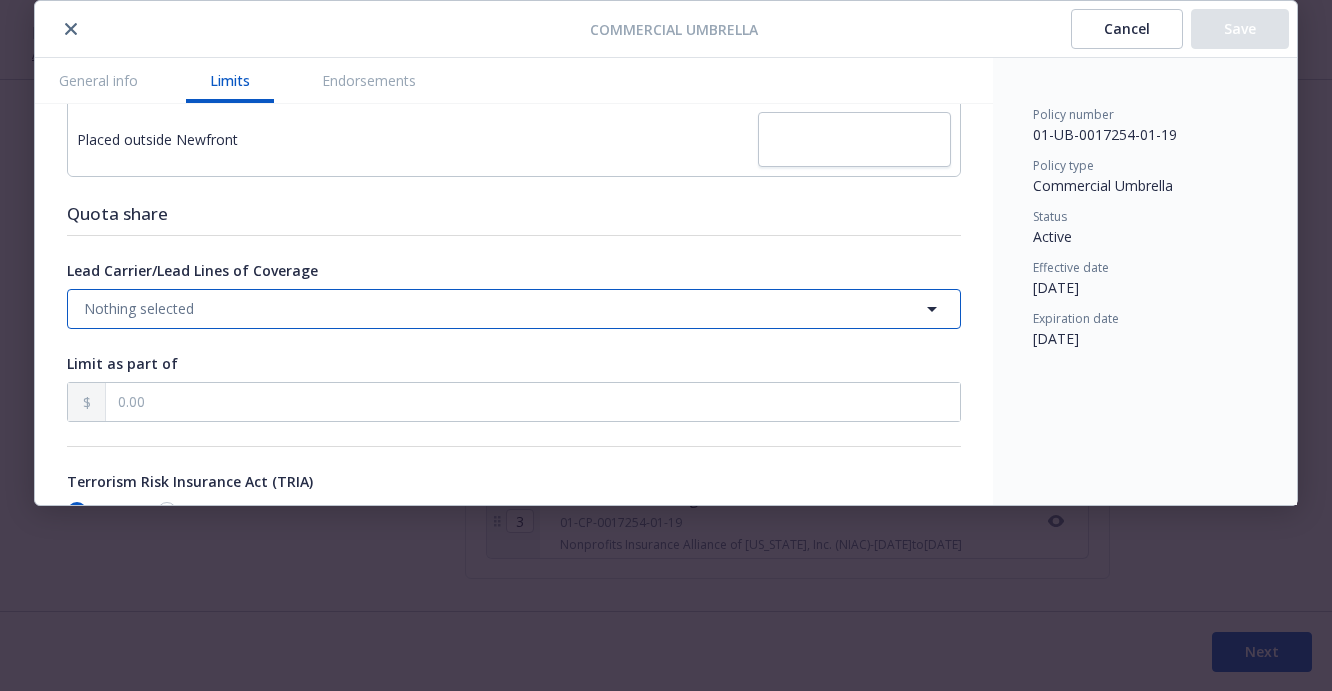 scroll, scrollTop: 1011, scrollLeft: 0, axis: vertical 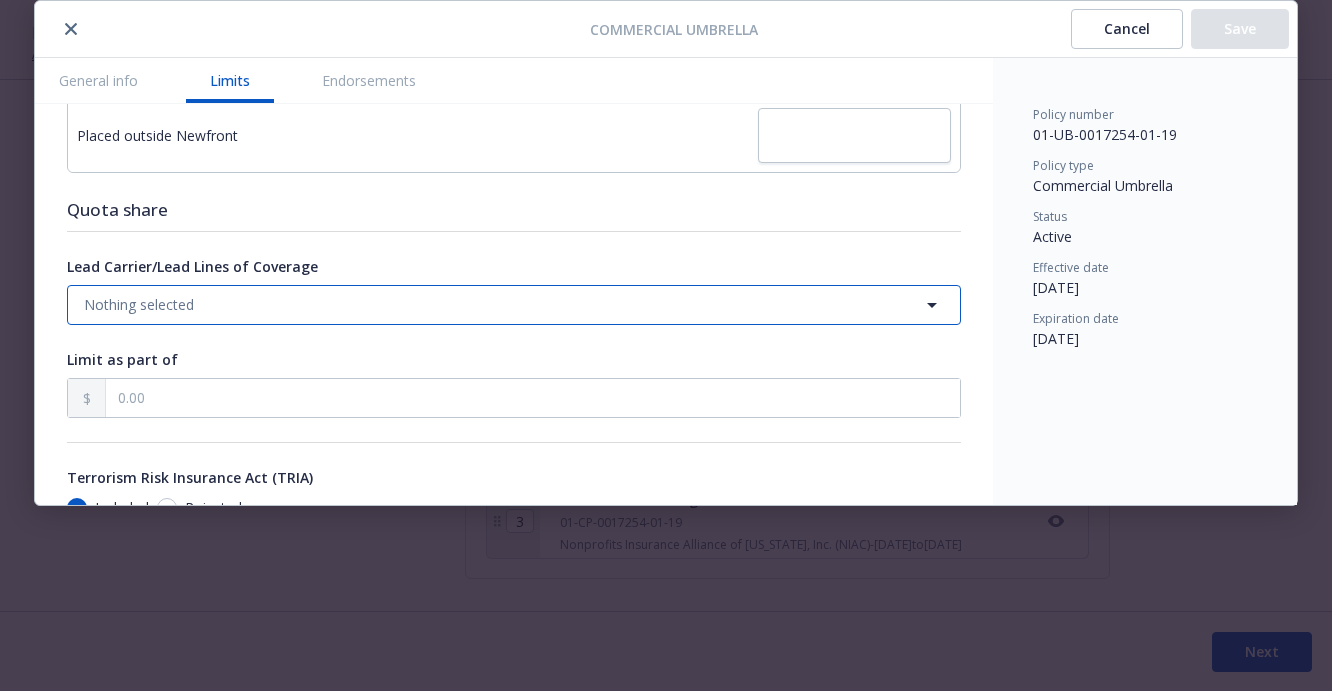 click 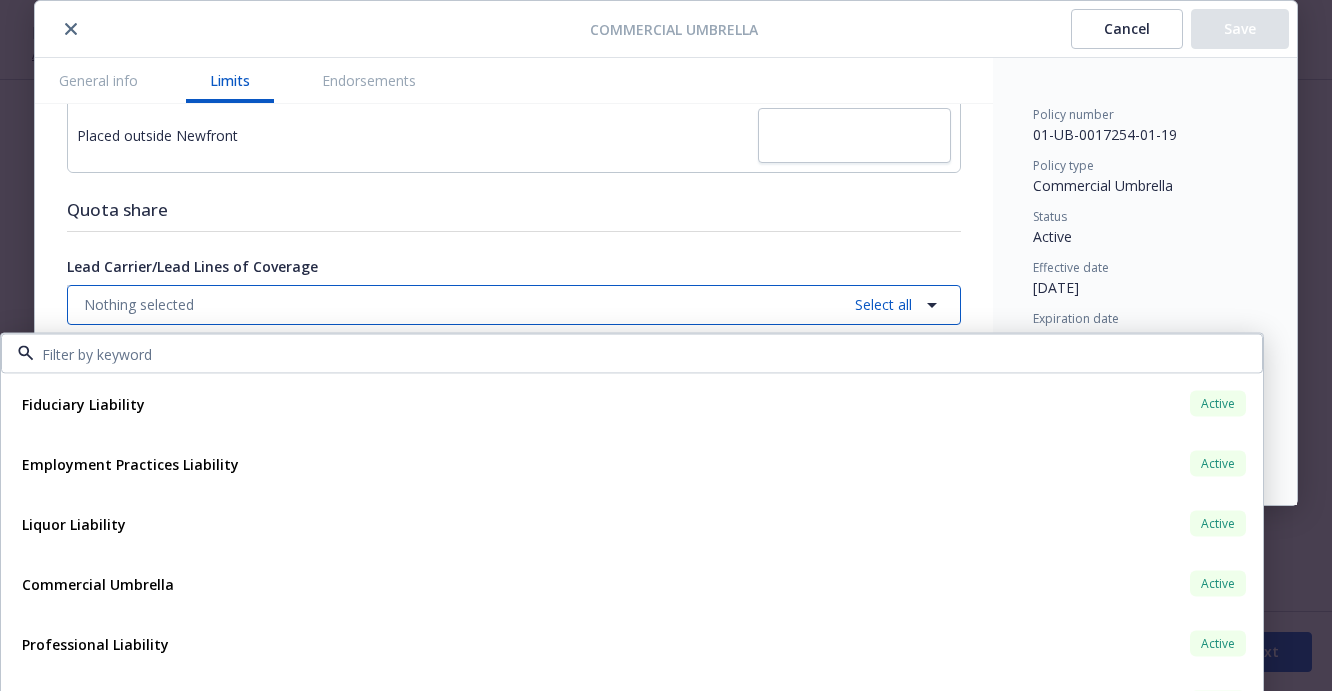click 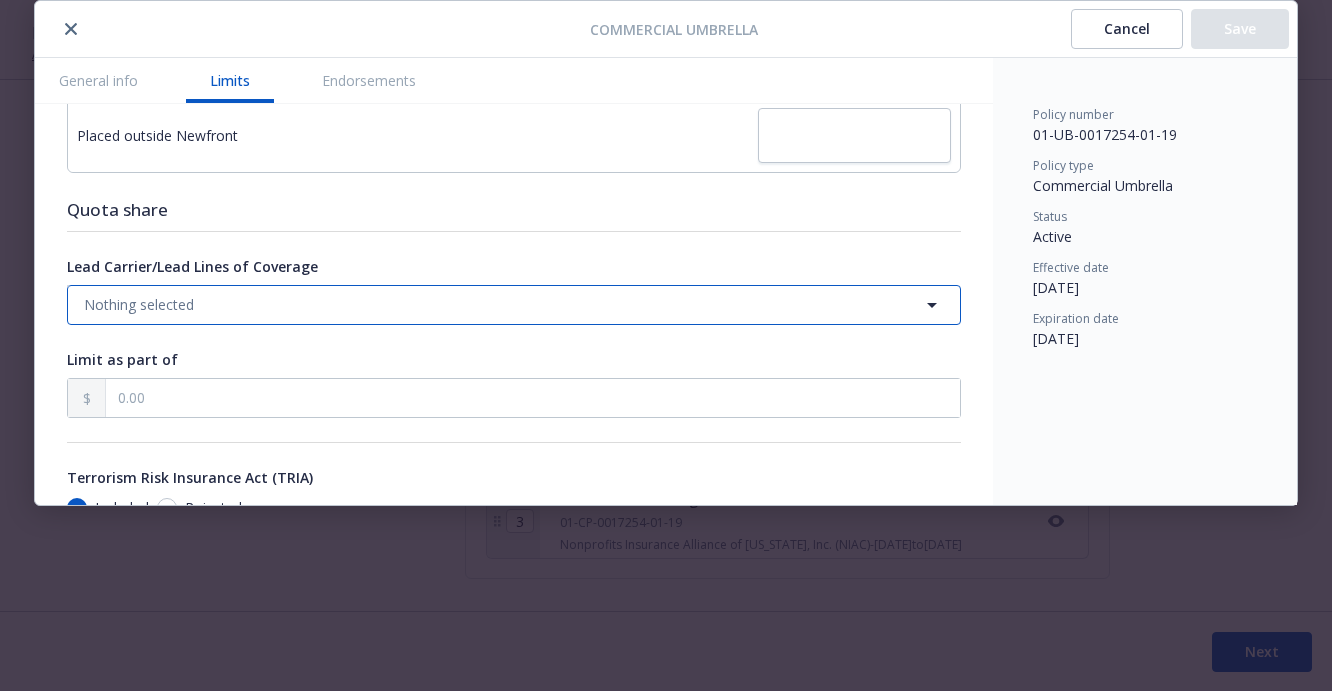 click 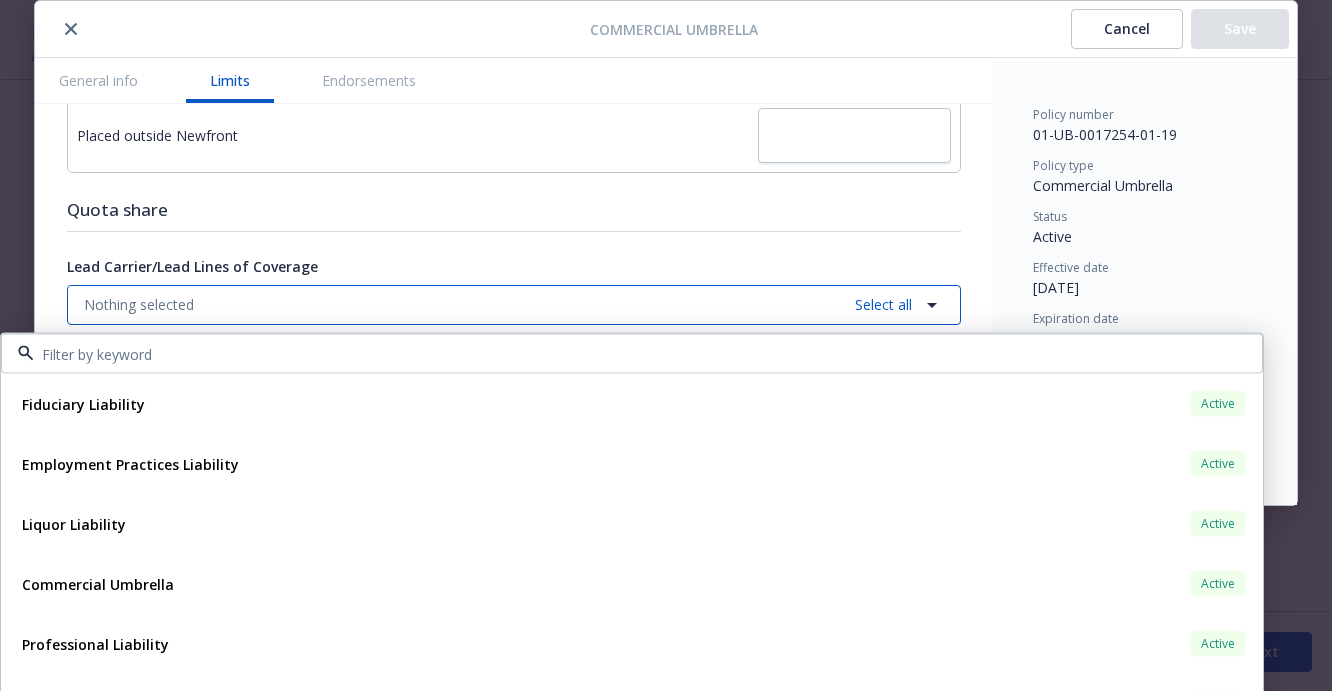 click 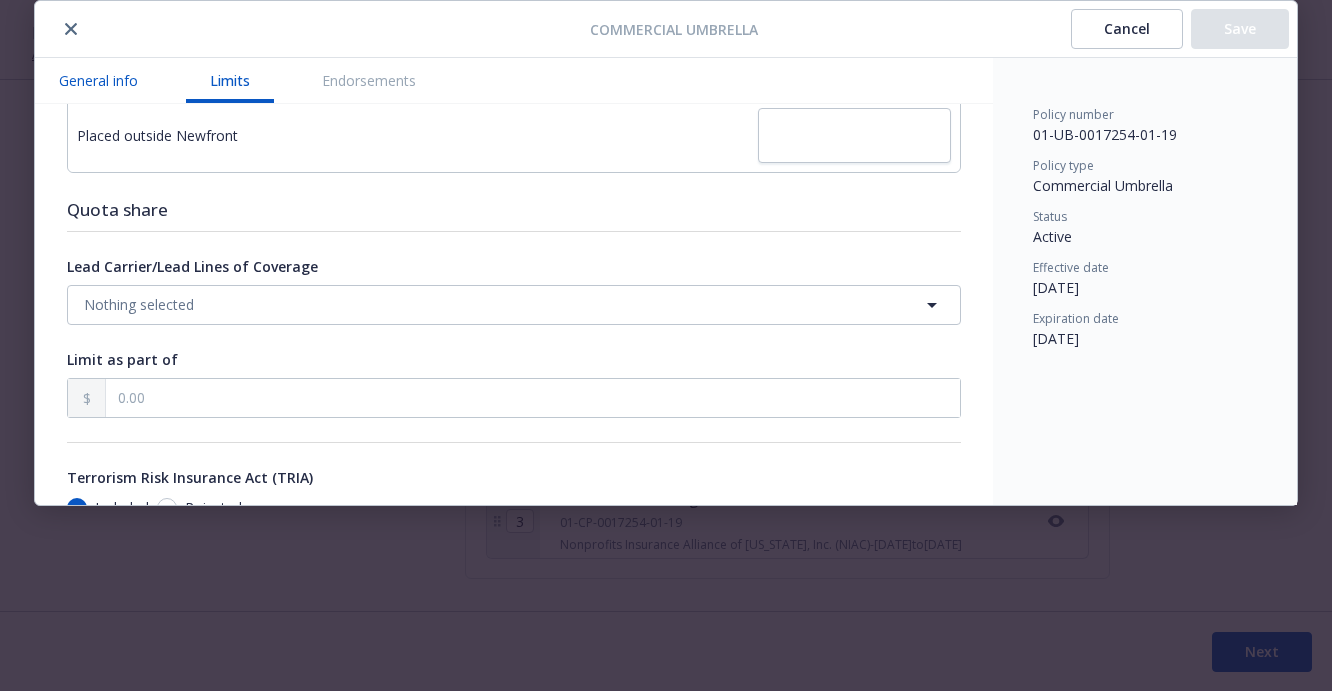 click on "General info" at bounding box center [98, 80] 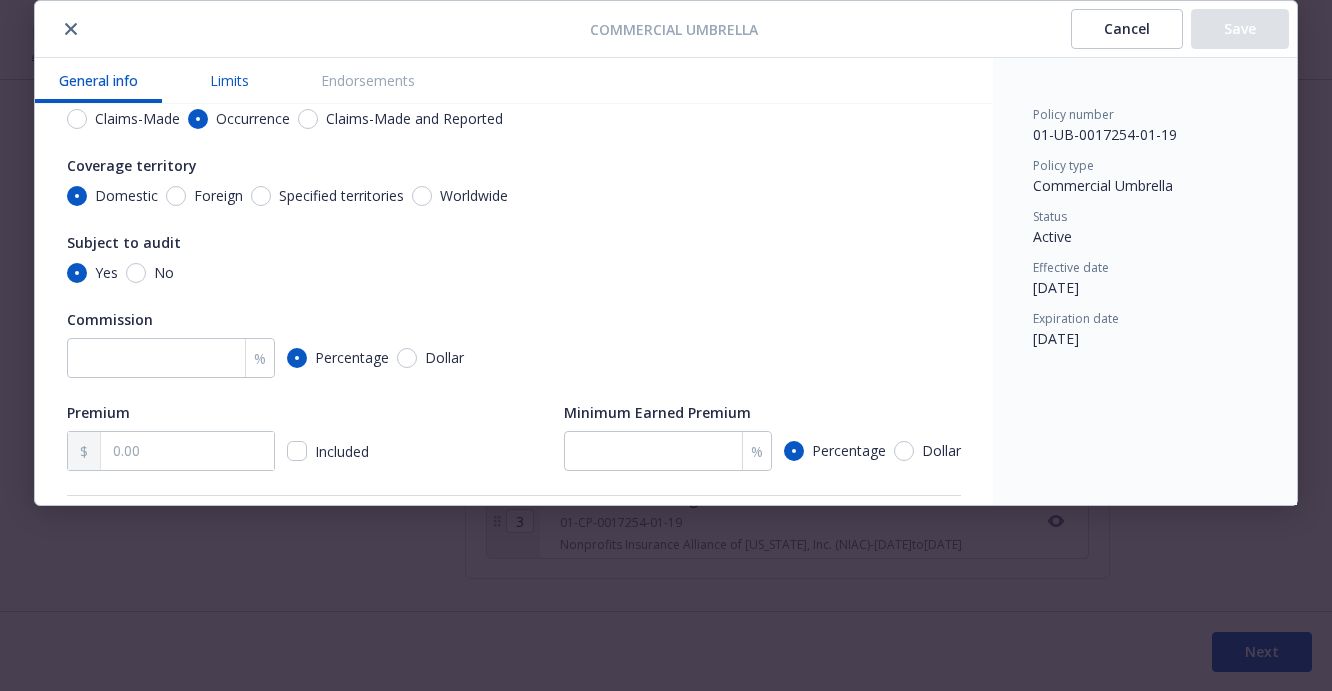 scroll, scrollTop: 149, scrollLeft: 0, axis: vertical 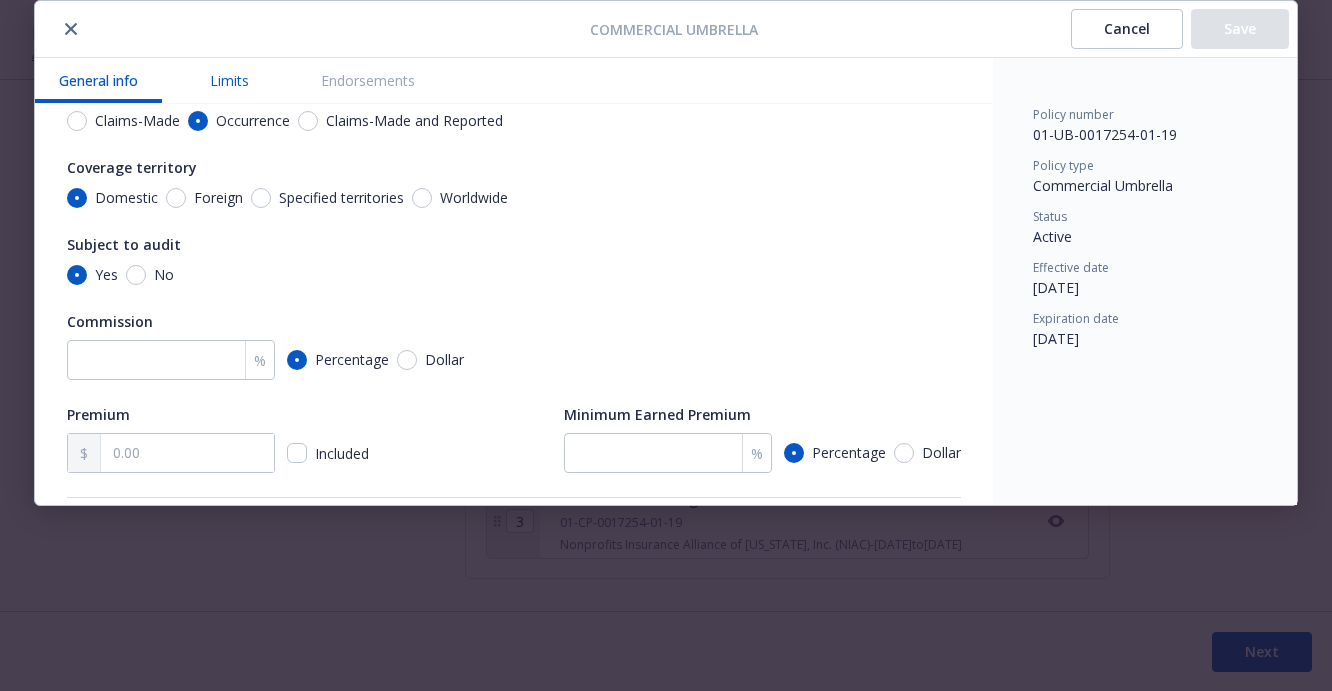 click on "Limits" at bounding box center (229, 80) 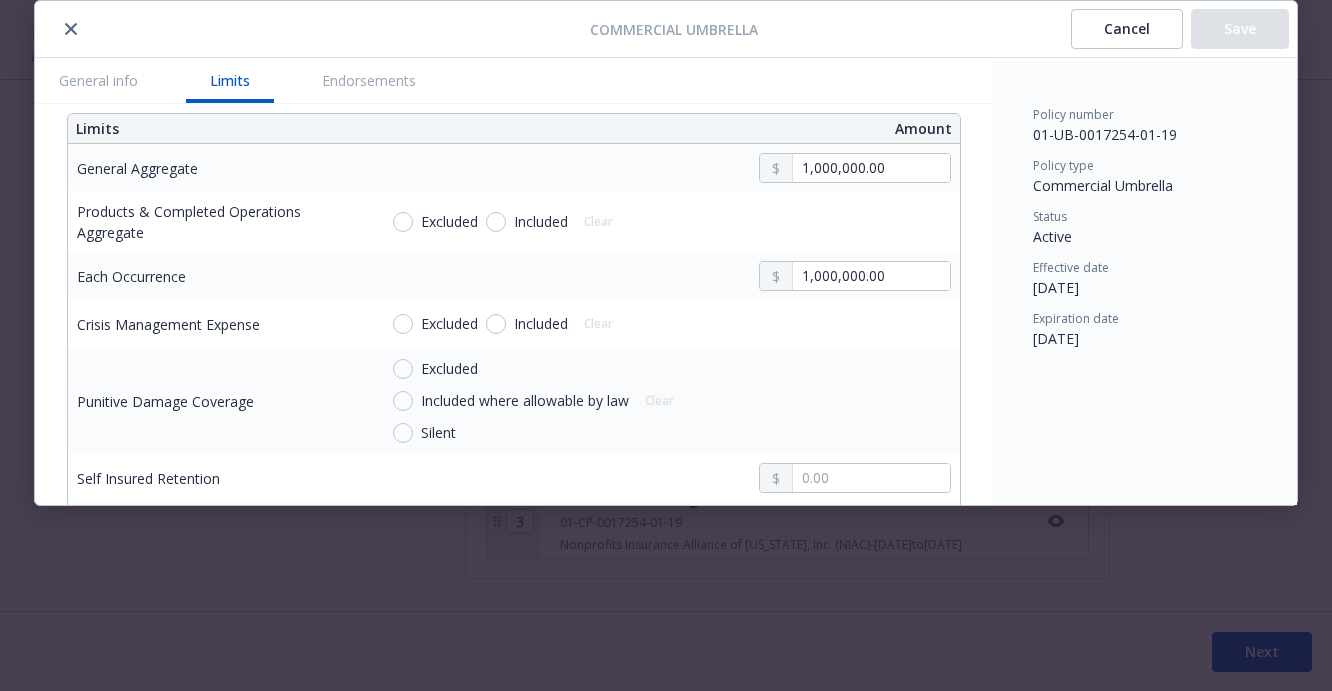 scroll, scrollTop: 567, scrollLeft: 0, axis: vertical 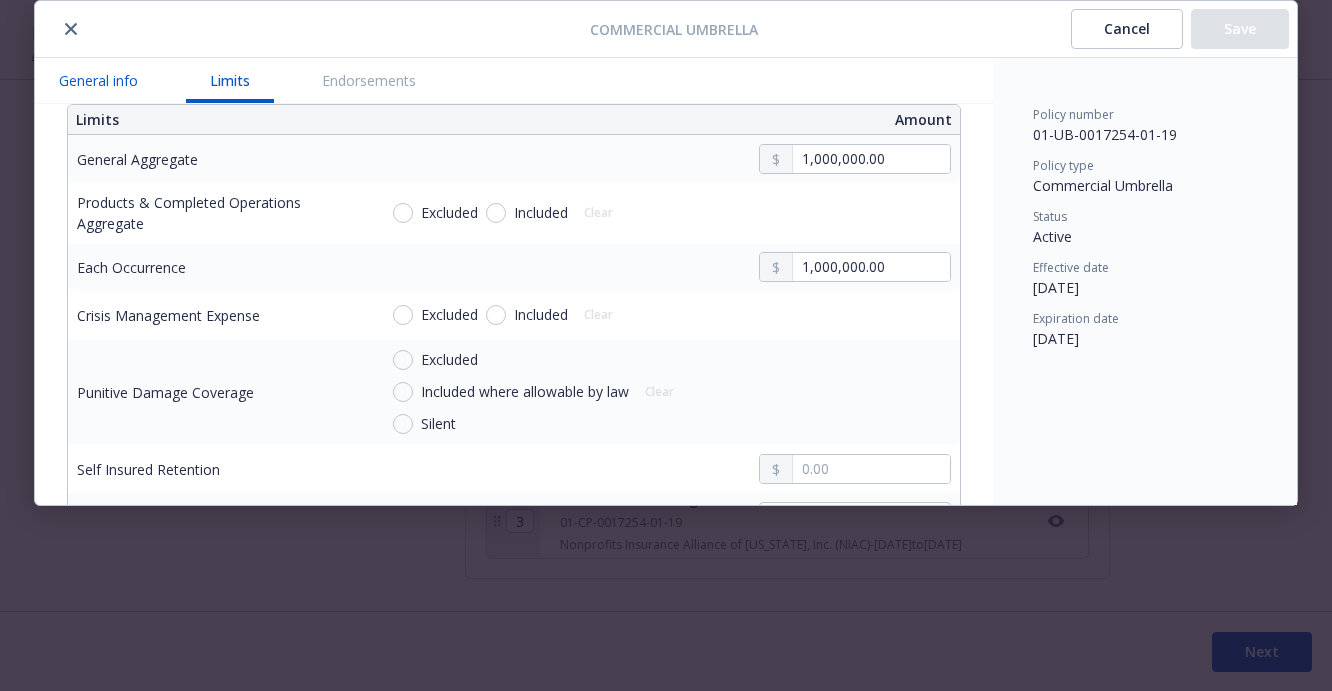 click on "General info" at bounding box center (98, 80) 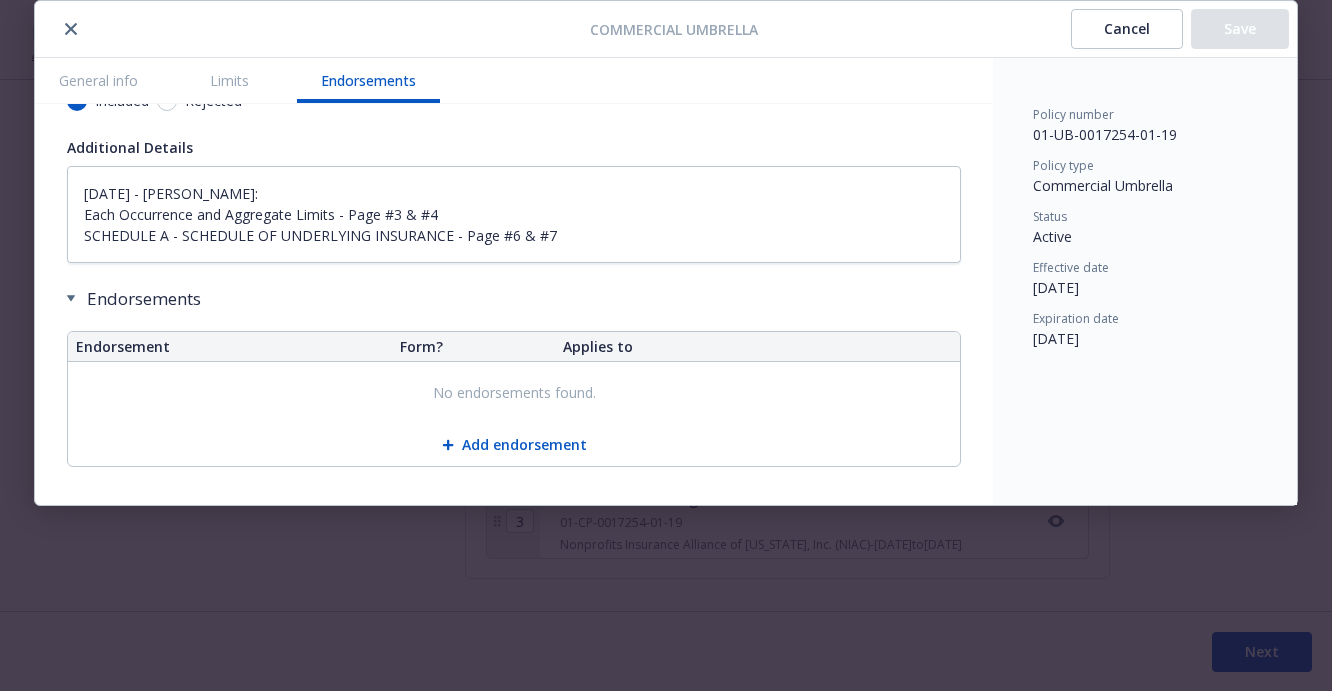 scroll, scrollTop: 1435, scrollLeft: 0, axis: vertical 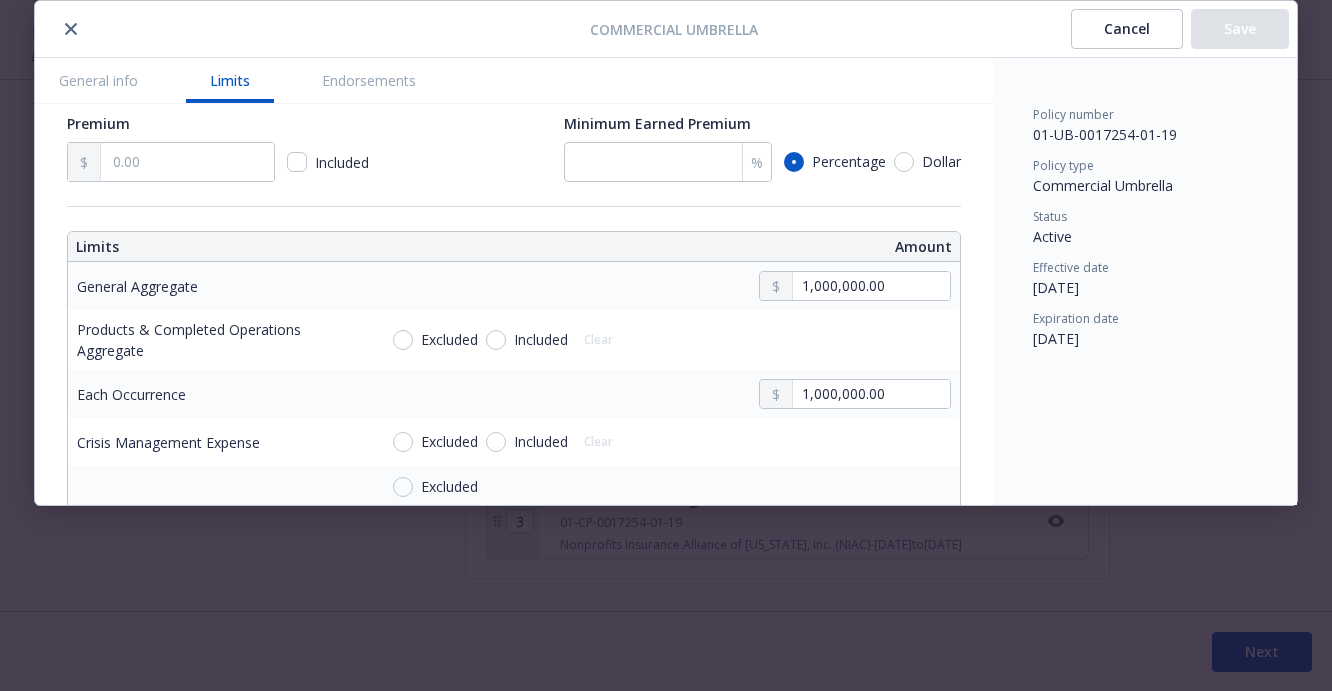 type on "x" 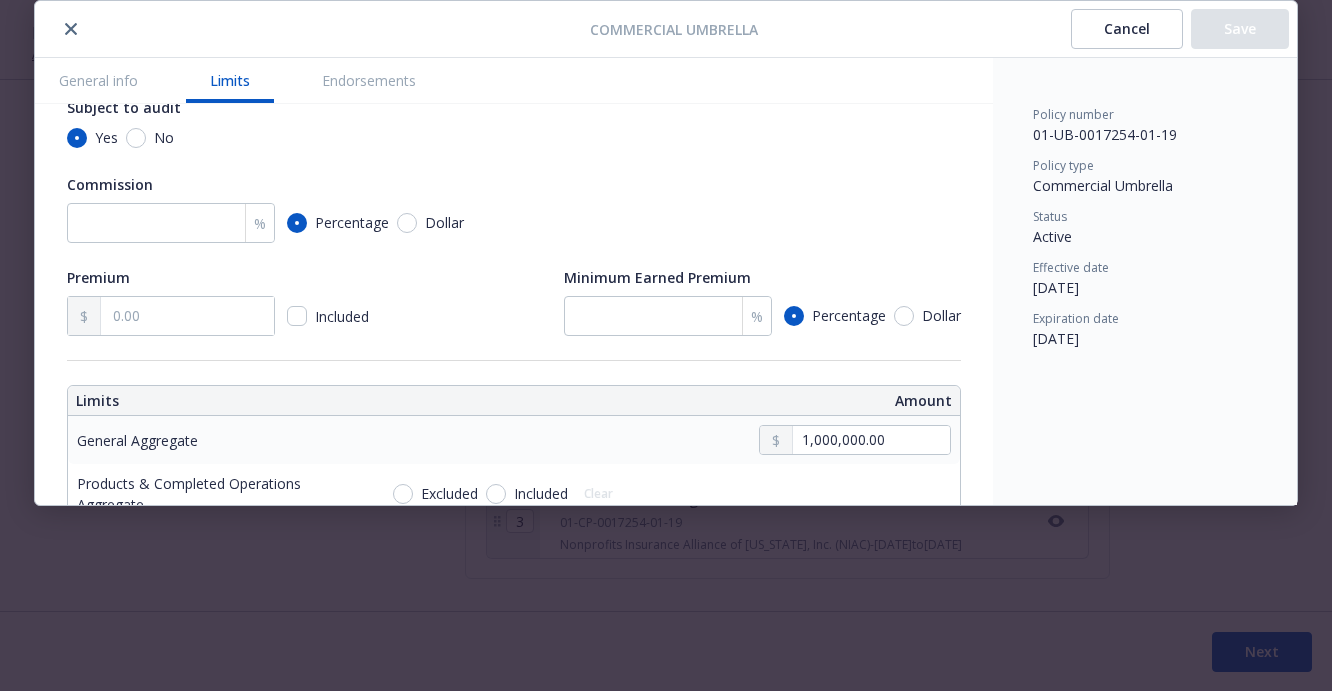 scroll, scrollTop: 250, scrollLeft: 0, axis: vertical 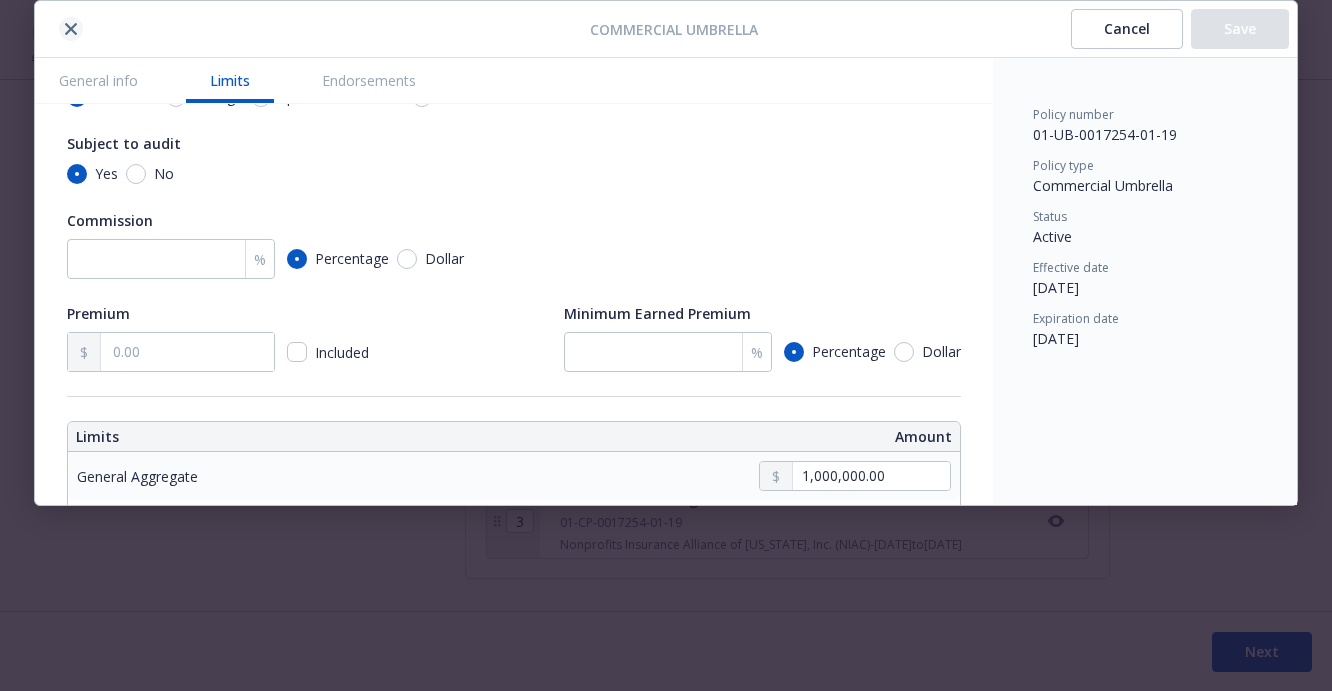 click 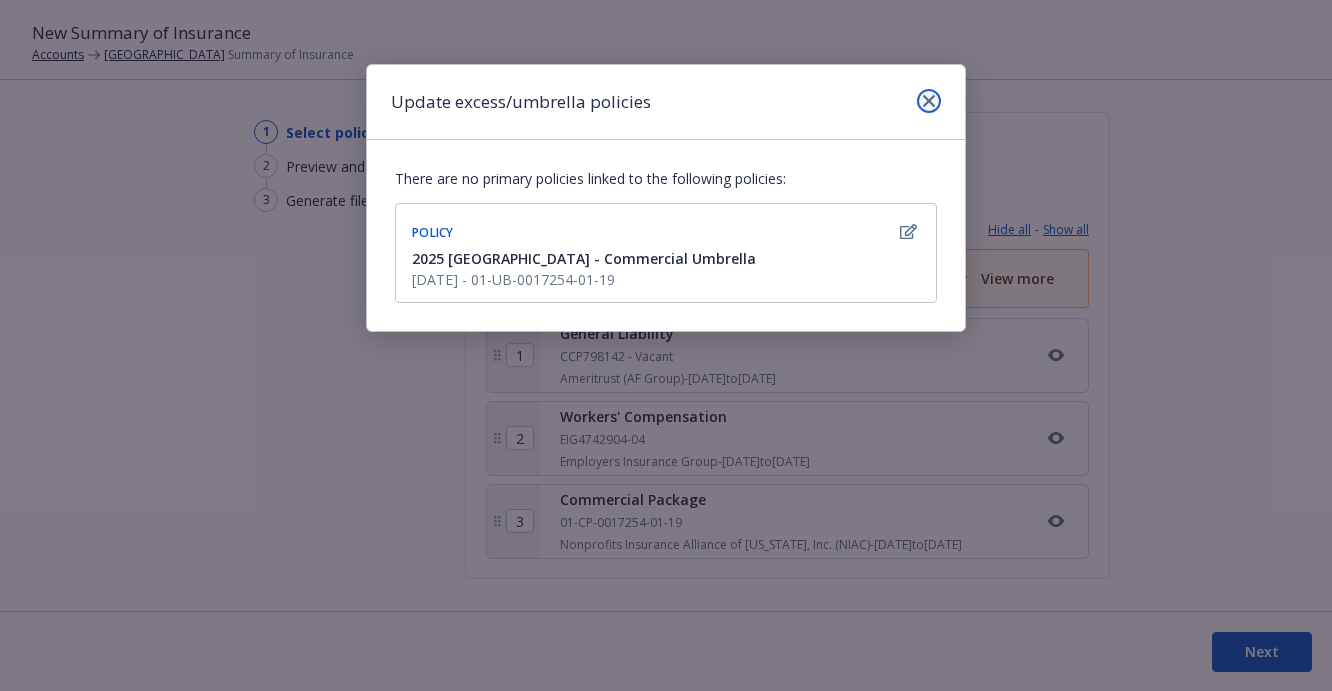 click 